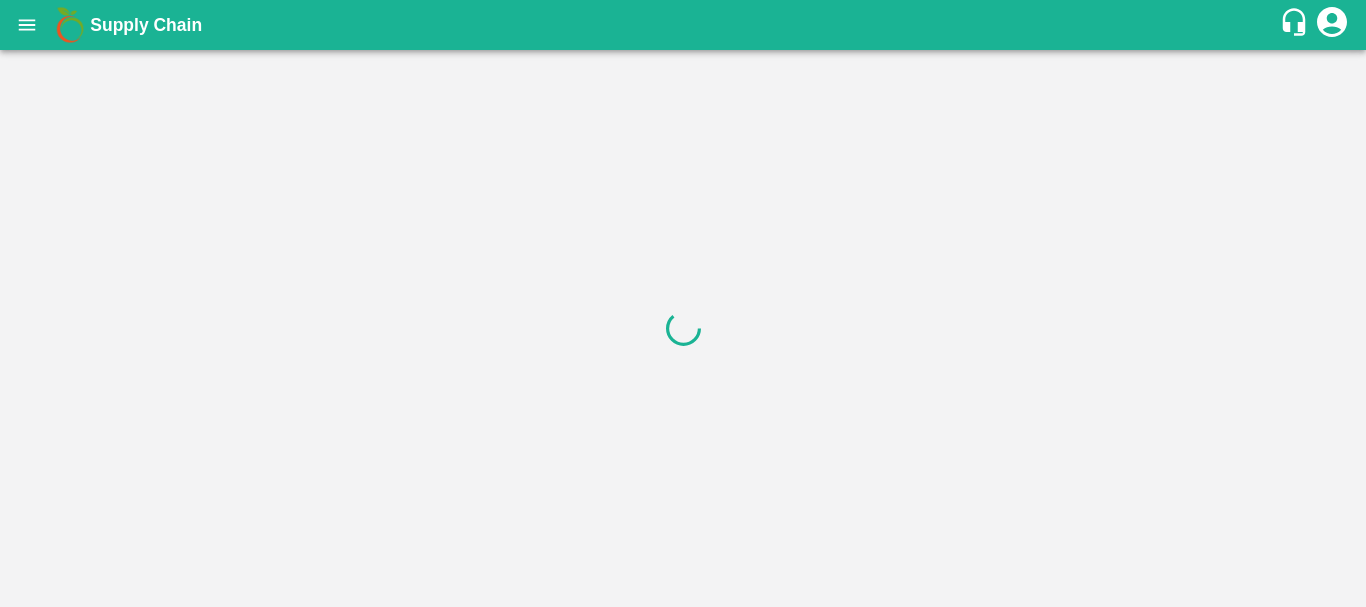 scroll, scrollTop: 0, scrollLeft: 0, axis: both 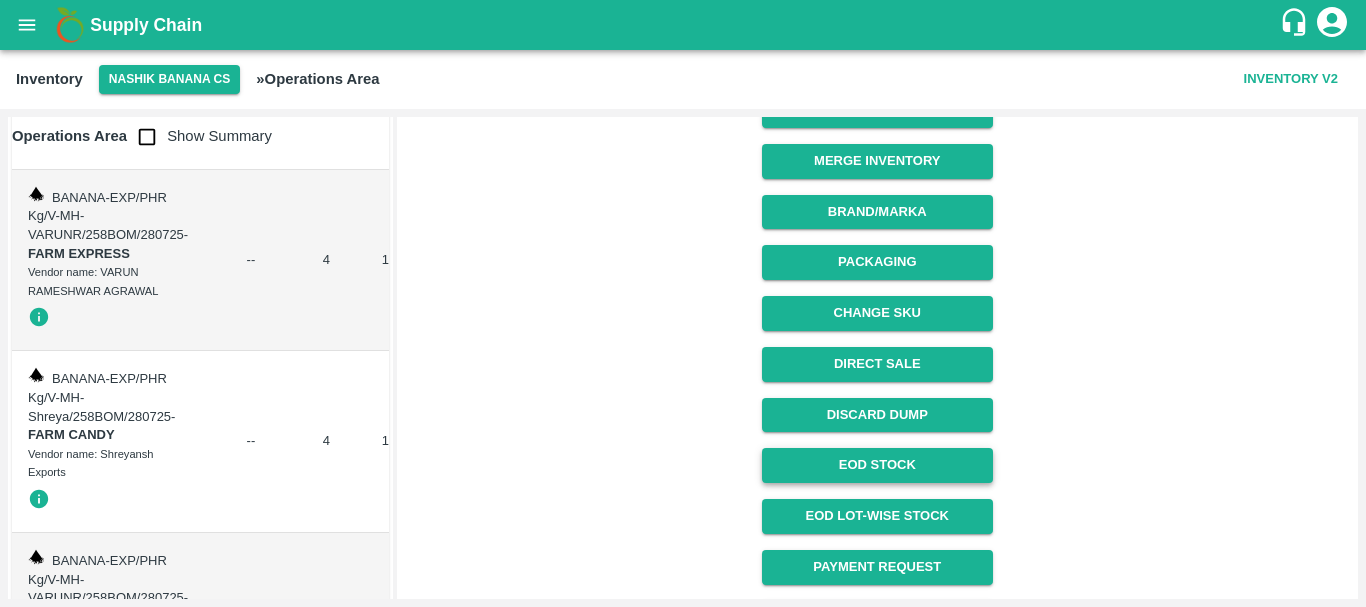 click on "EOD Stock" at bounding box center [877, 465] 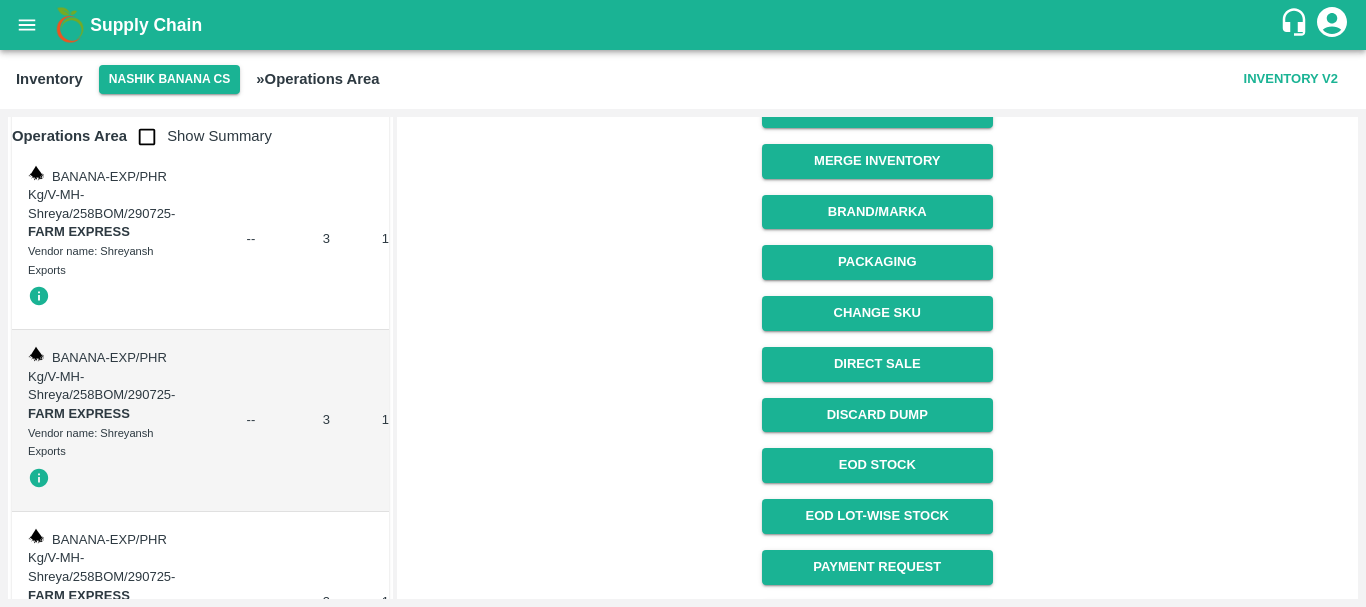 scroll, scrollTop: 9828, scrollLeft: 0, axis: vertical 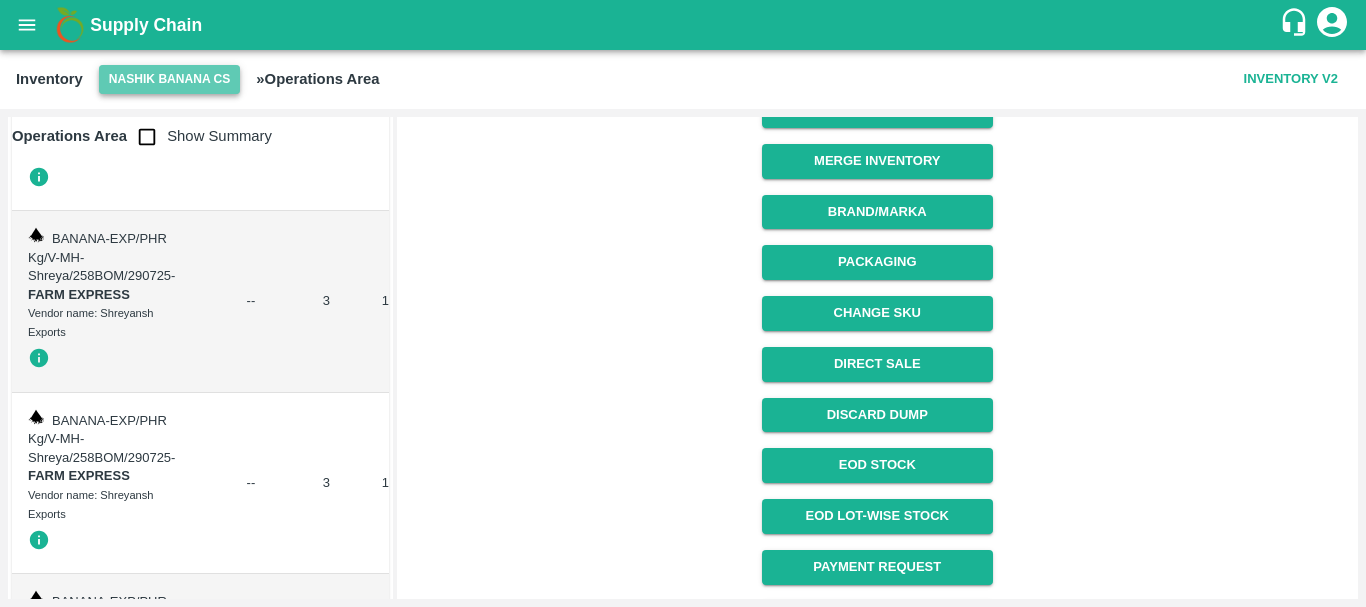 click on "Nashik Banana CS" at bounding box center [170, 79] 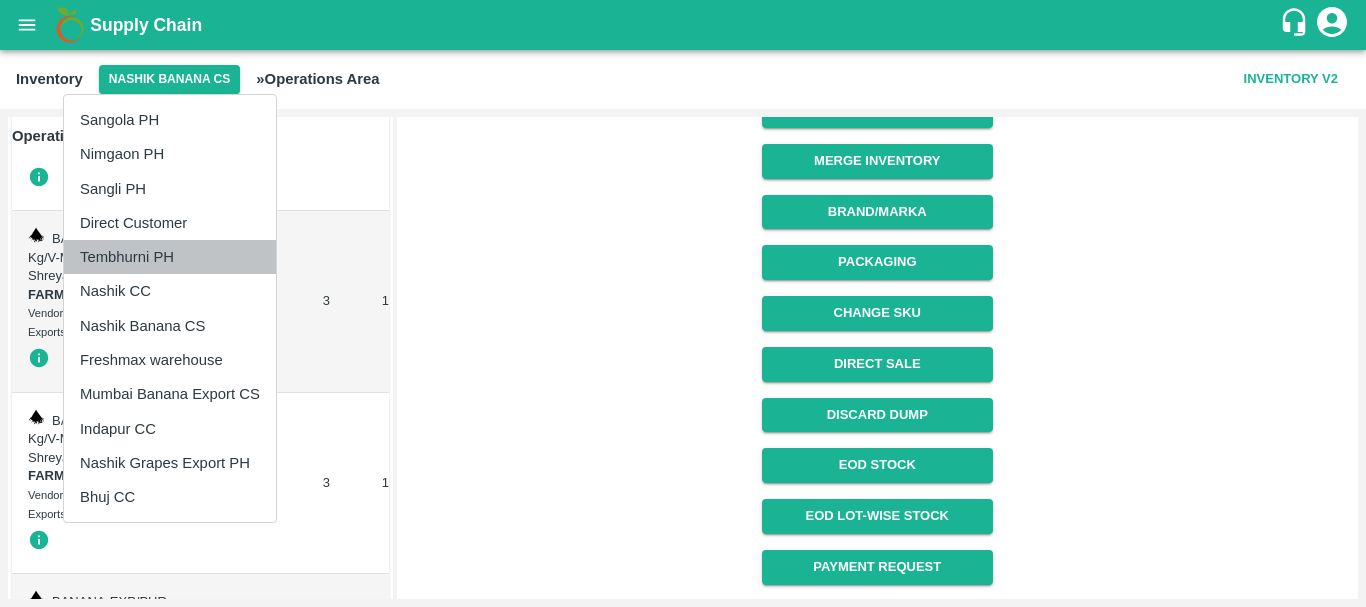 click on "Tembhurni PH" at bounding box center [170, 257] 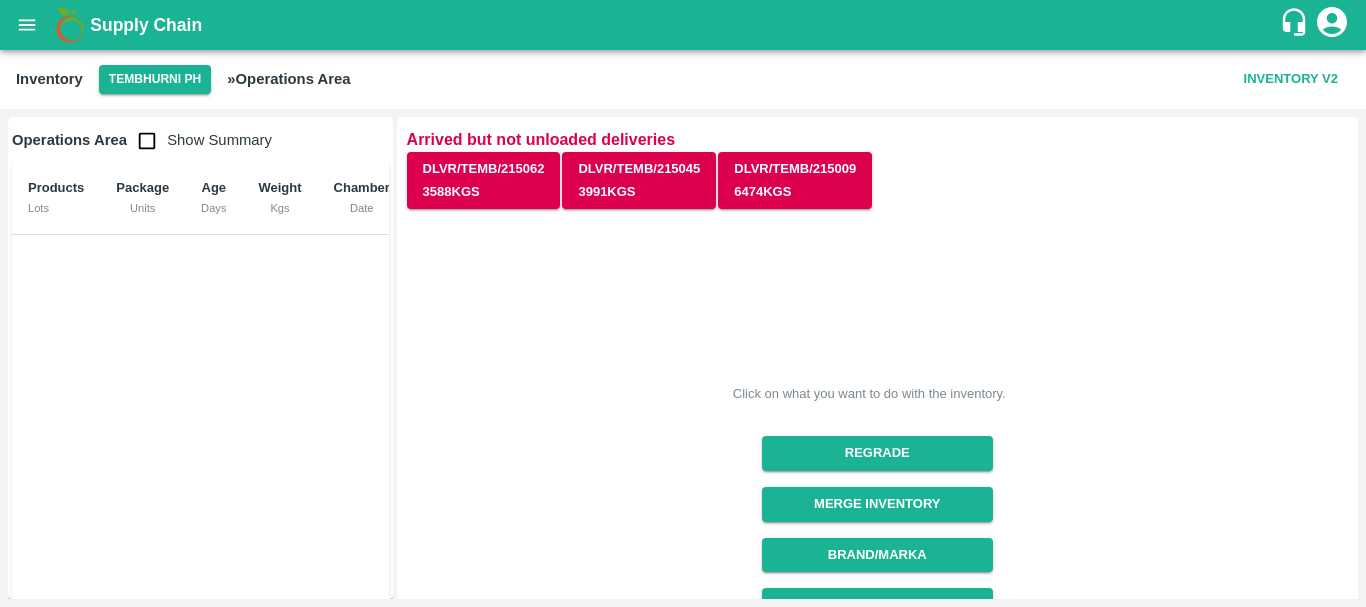 scroll, scrollTop: 0, scrollLeft: 0, axis: both 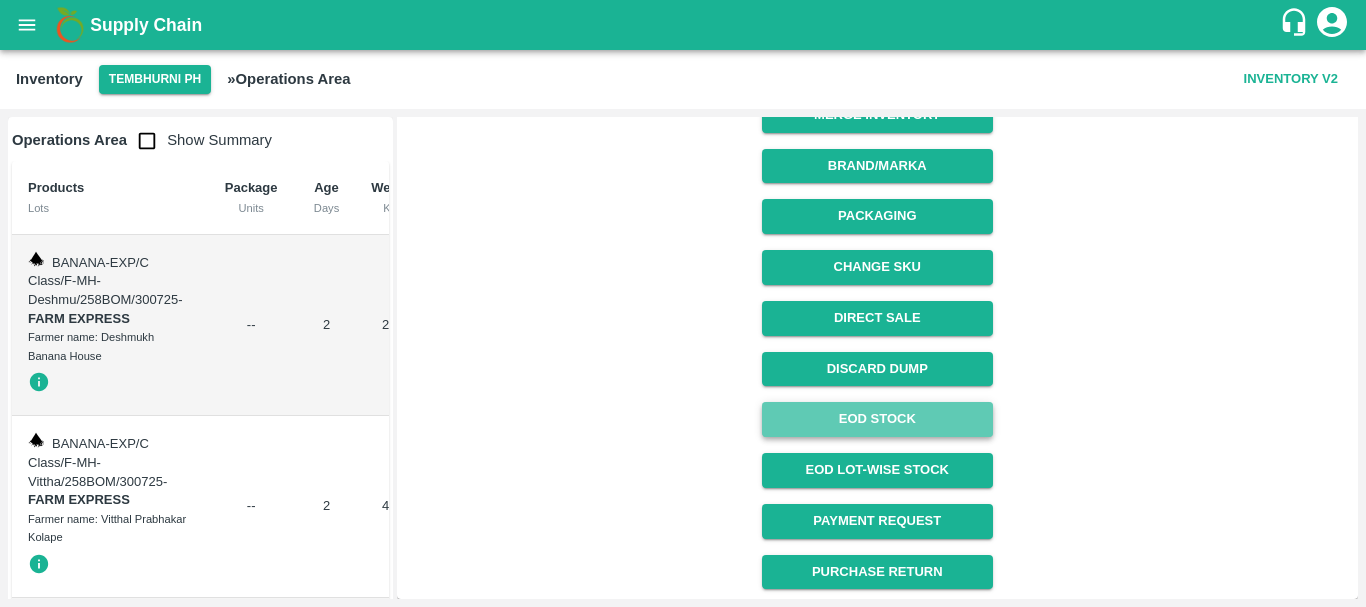 click on "EOD Stock" at bounding box center (877, 419) 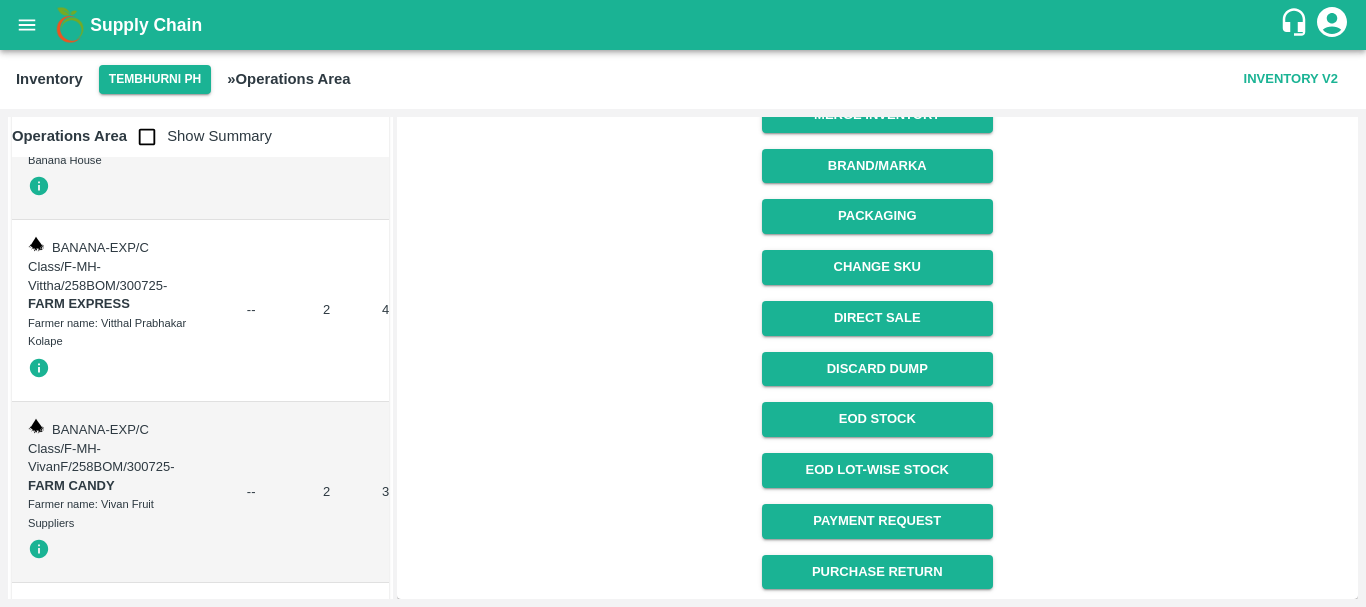 scroll, scrollTop: 0, scrollLeft: 0, axis: both 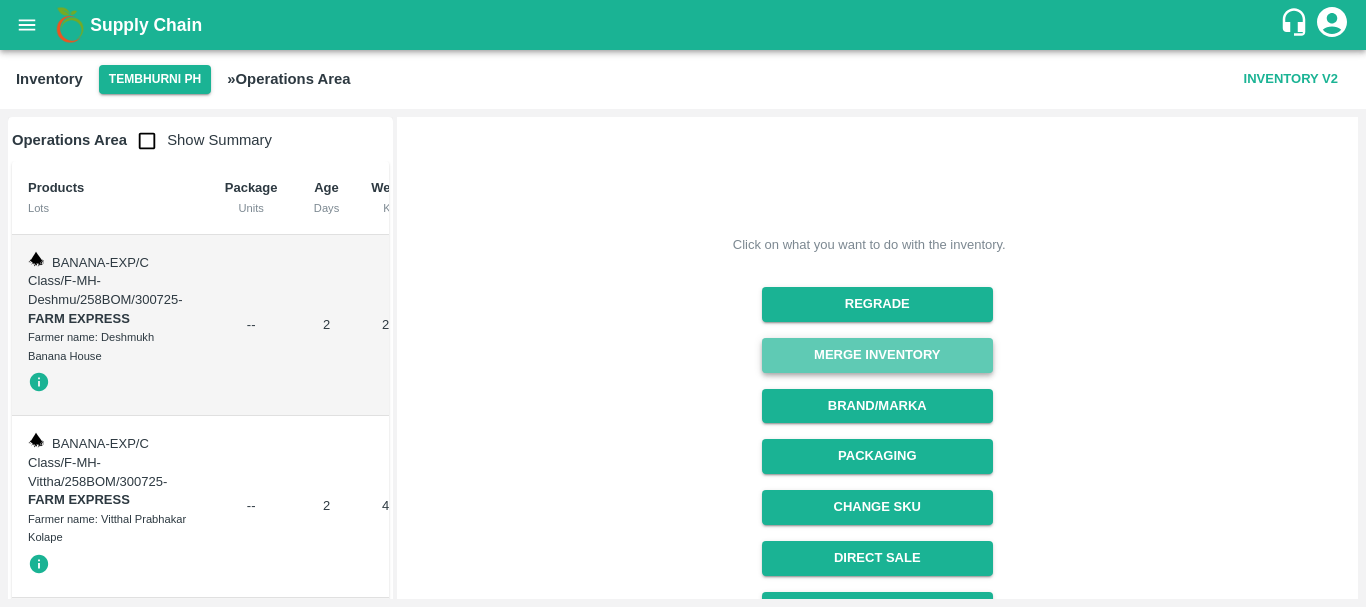 click on "Merge Inventory" at bounding box center [877, 355] 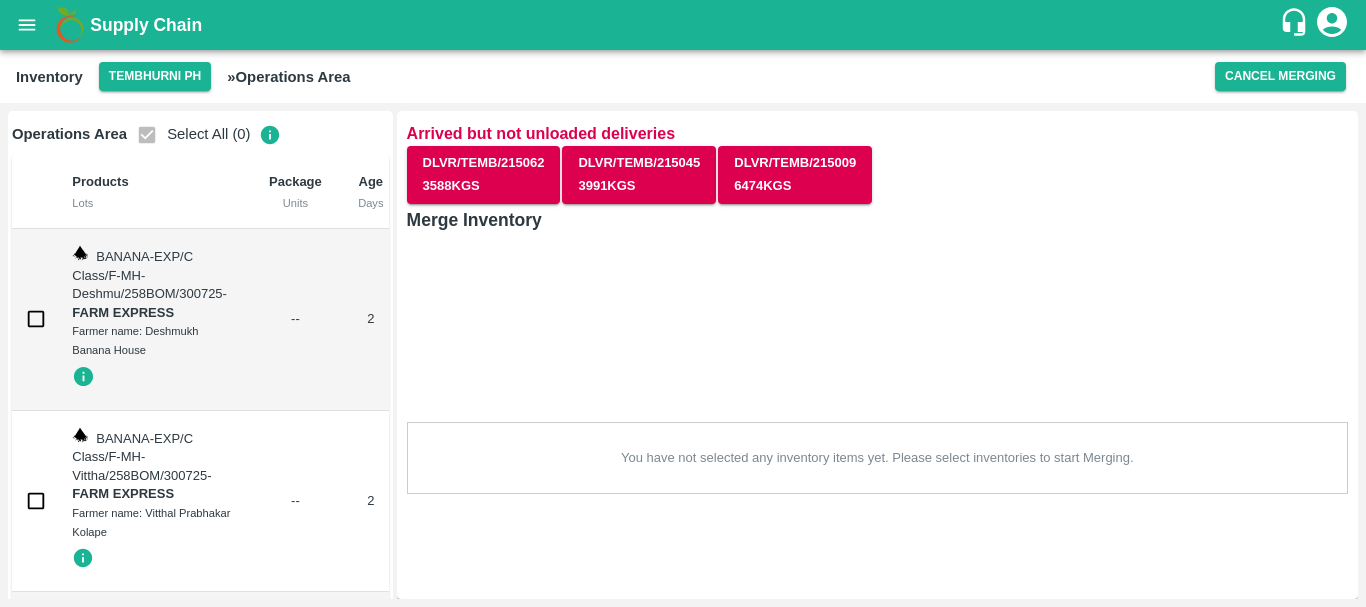 scroll, scrollTop: 0, scrollLeft: 0, axis: both 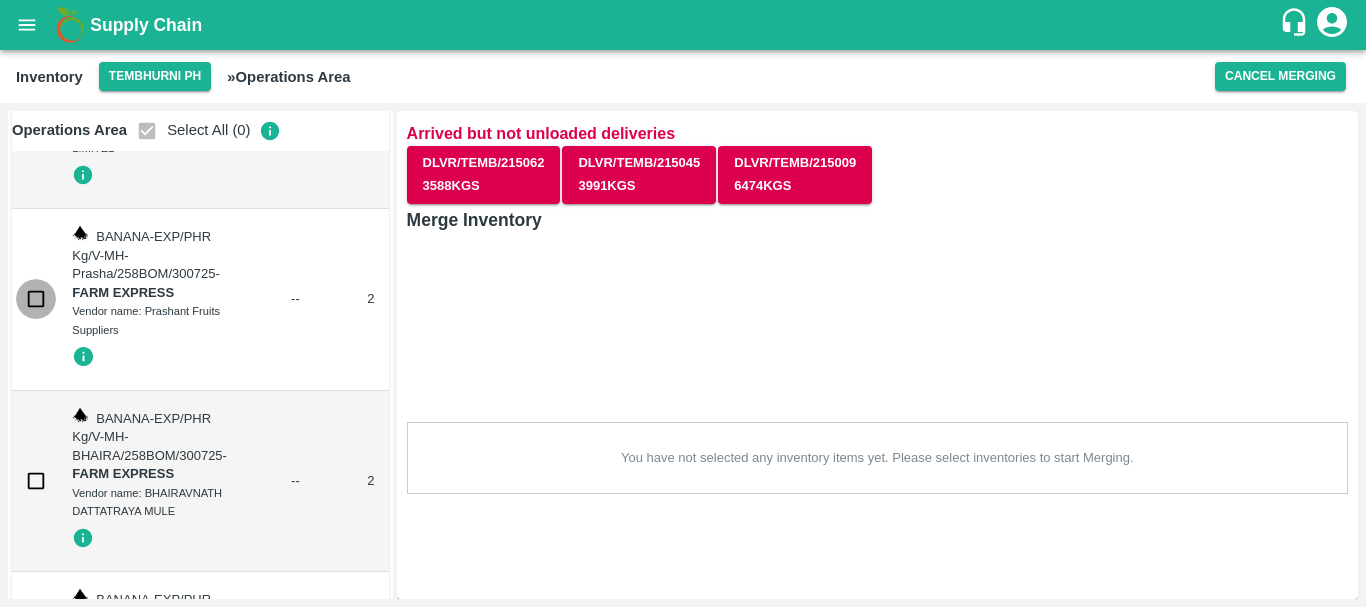 click at bounding box center [36, 299] 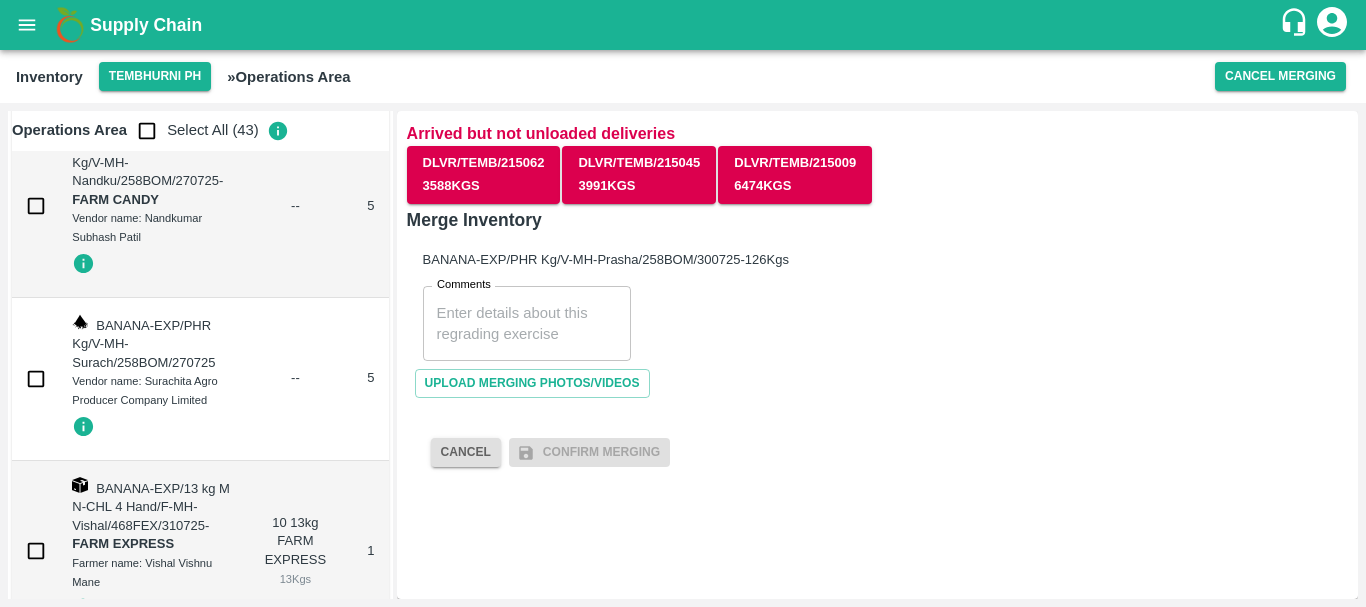 scroll, scrollTop: 20435, scrollLeft: 0, axis: vertical 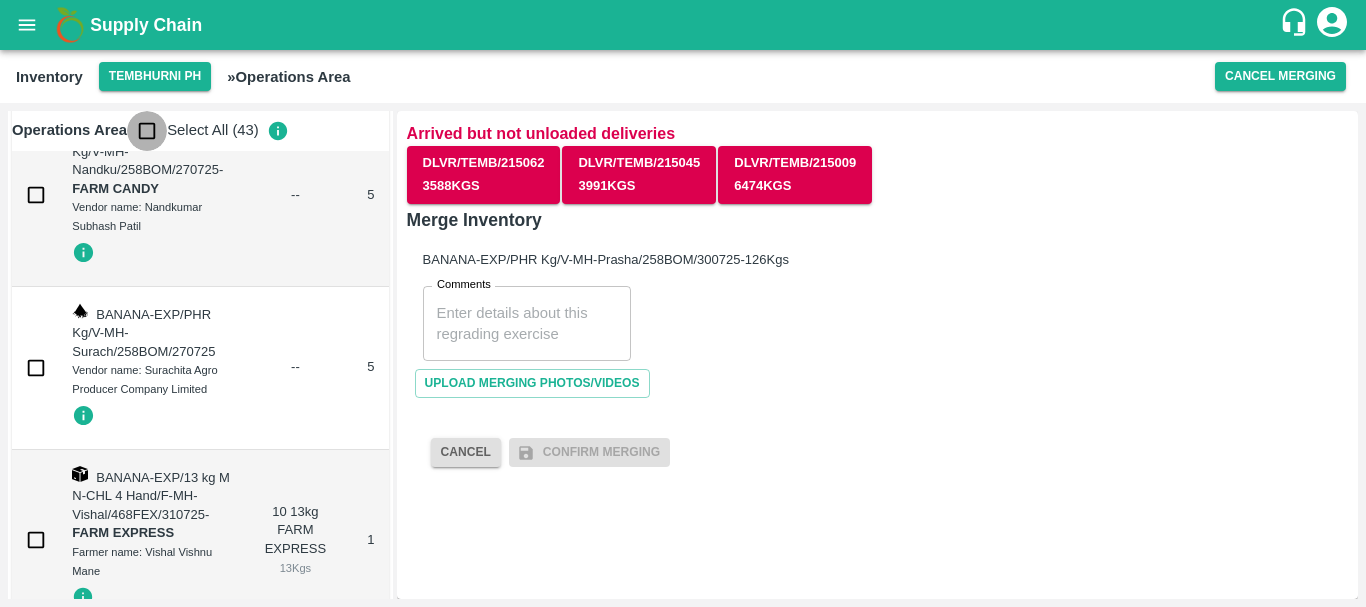 click at bounding box center [147, 131] 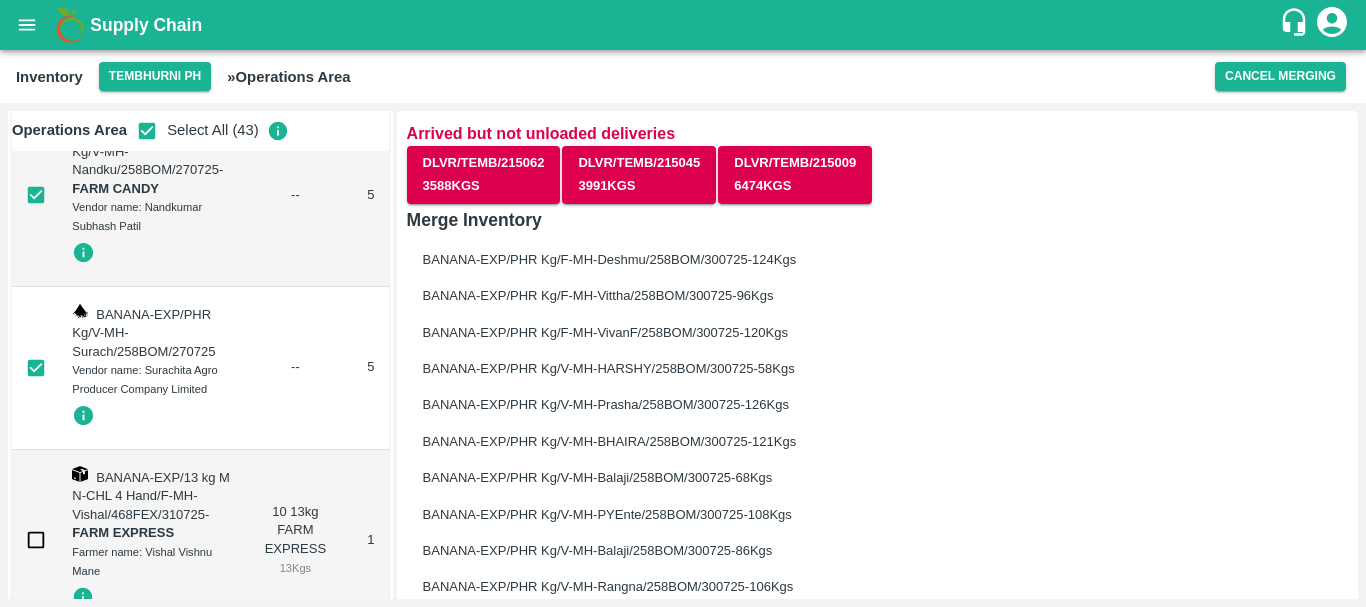 scroll, scrollTop: 1423, scrollLeft: 0, axis: vertical 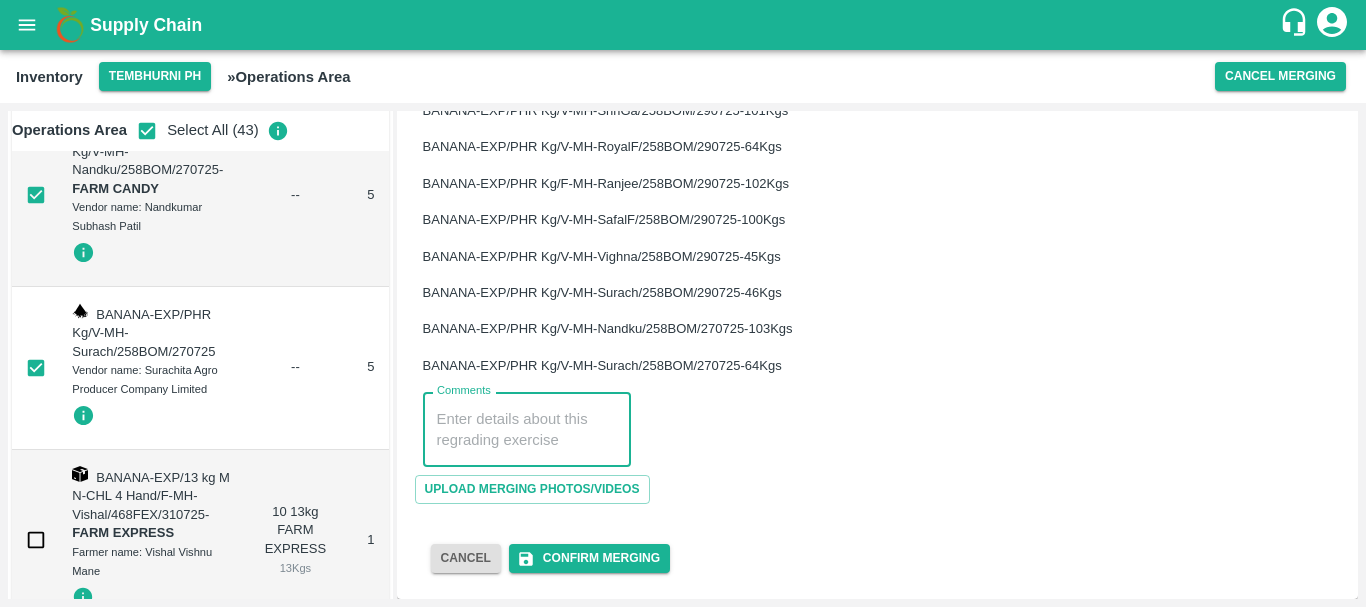 click on "Comments" at bounding box center (527, 430) 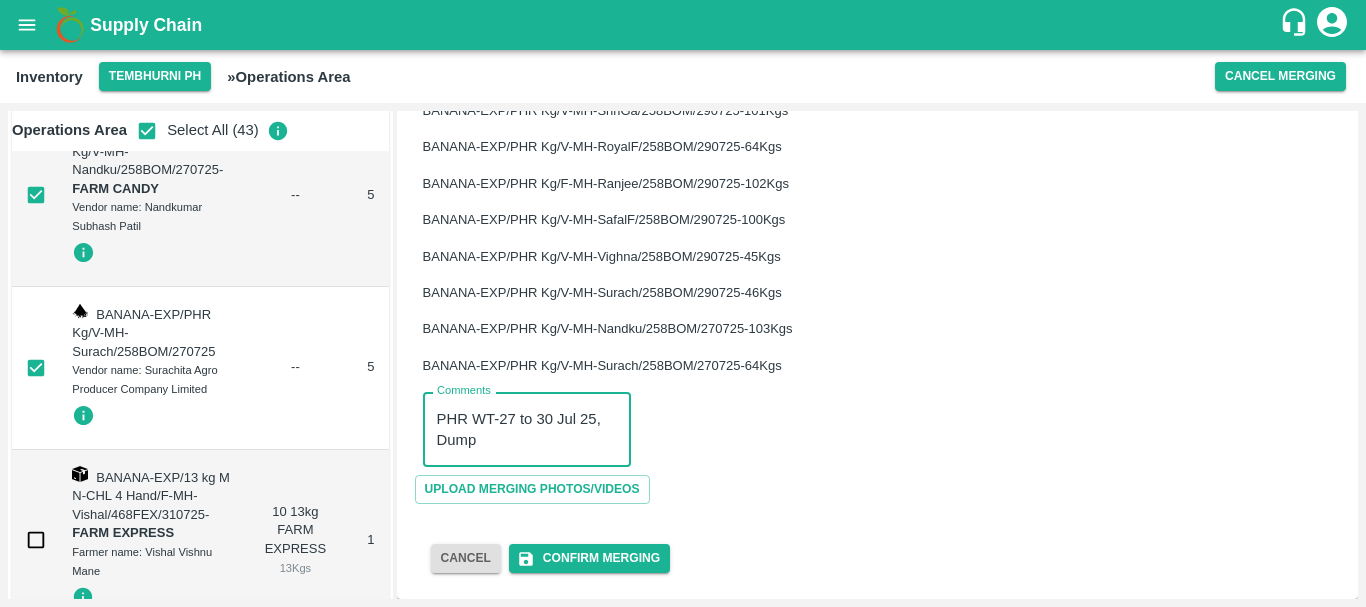 click on "PHR WT-27 to 30 Jul 25, Dump" at bounding box center (527, 430) 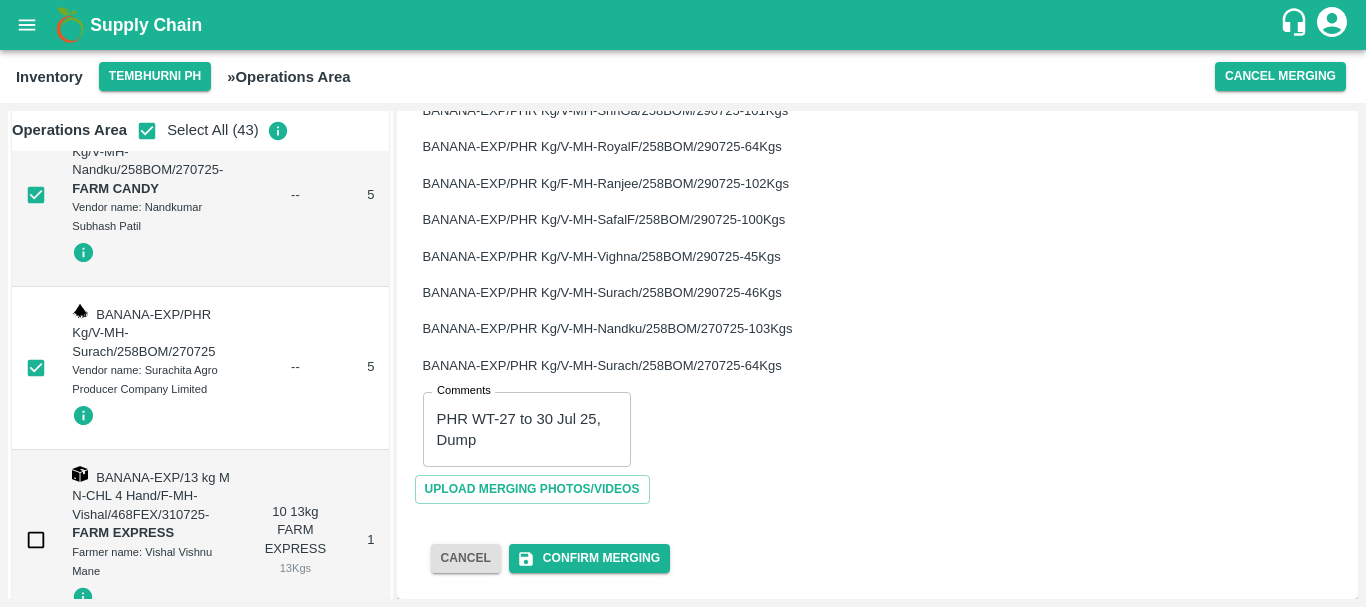 click on "Comments PHR WT-27 to 30 Jul 25, Dump x Comments" at bounding box center [869, 421] 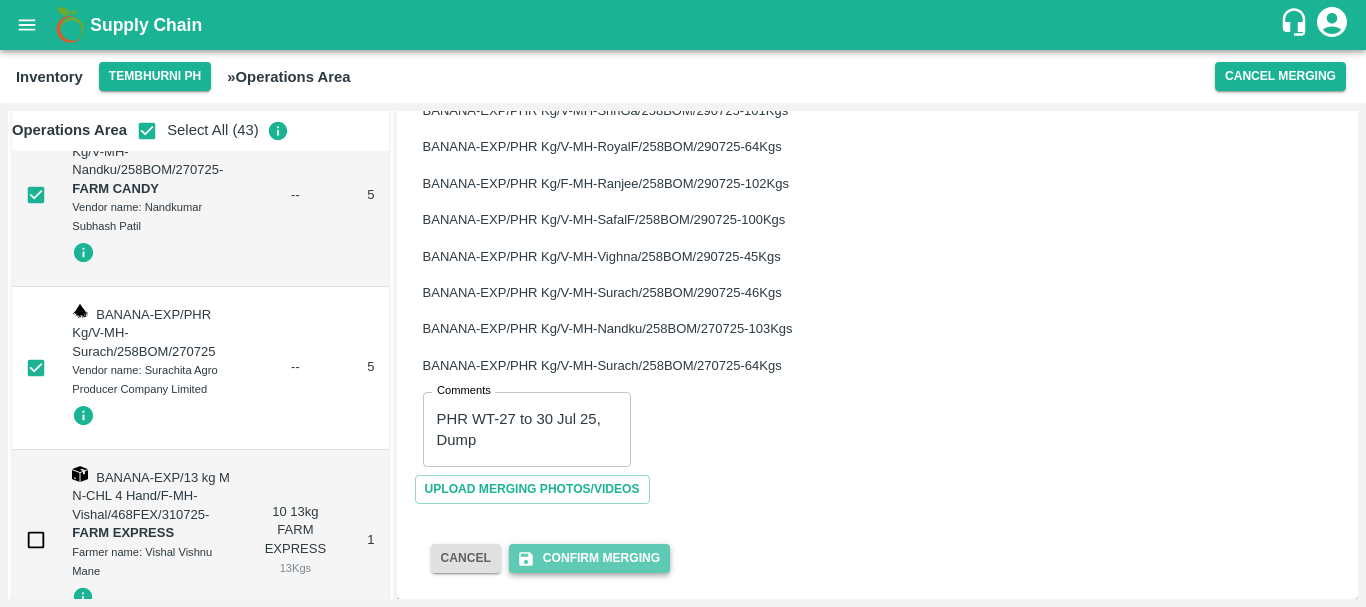 click on "Confirm Merging" at bounding box center (589, 558) 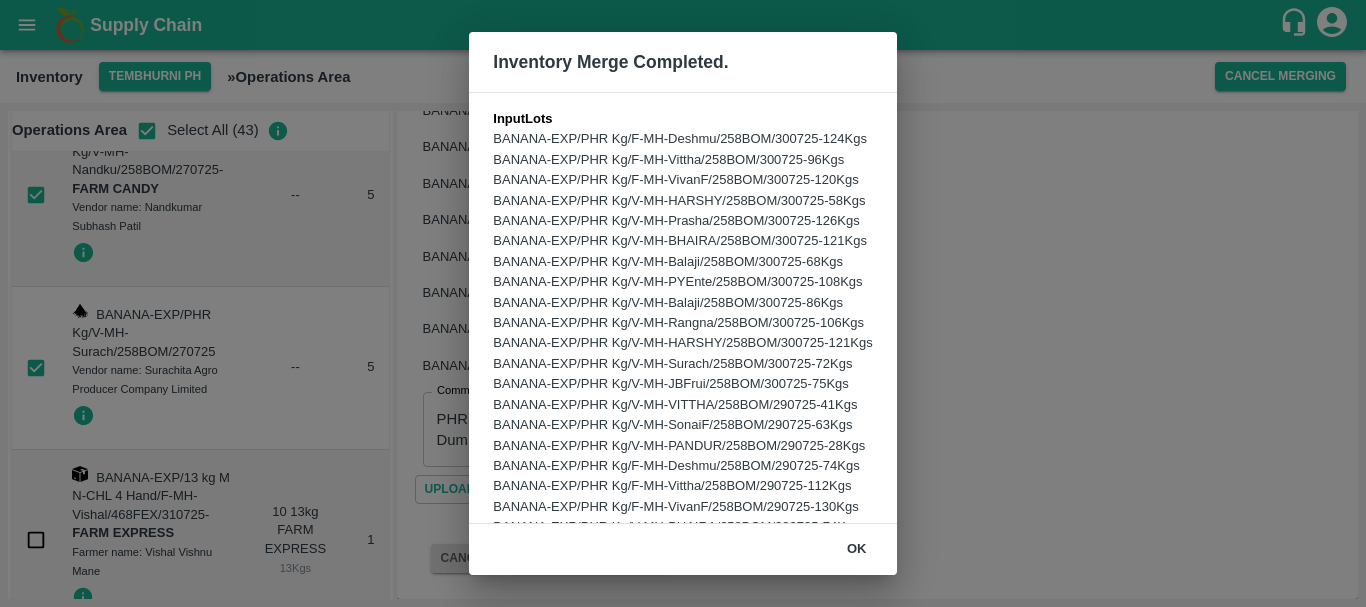 scroll, scrollTop: 573, scrollLeft: 0, axis: vertical 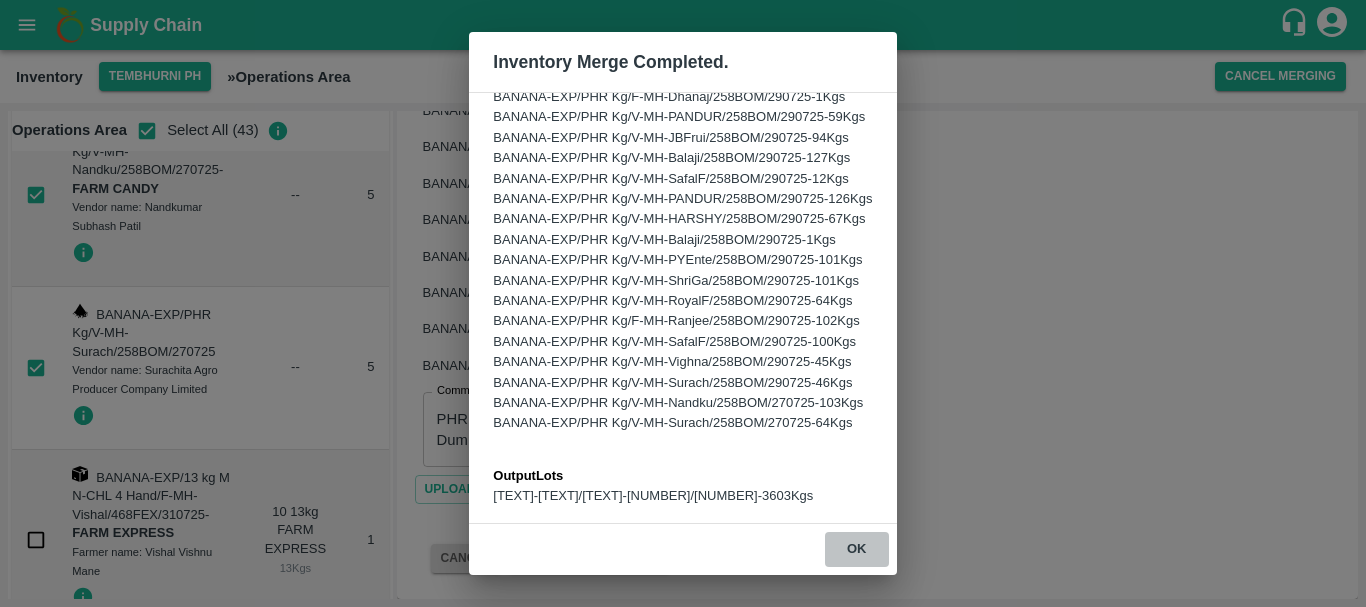 click on "ok" at bounding box center [857, 549] 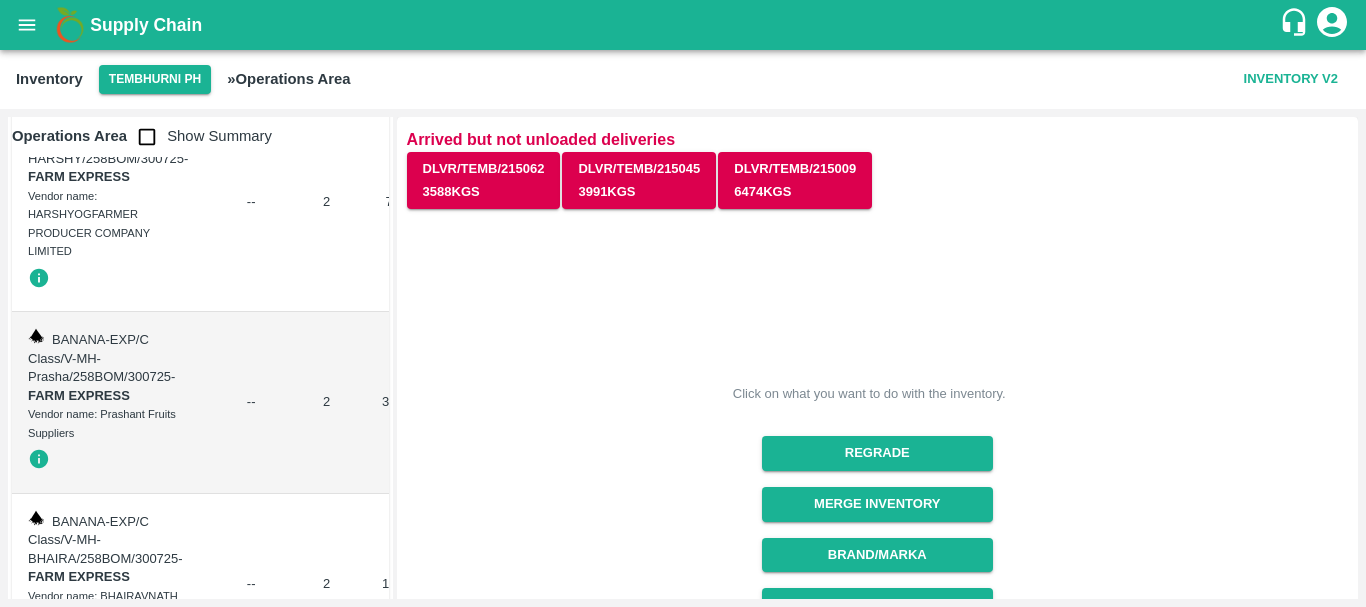 scroll, scrollTop: 0, scrollLeft: 0, axis: both 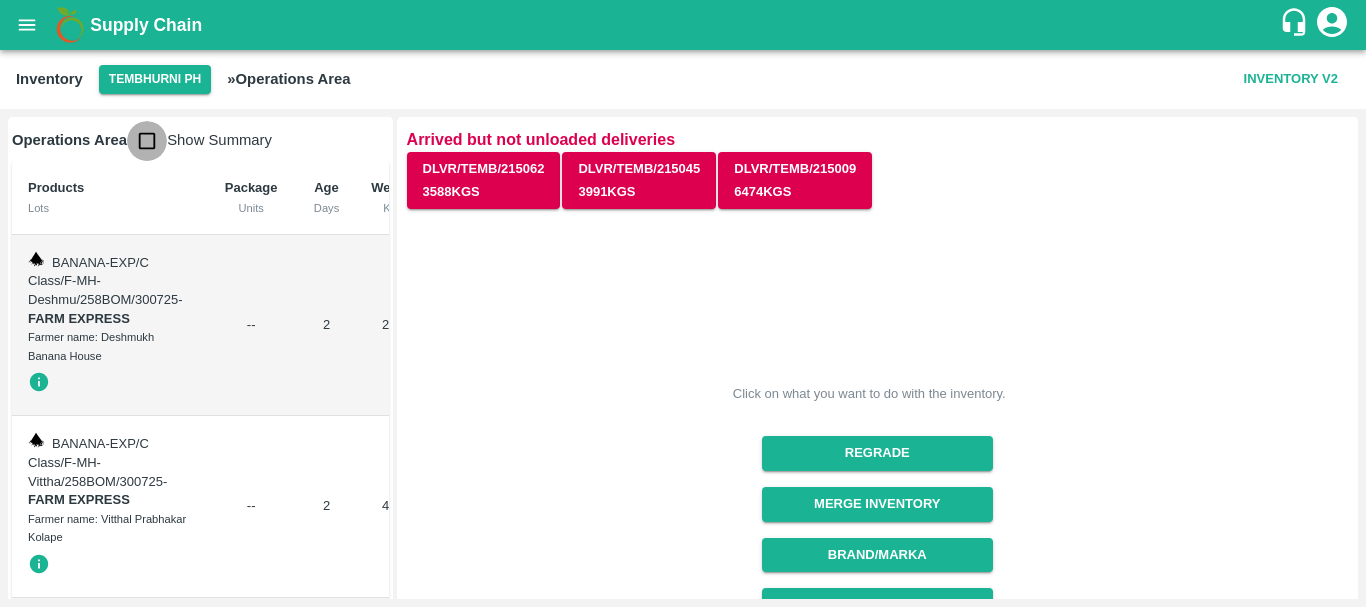 click at bounding box center [147, 141] 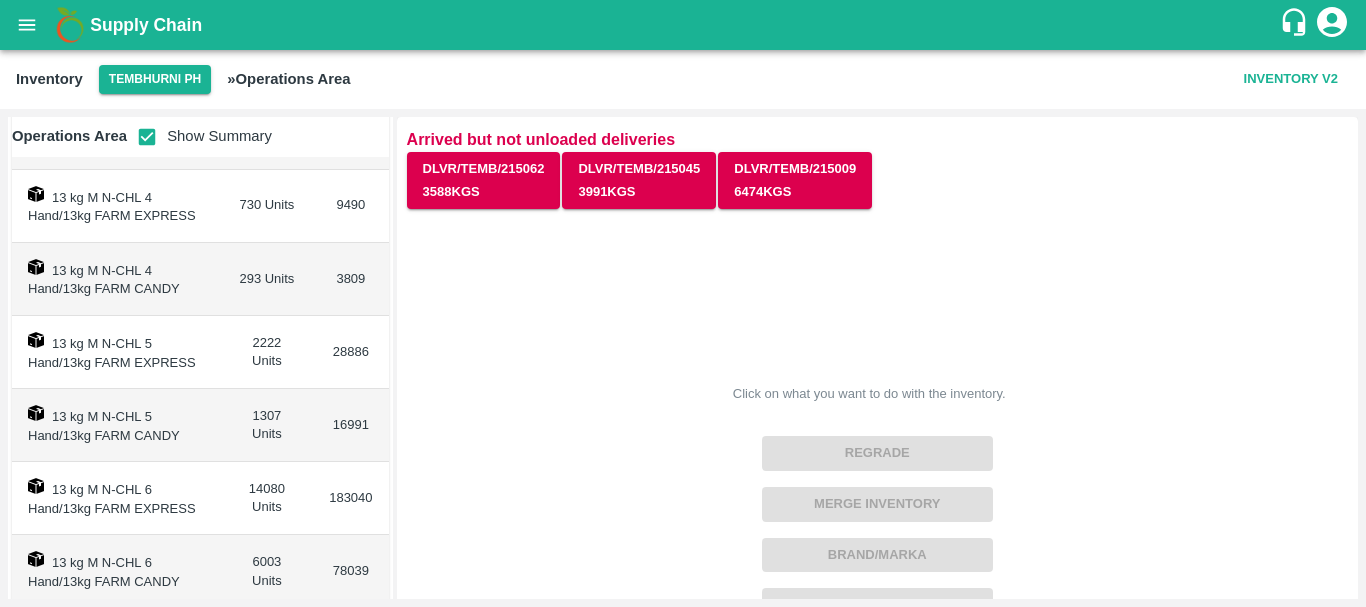 scroll, scrollTop: 0, scrollLeft: 0, axis: both 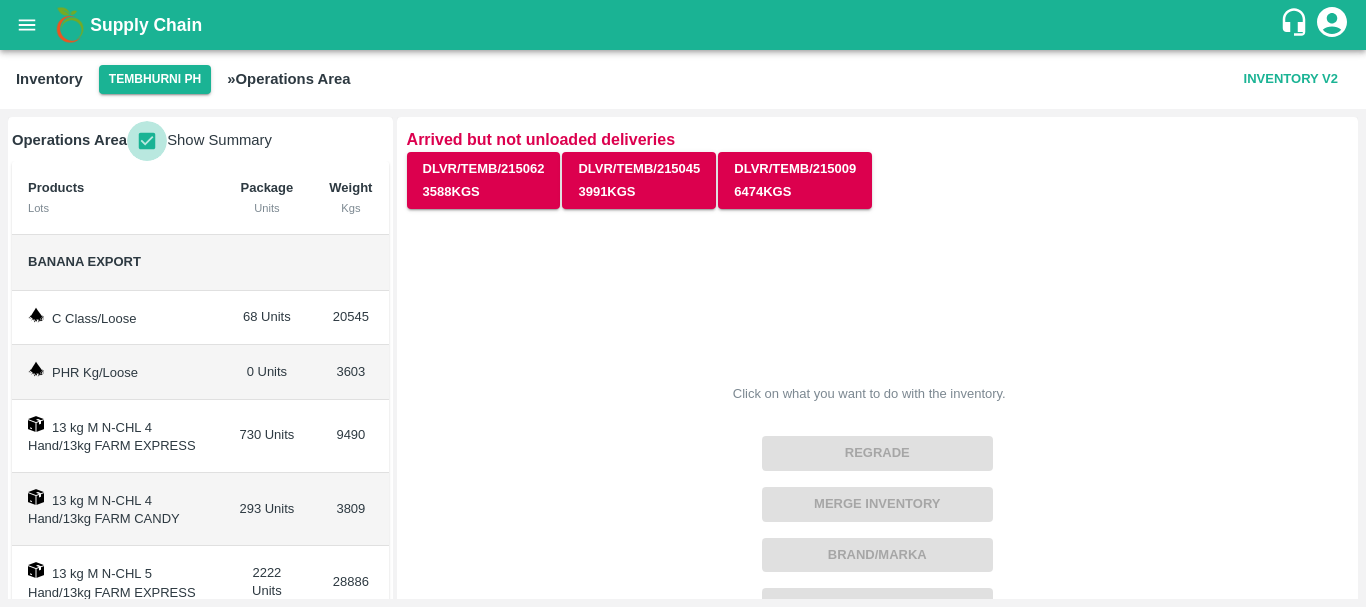 click at bounding box center (147, 141) 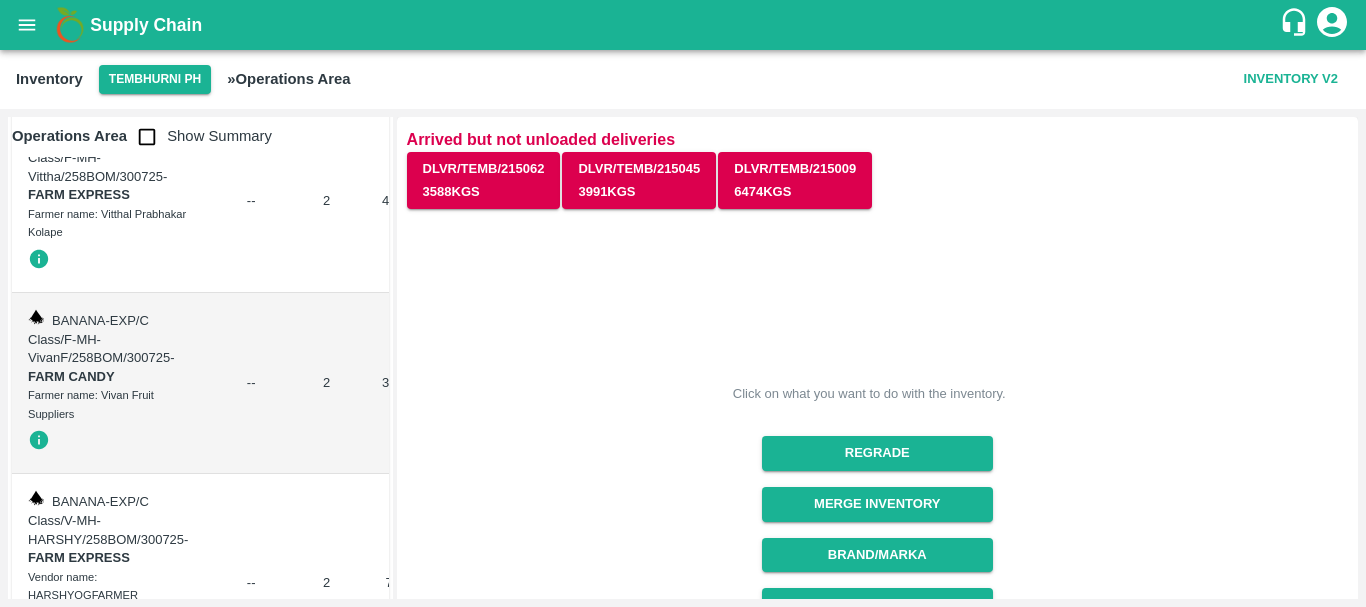 scroll, scrollTop: 0, scrollLeft: 0, axis: both 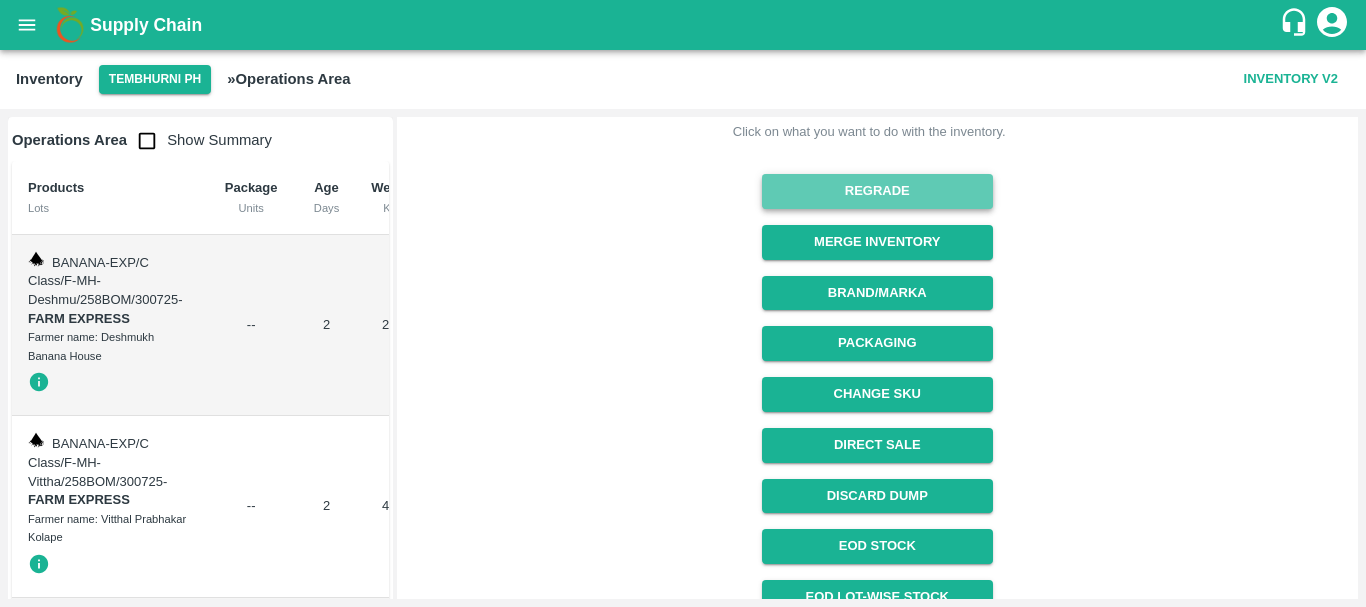 click on "Regrade" at bounding box center (877, 191) 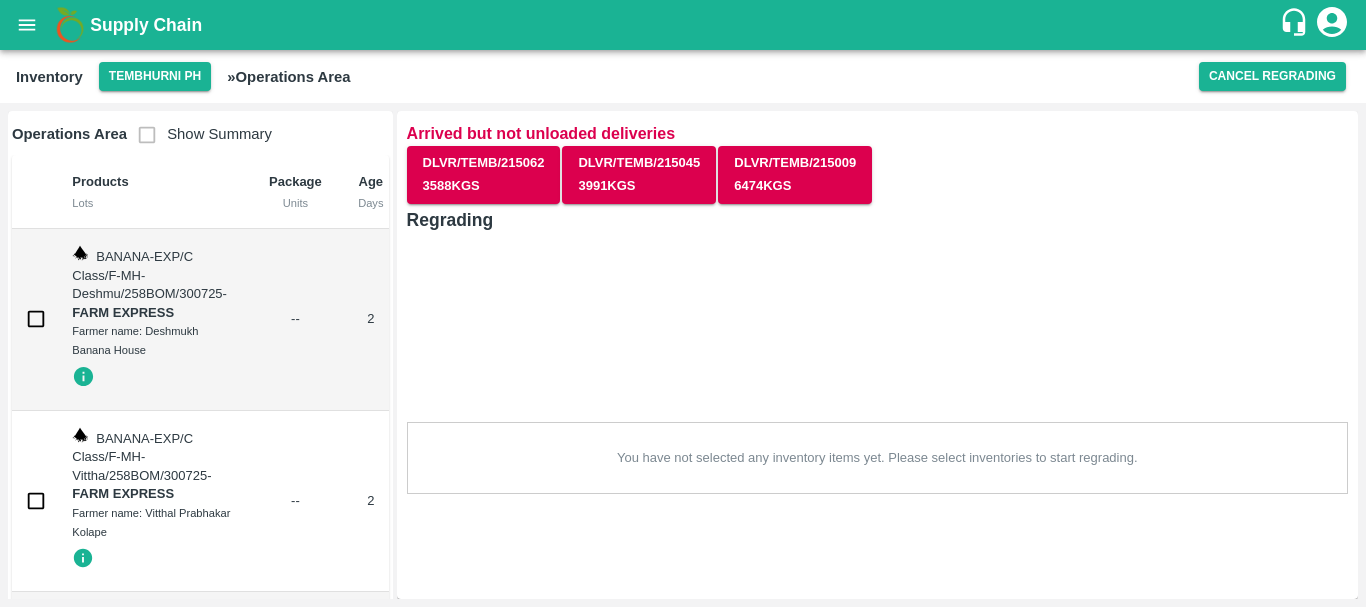 scroll, scrollTop: 0, scrollLeft: 0, axis: both 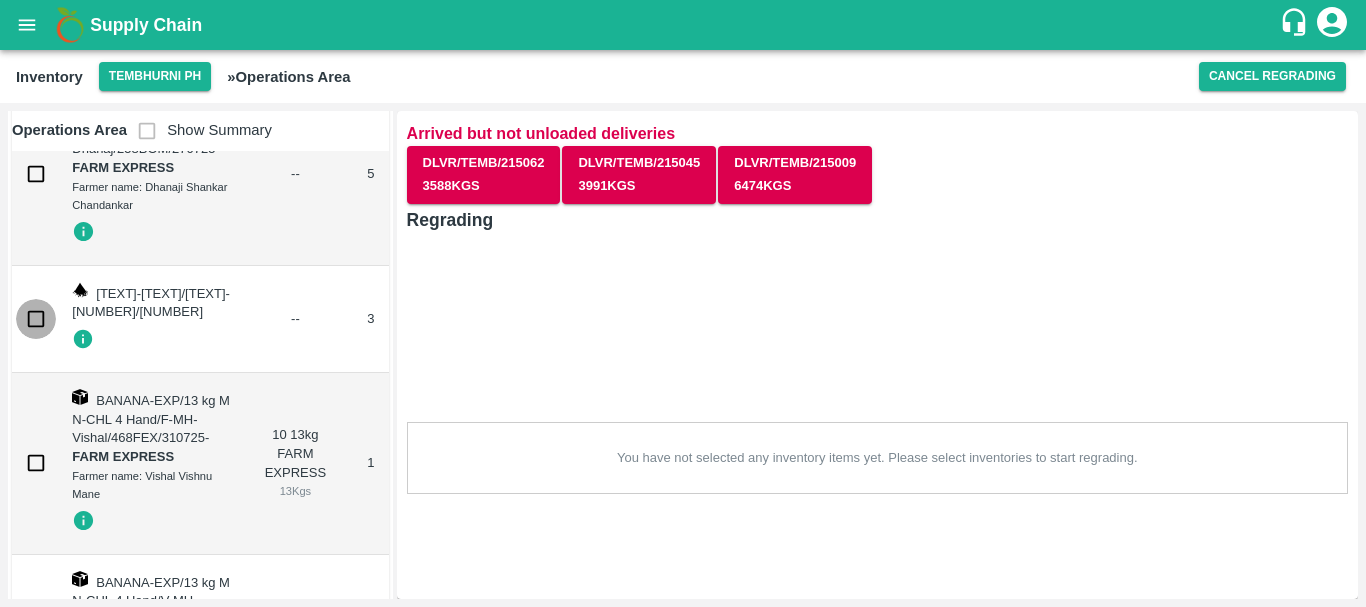 click at bounding box center [36, 319] 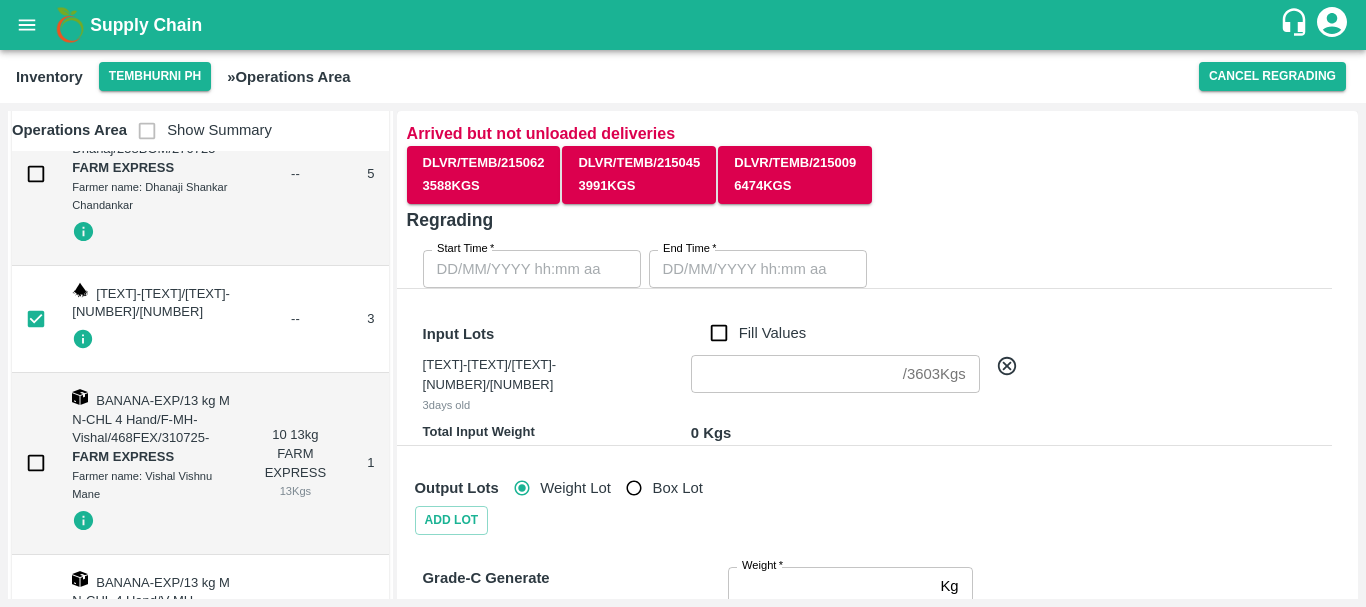 type on "DD/MM/YYYY hh:mm aa" 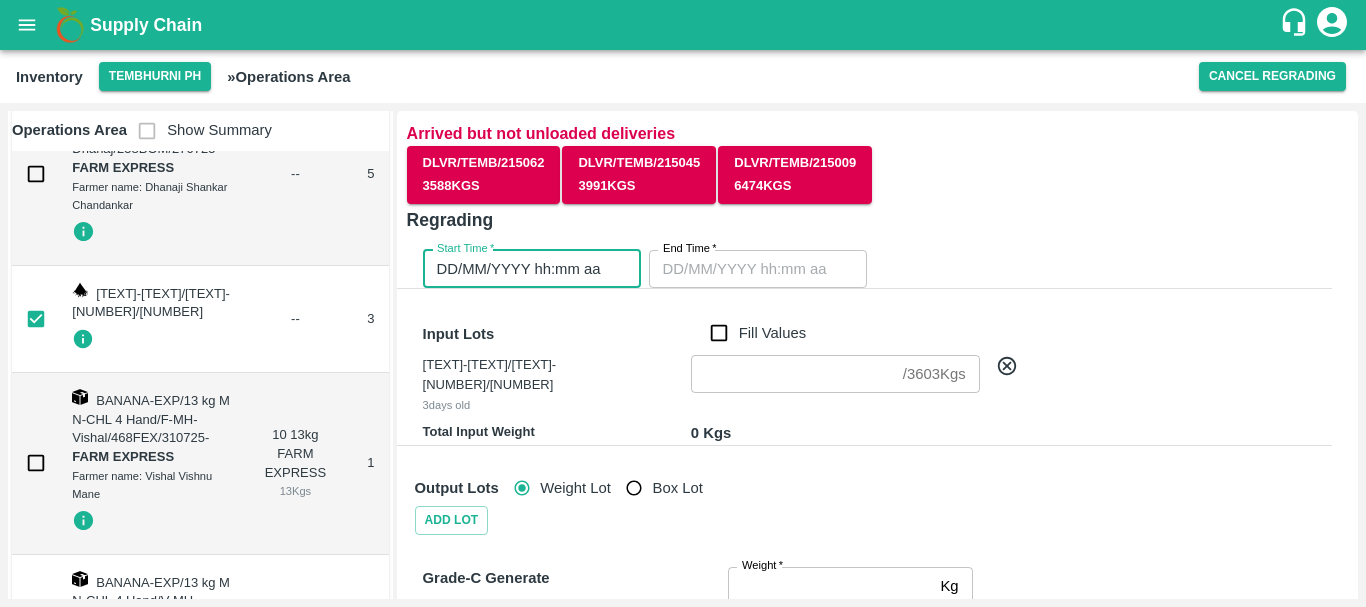 click on "DD/MM/YYYY hh:mm aa" at bounding box center [525, 269] 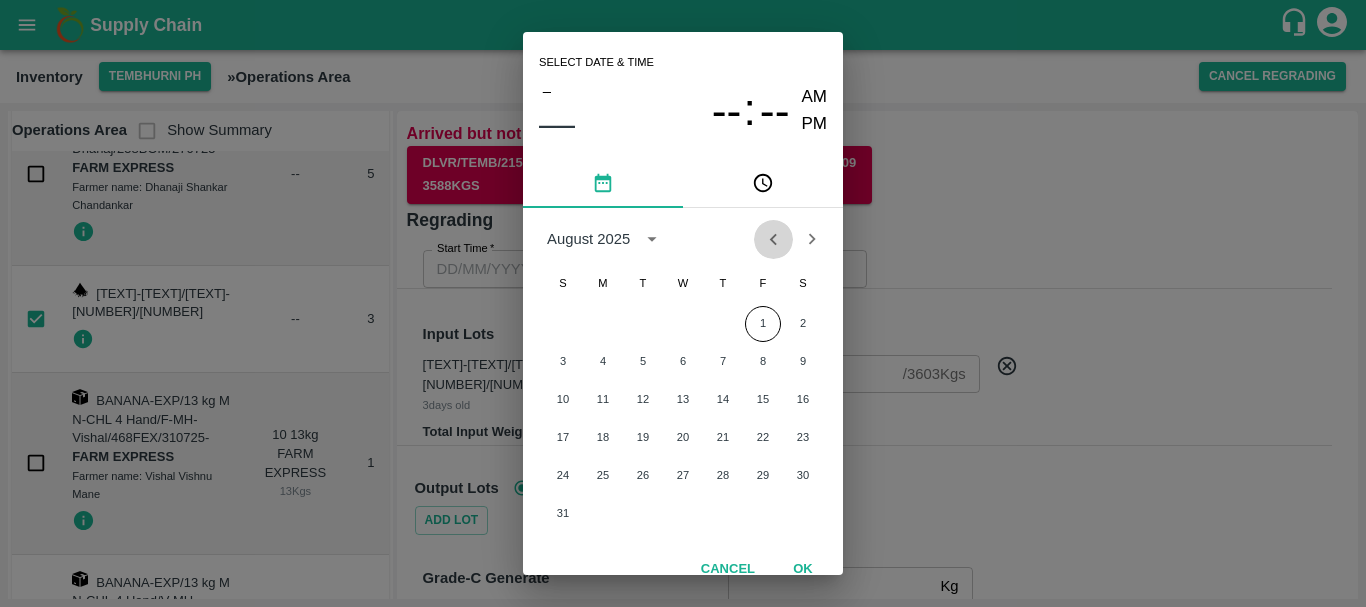 click 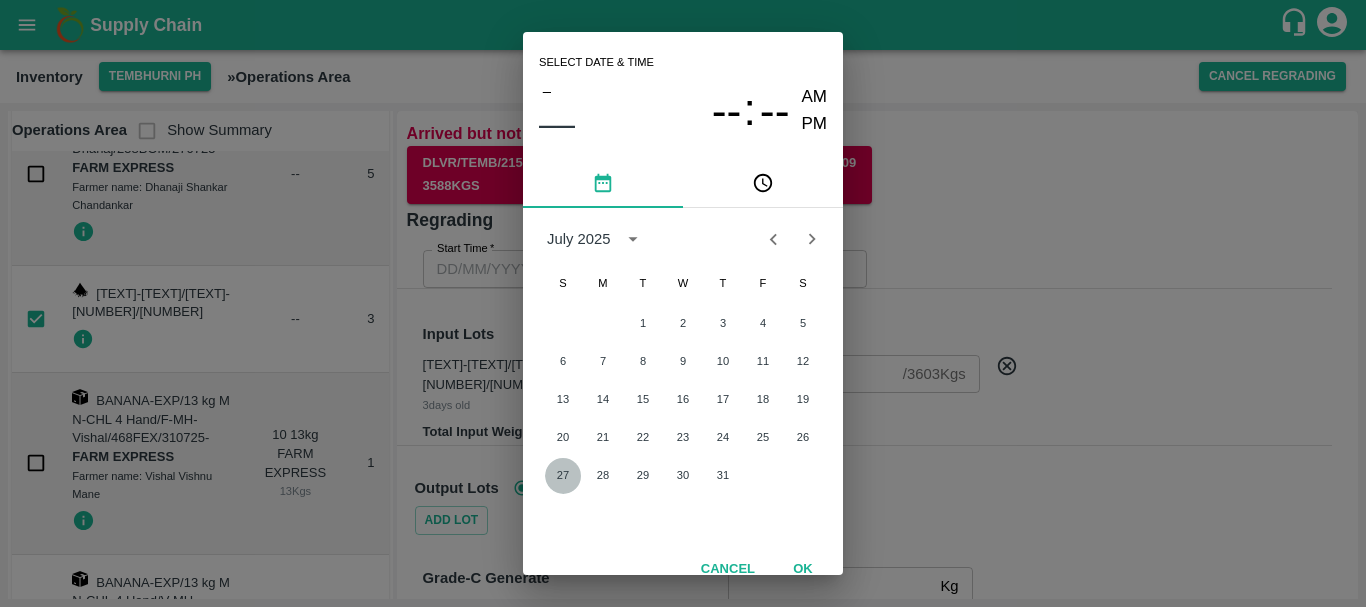 click on "27" at bounding box center [563, 476] 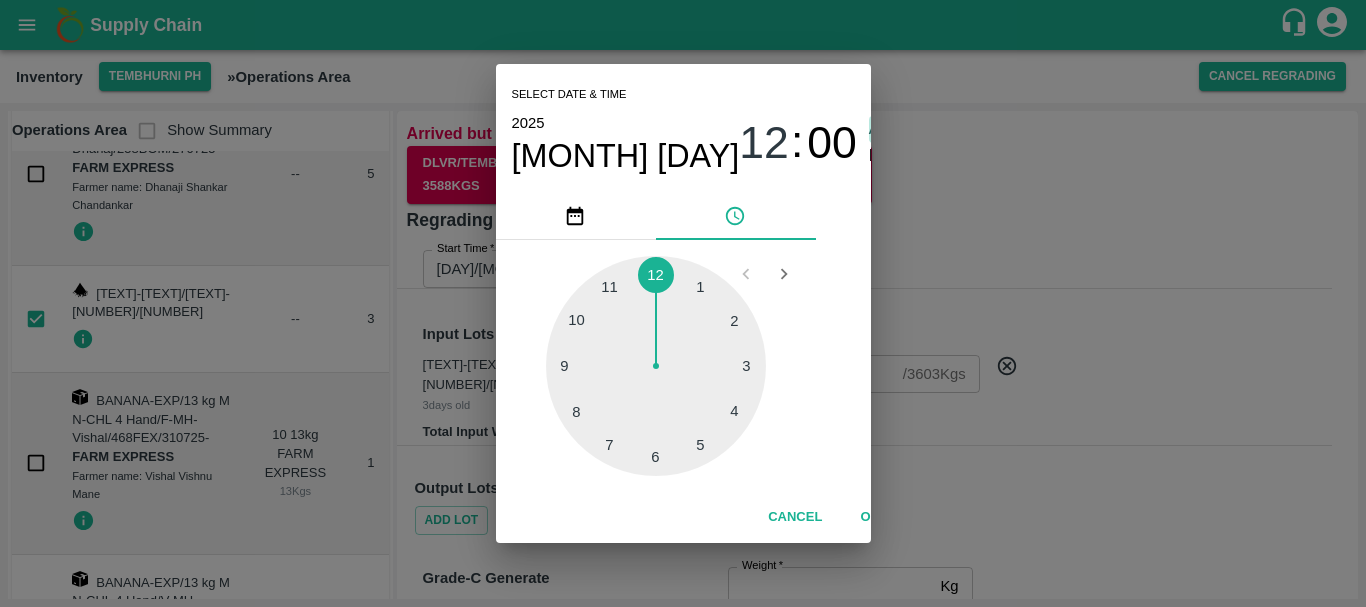 click on "AM" at bounding box center [882, 129] 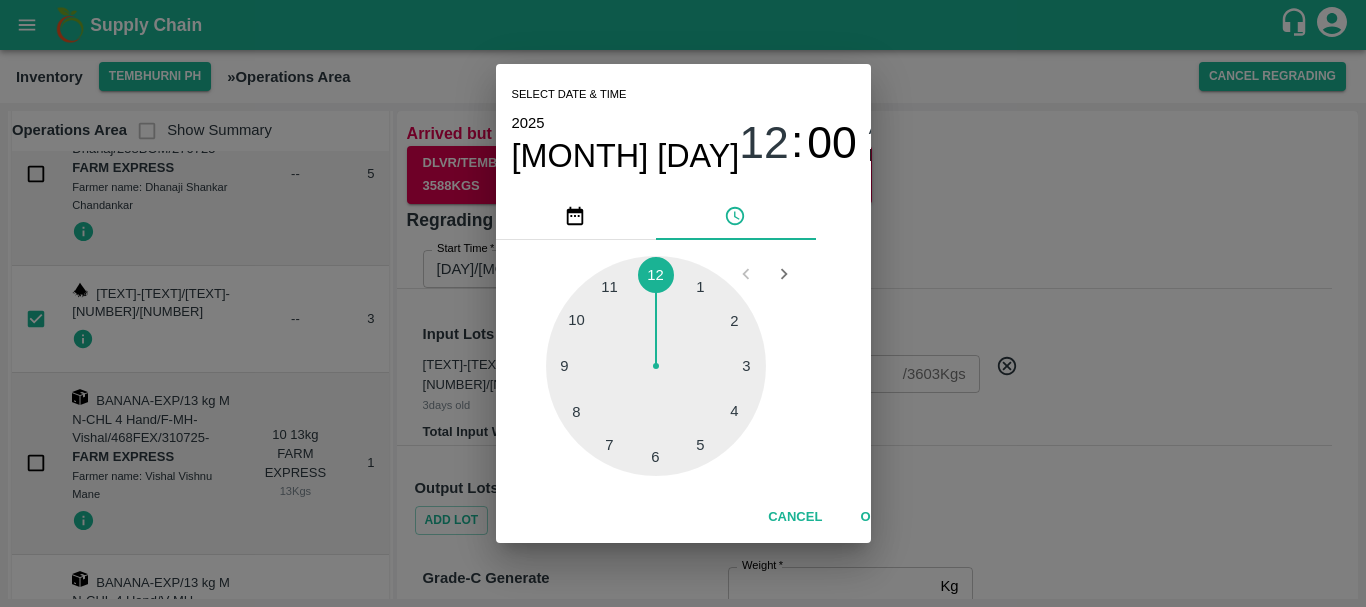 click at bounding box center (656, 366) 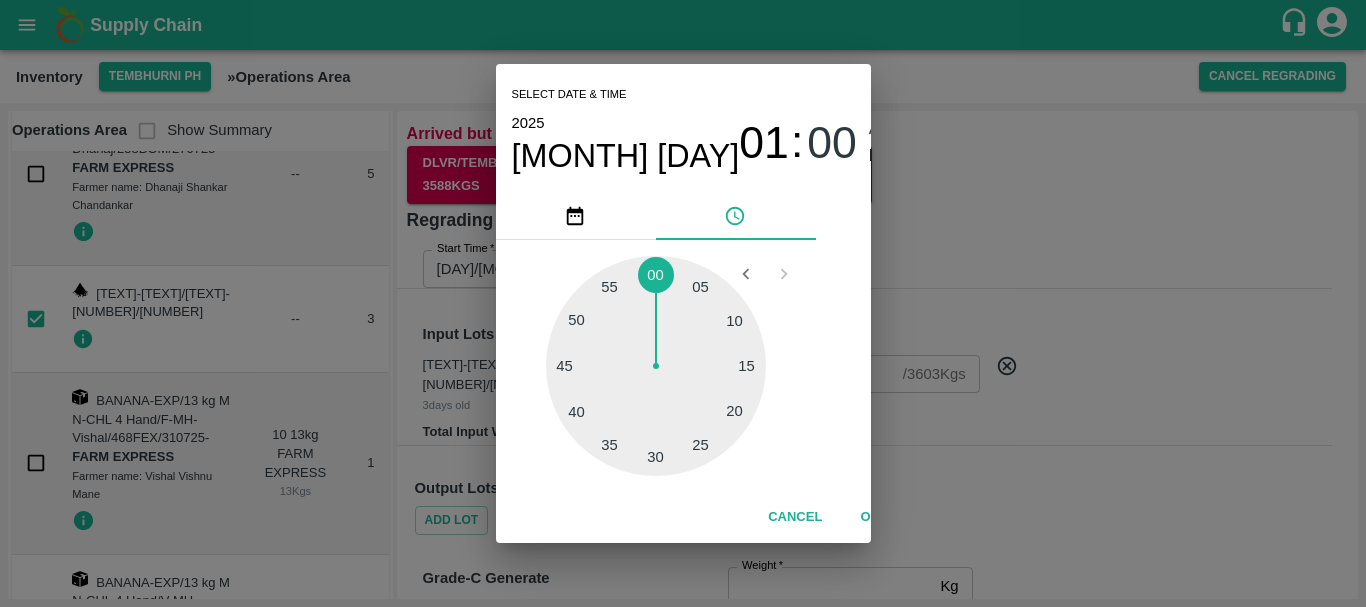 click at bounding box center (656, 366) 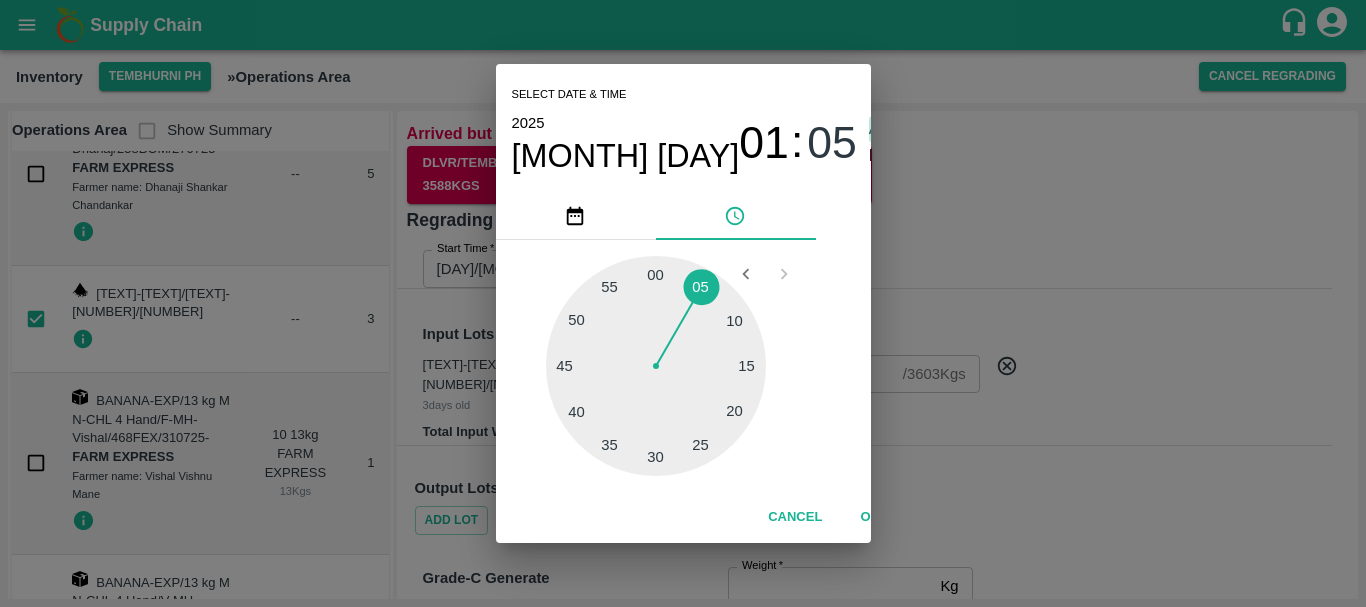 click on "AM" at bounding box center [882, 129] 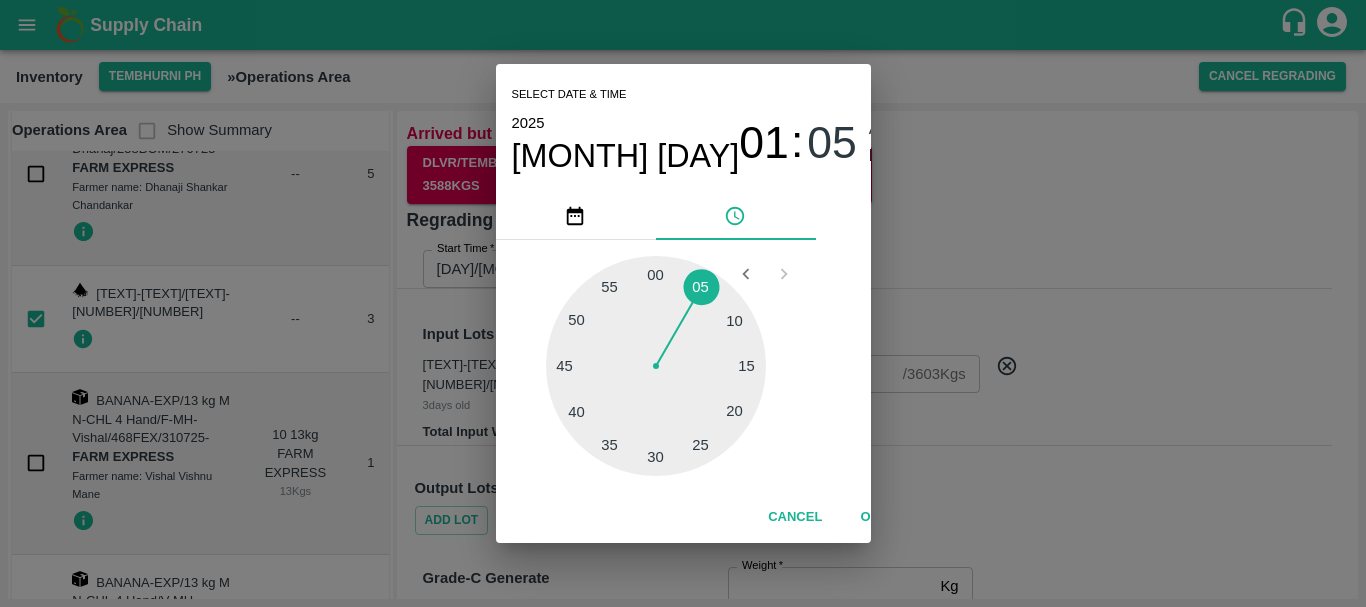 click on "Select date & time 2025 Jul 27 01 : 05 AM PM 05 10 15 20 25 30 35 40 45 50 55 00 Cancel OK" at bounding box center (683, 303) 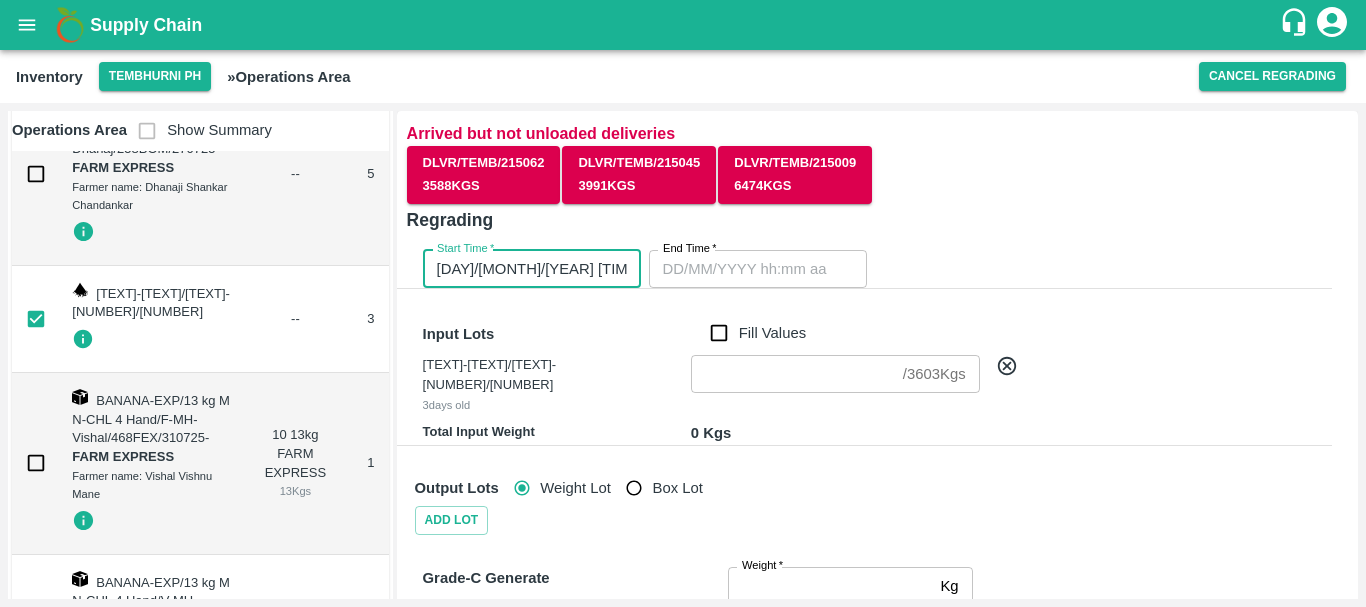 type on "DD/MM/YYYY hh:mm aa" 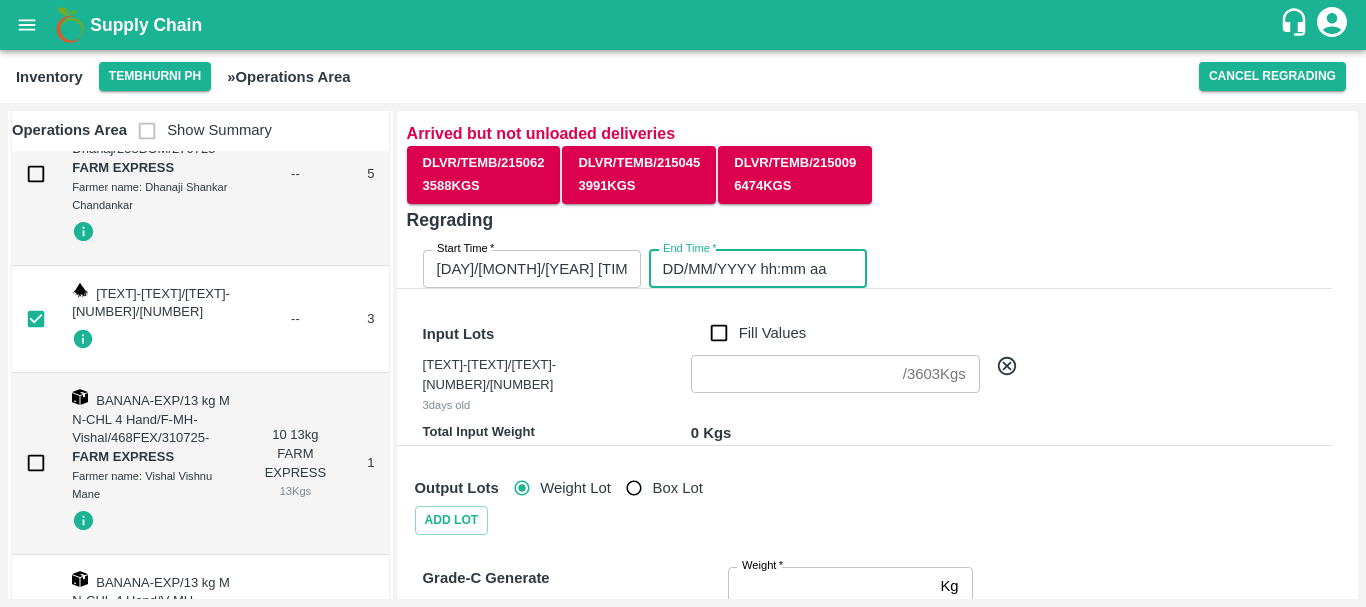 click on "DD/MM/YYYY hh:mm aa" at bounding box center (751, 269) 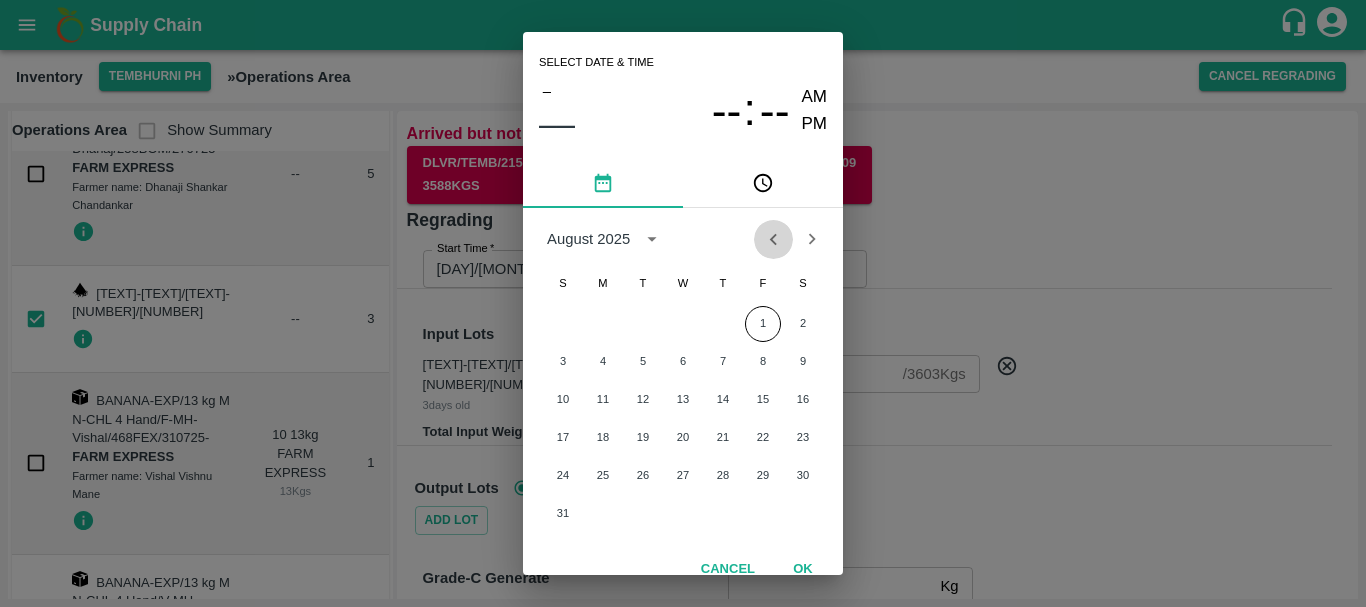 click 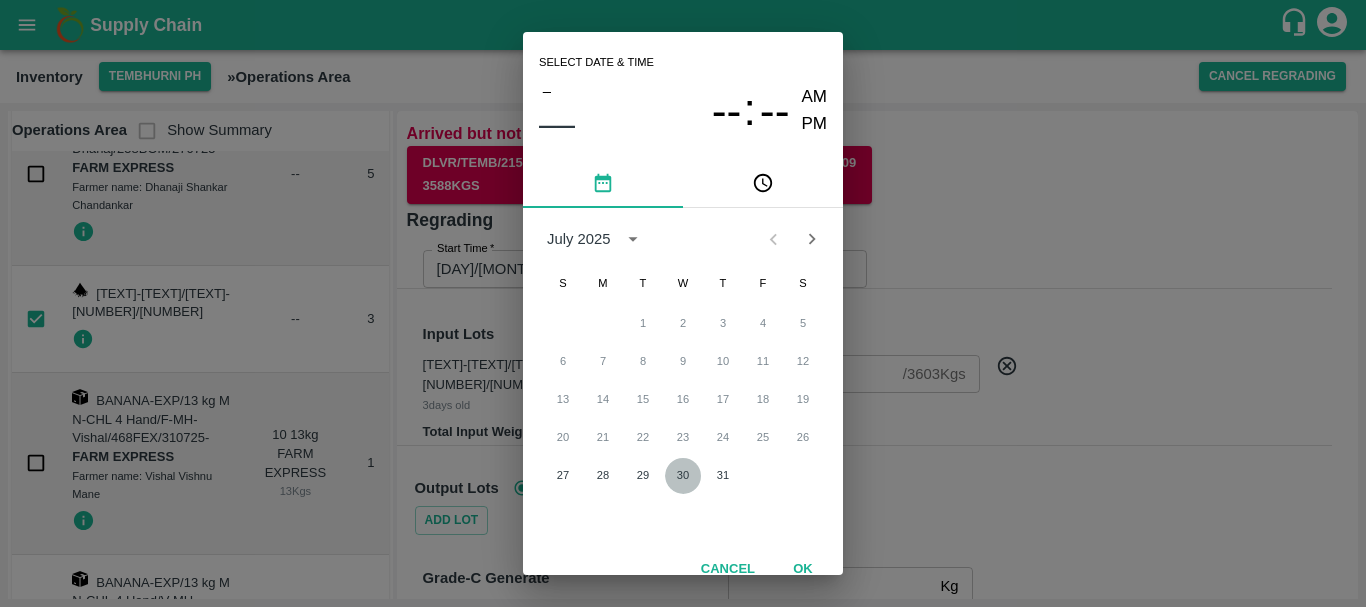click on "30" at bounding box center (683, 476) 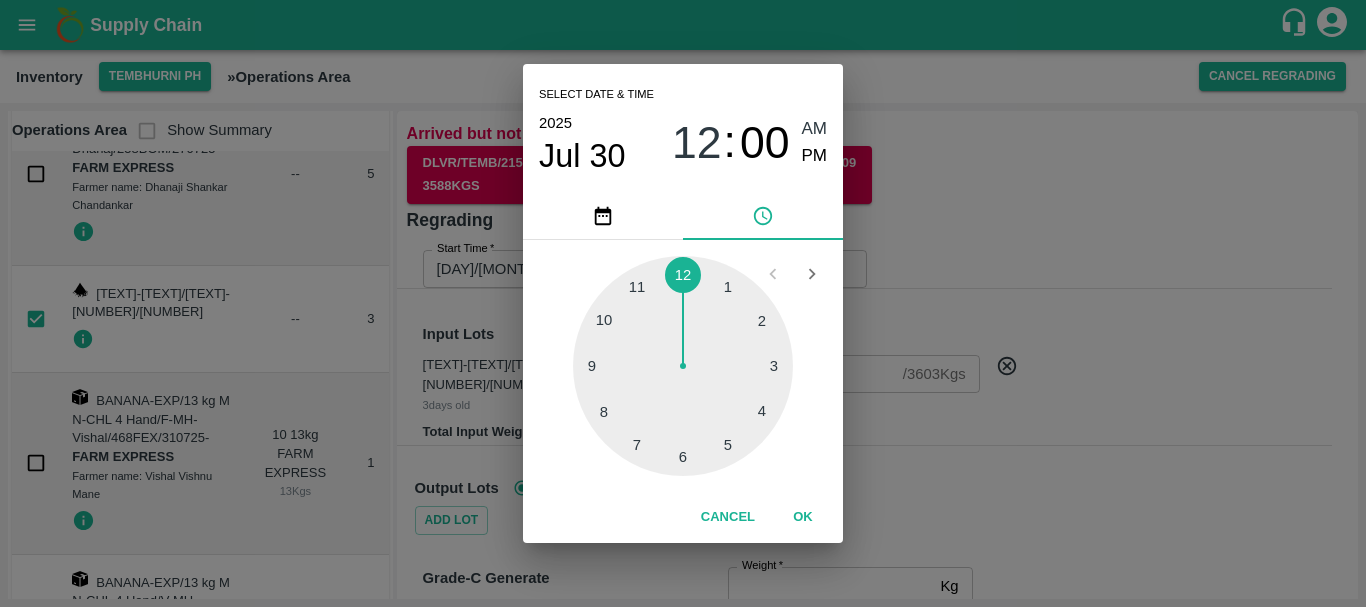 click at bounding box center (683, 366) 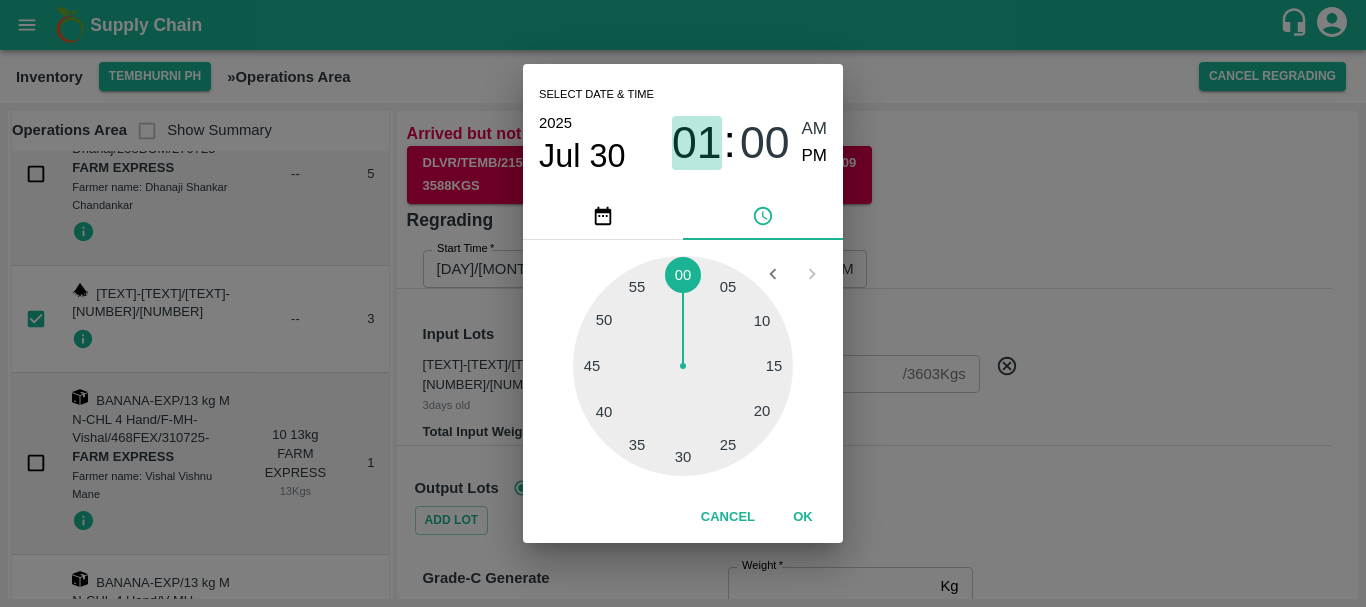 click on "01" at bounding box center (697, 143) 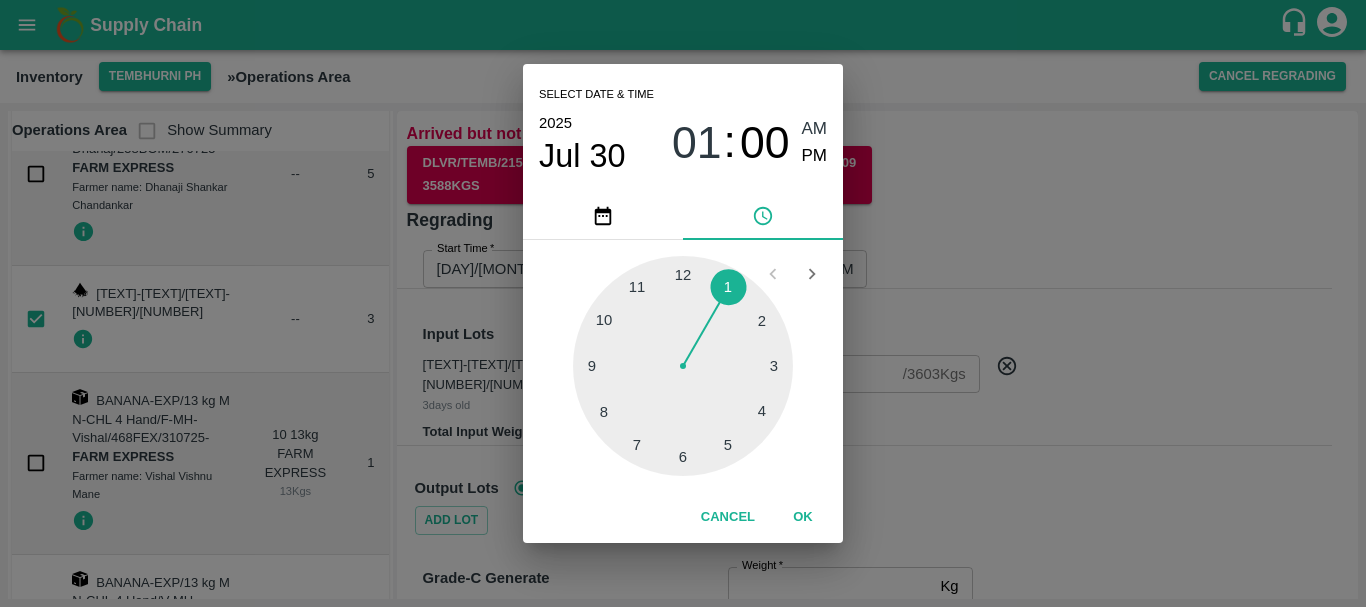 click at bounding box center [683, 366] 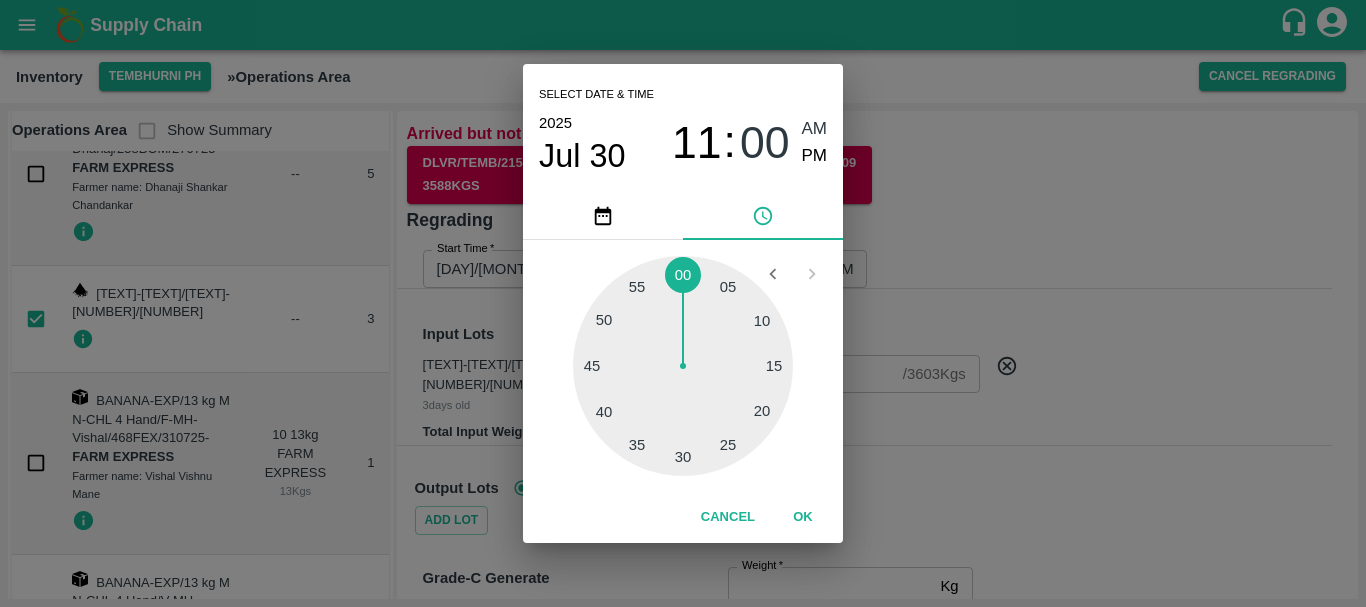 click at bounding box center [683, 366] 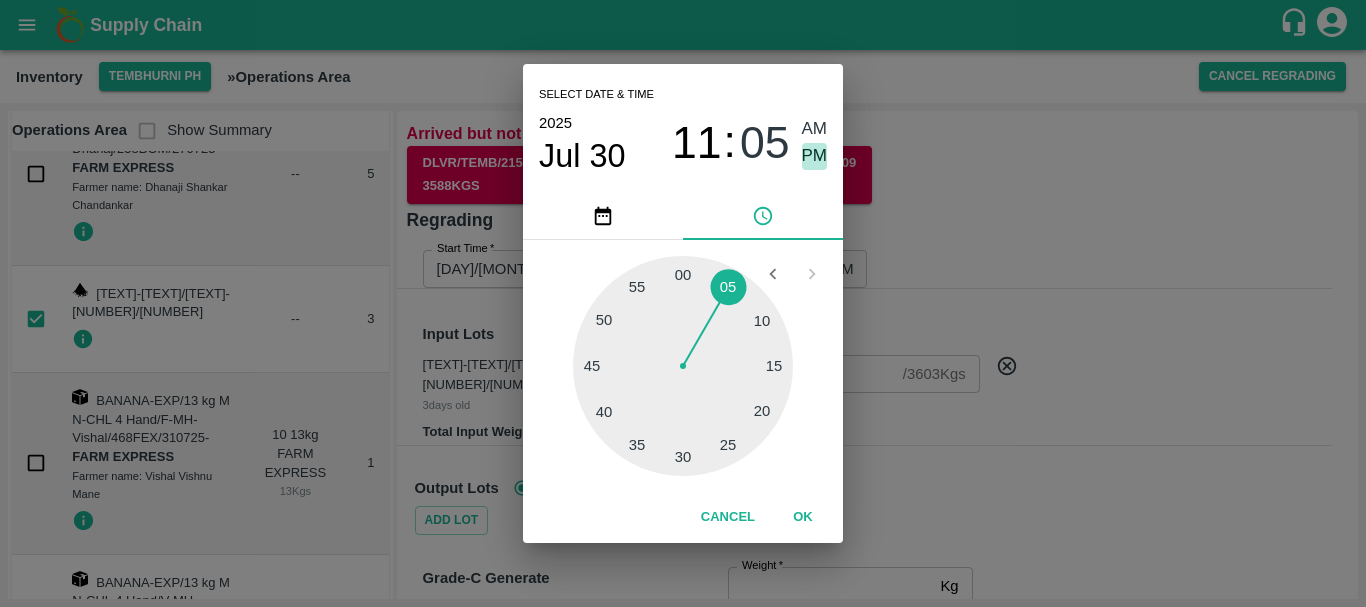 click on "PM" at bounding box center (815, 156) 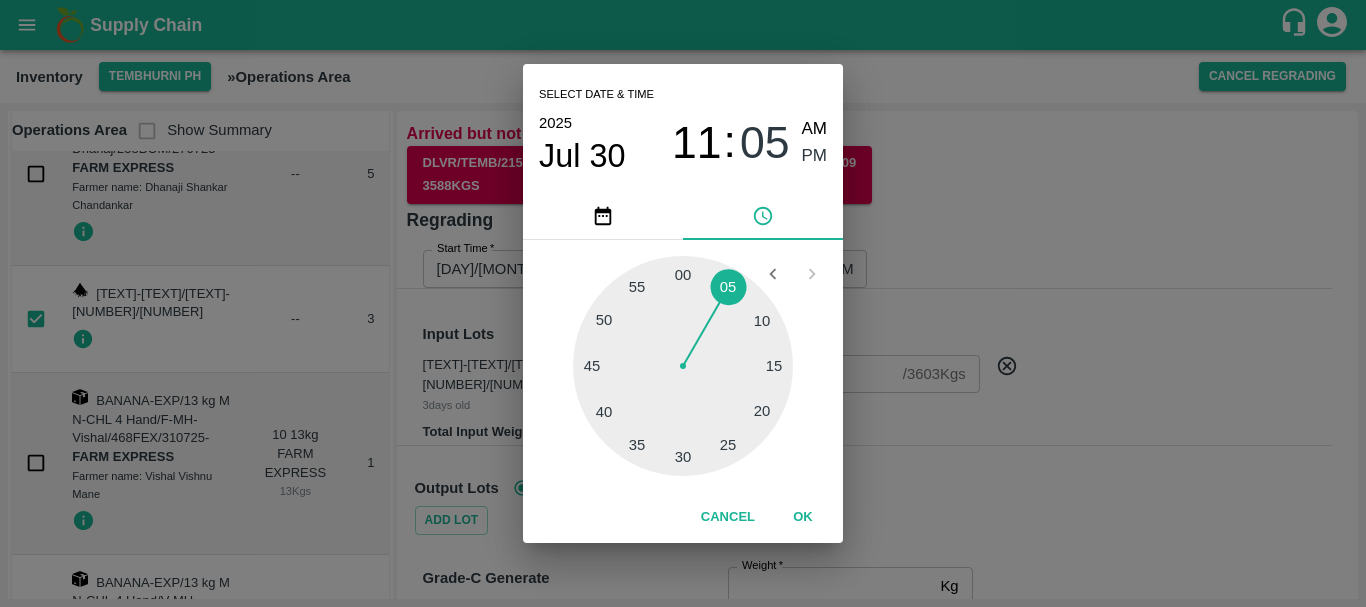 click on "Select date & time 2025 Jul 30 11 : 05 AM PM 05 10 15 20 25 30 35 40 45 50 55 00 Cancel OK" at bounding box center (683, 303) 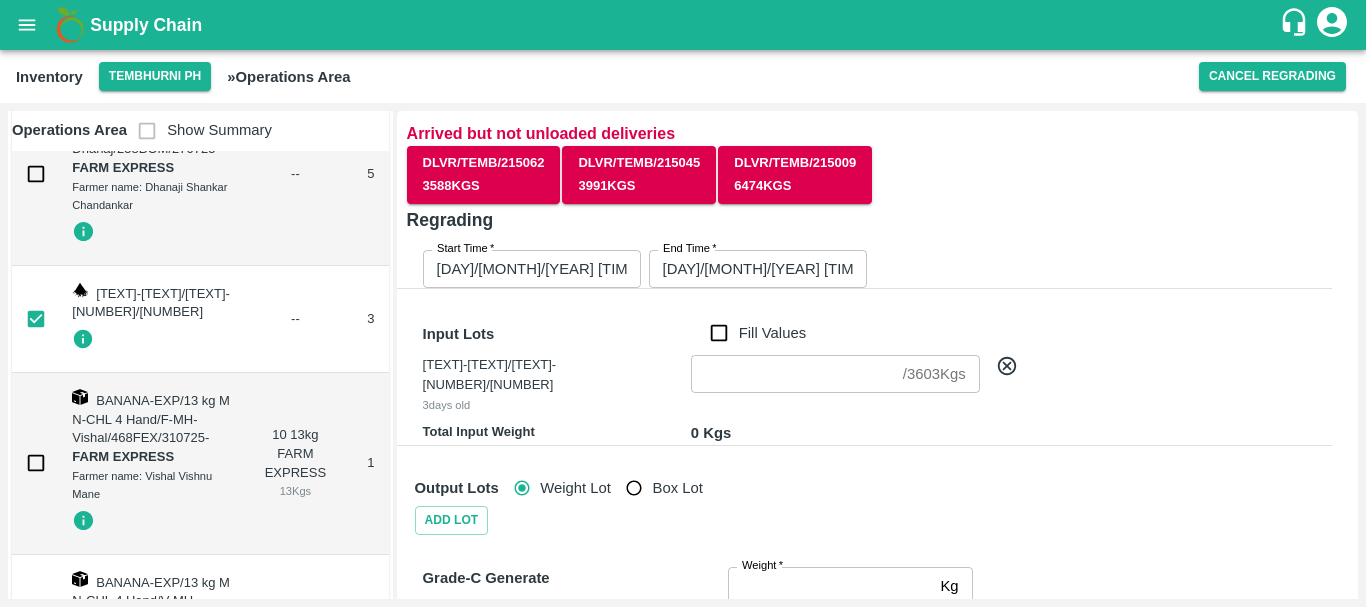 click on "Start Time   * 27/07/2025 01:05 AM Start Time End Time   * 30/07/2025 11:05 PM End Time" at bounding box center (857, 249) 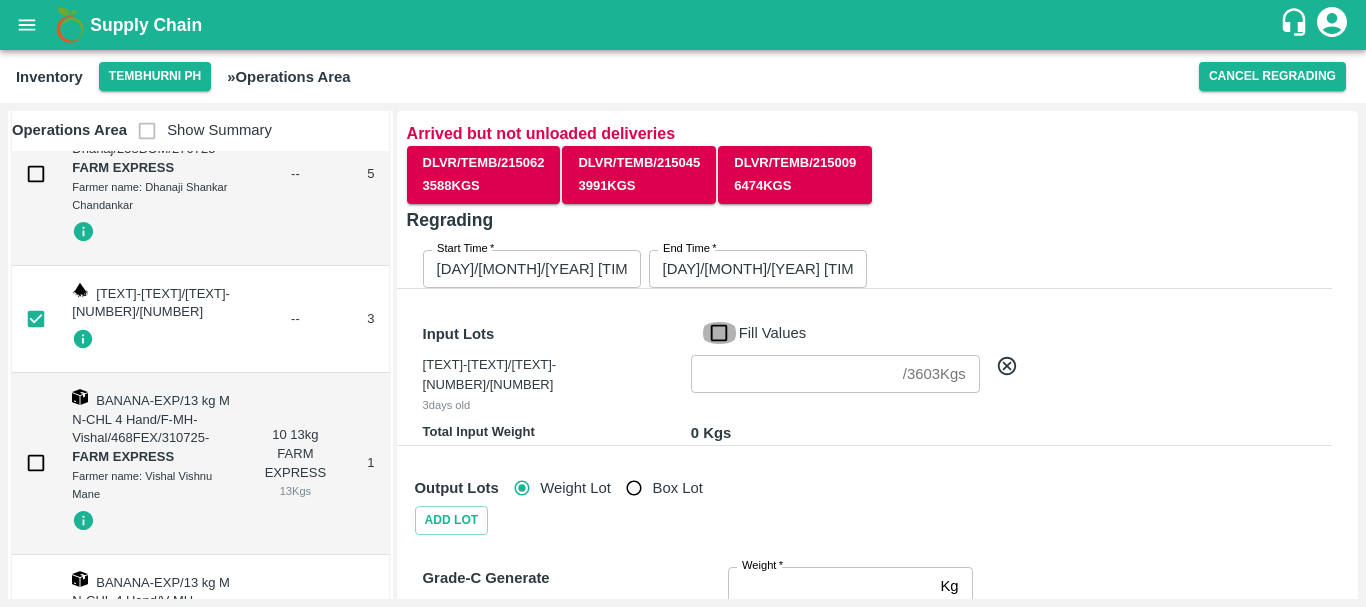 click on "Fill Values" at bounding box center (719, 333) 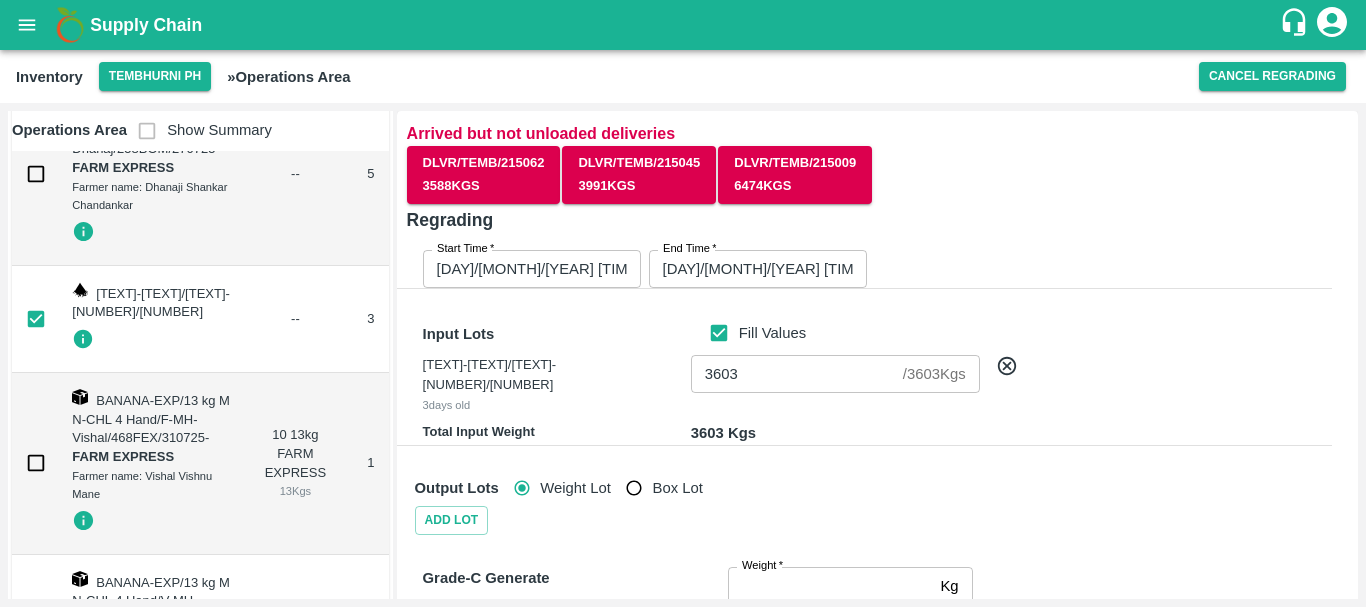 click on "Input Lots  Fill Values" at bounding box center [873, 330] 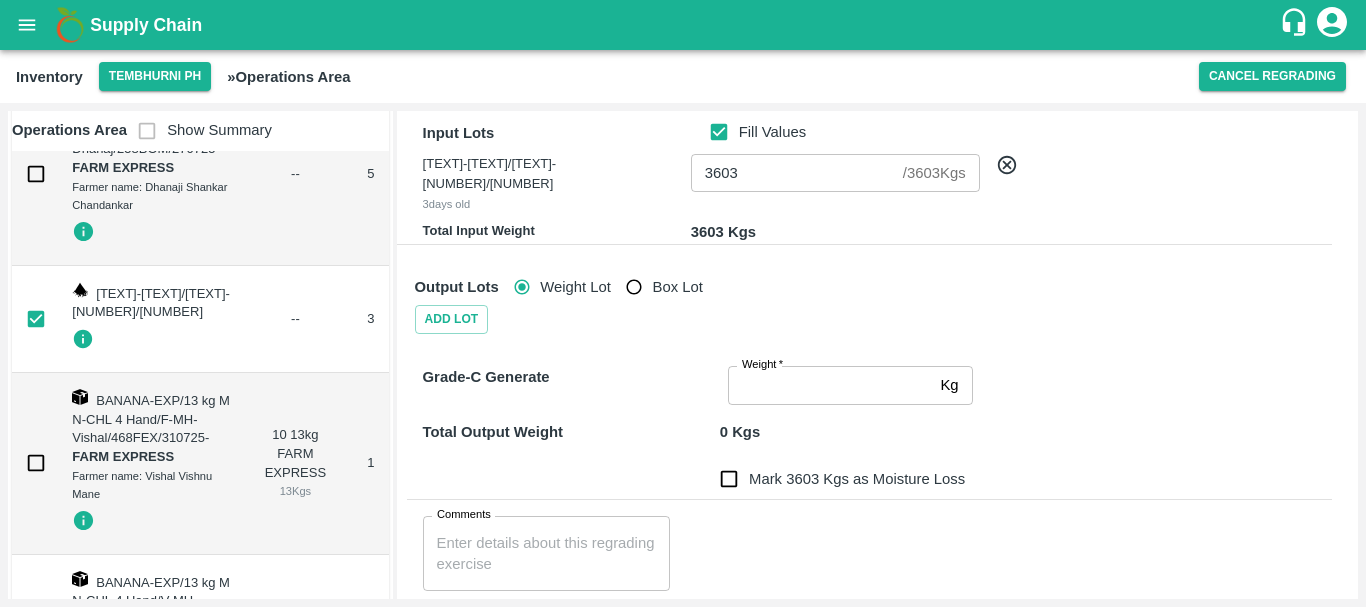 scroll, scrollTop: 203, scrollLeft: 0, axis: vertical 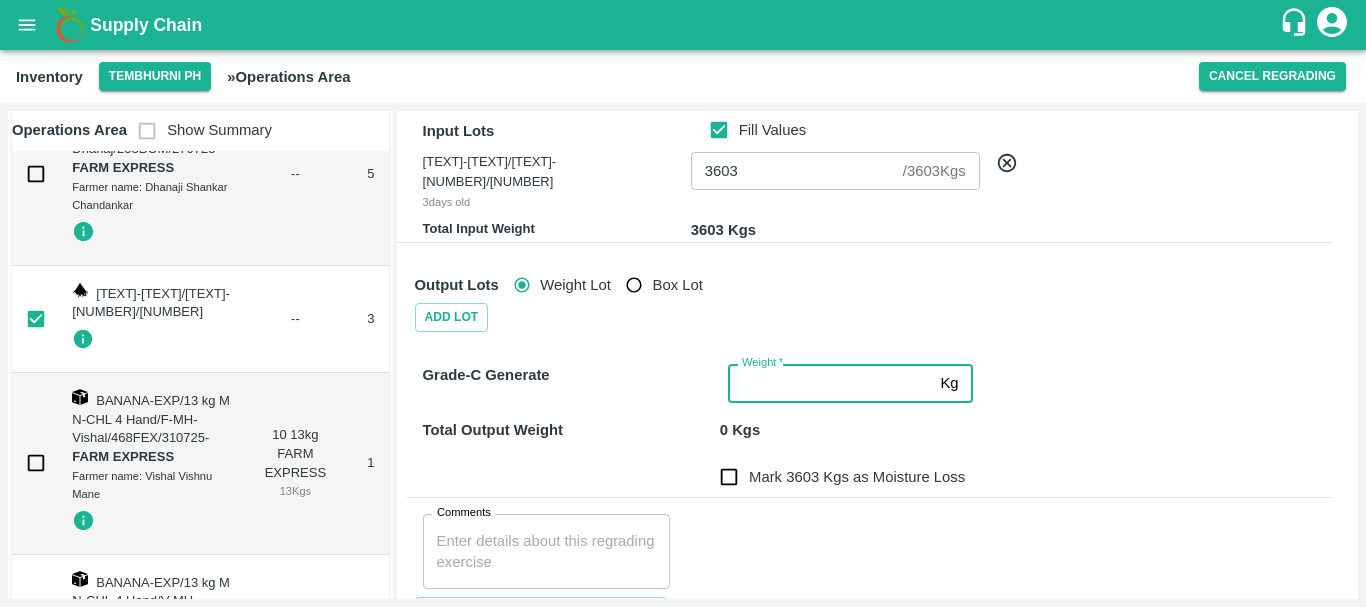 click on "Weight   *" at bounding box center (830, 383) 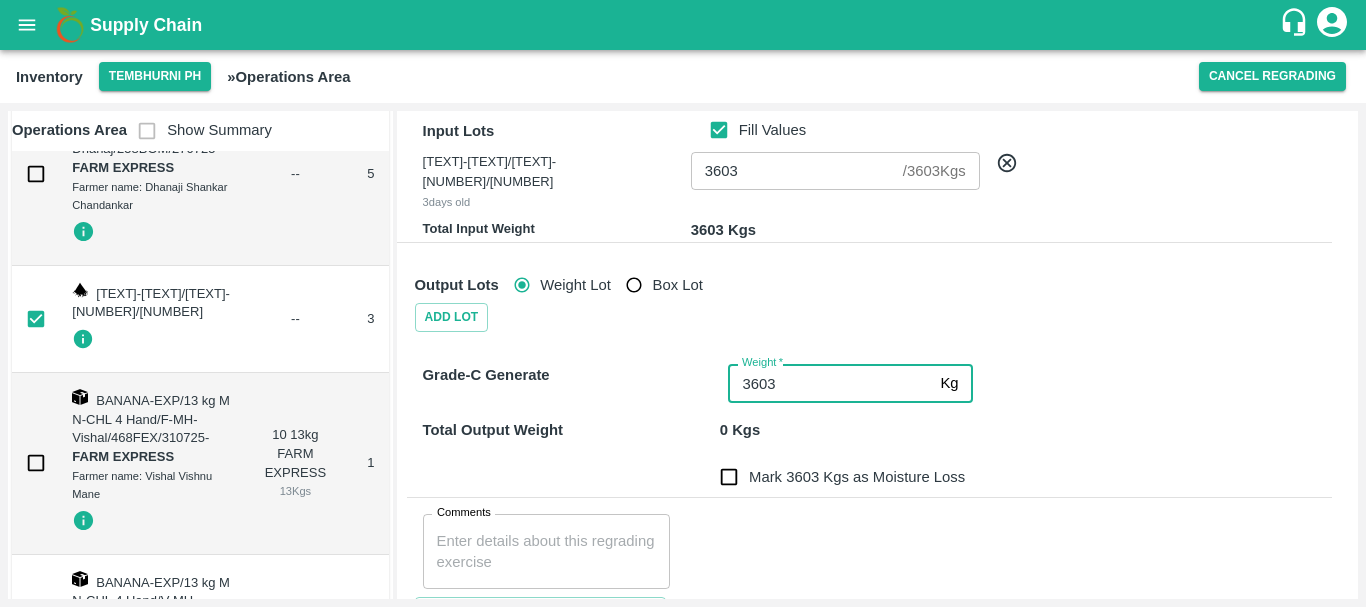 type on "3603" 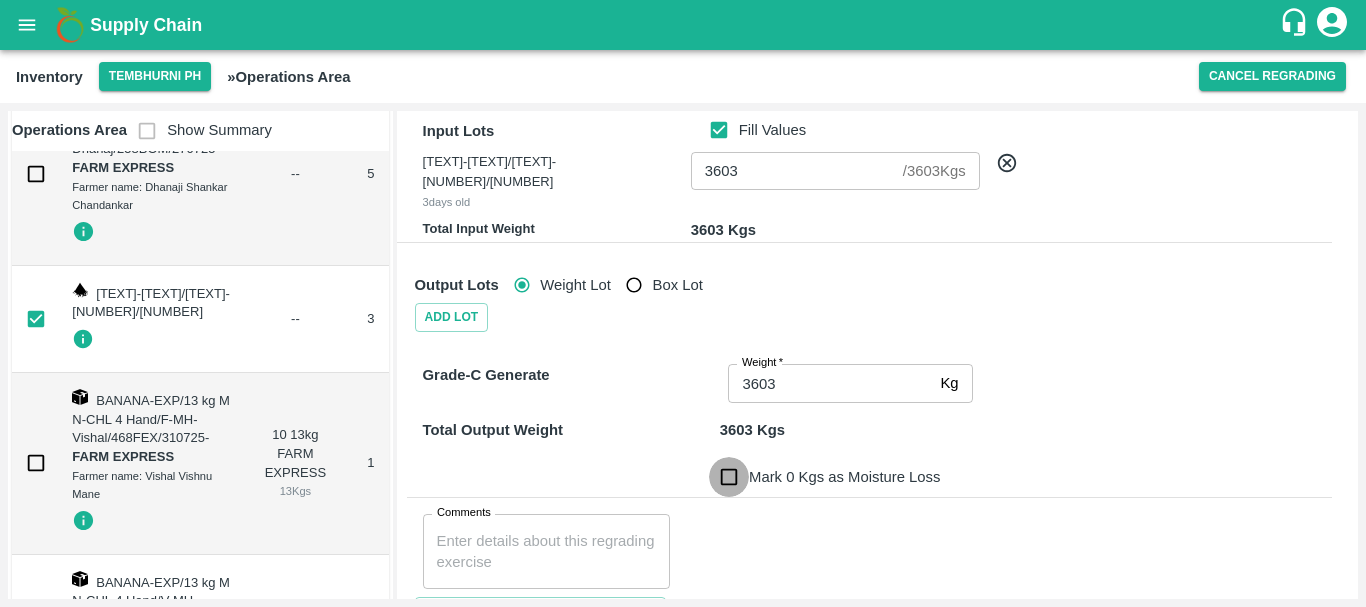click on "Mark 0 Kgs as Moisture Loss" at bounding box center (729, 477) 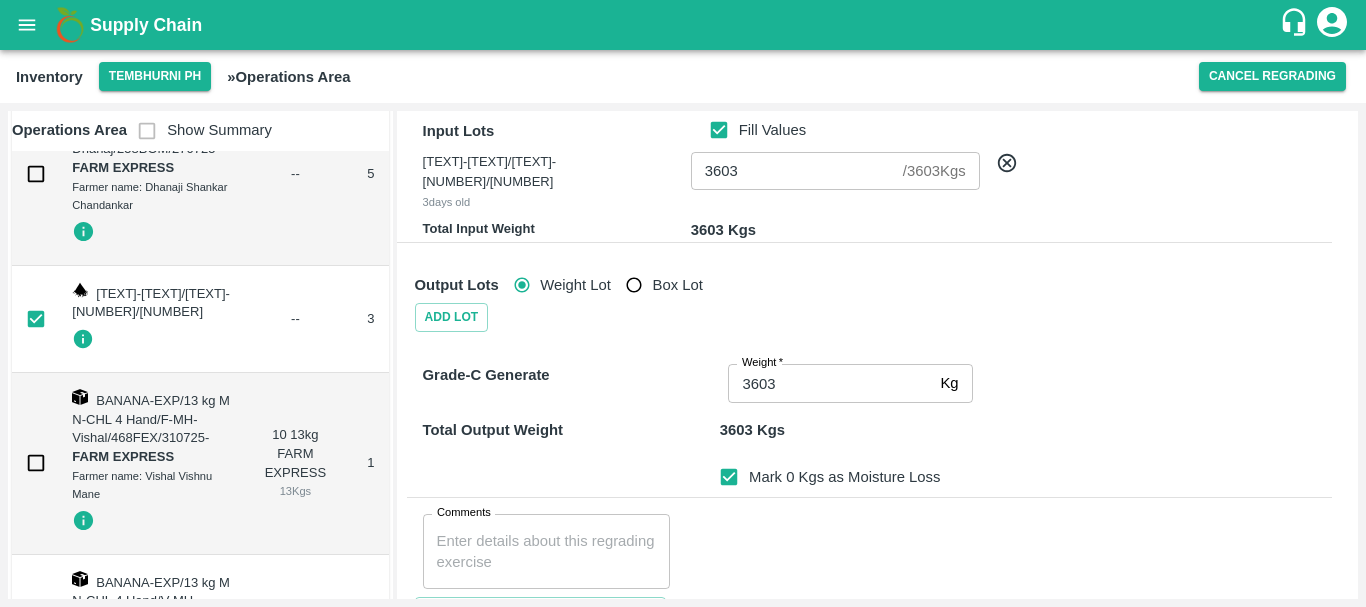 scroll, scrollTop: 371, scrollLeft: 0, axis: vertical 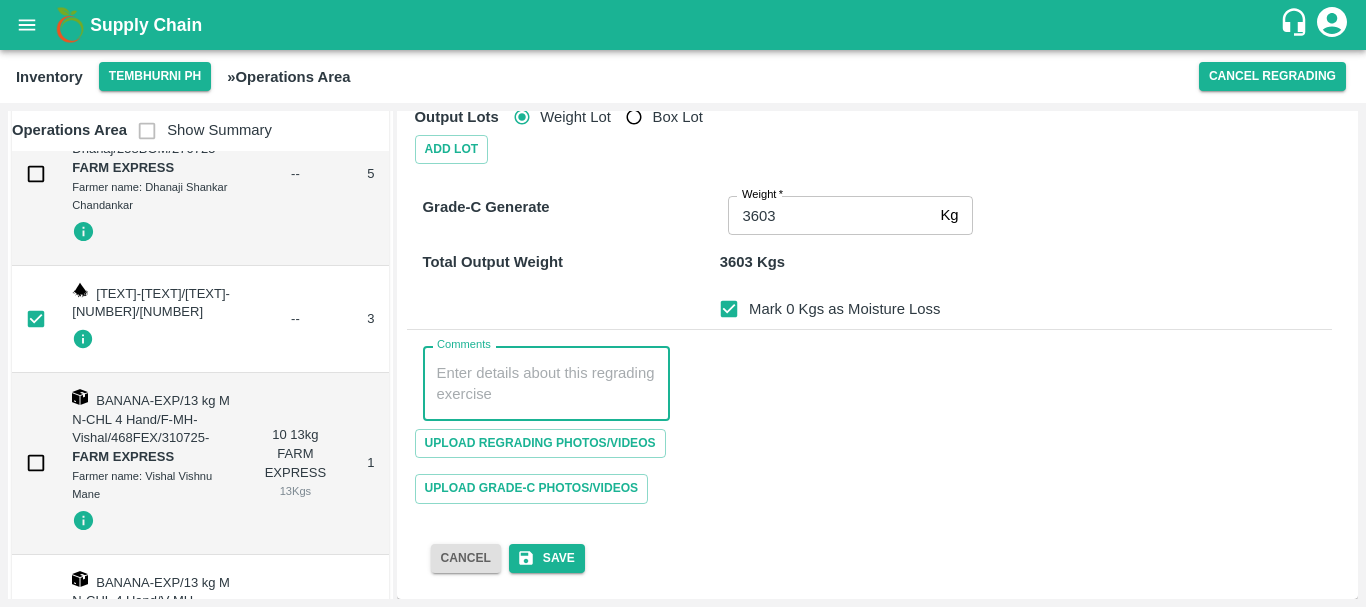 click on "Comments" at bounding box center [547, 384] 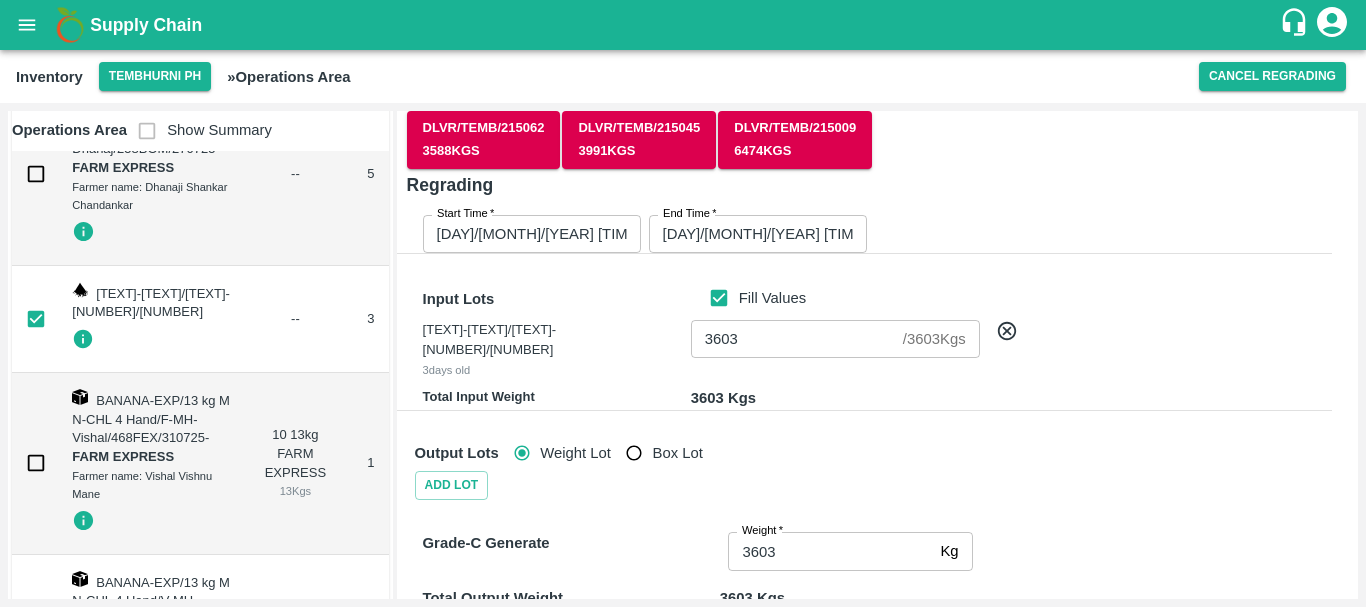 scroll, scrollTop: 0, scrollLeft: 0, axis: both 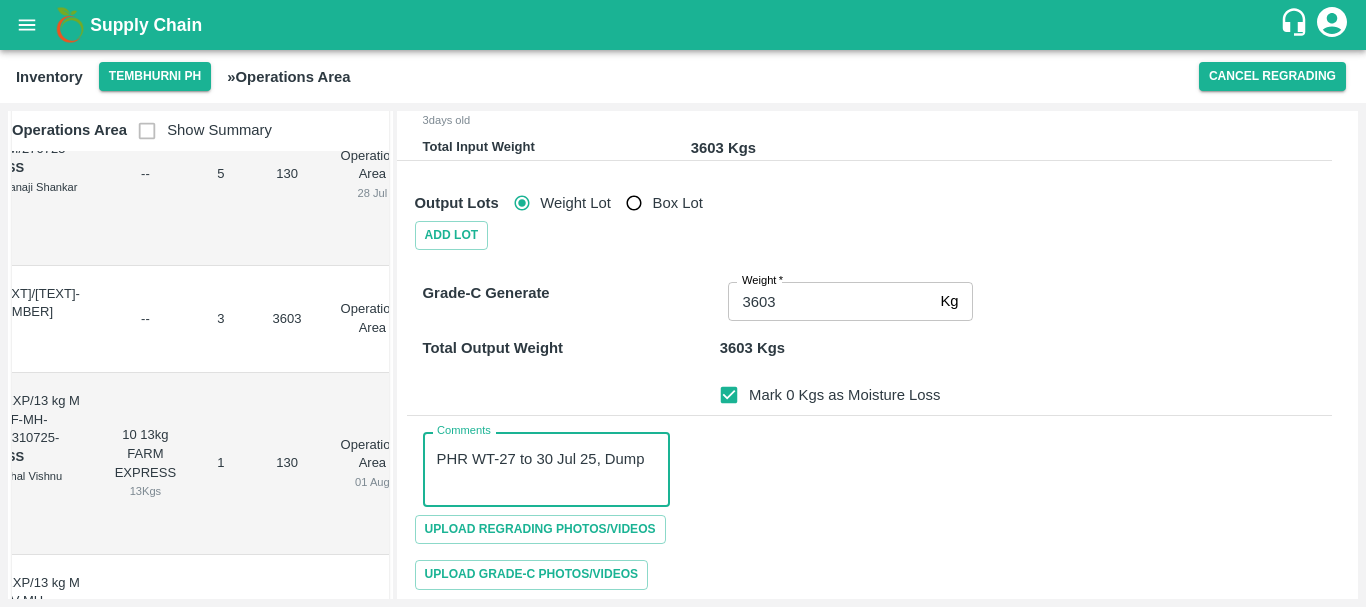 type on "PHR WT-27 to 30 Jul 25, Dump" 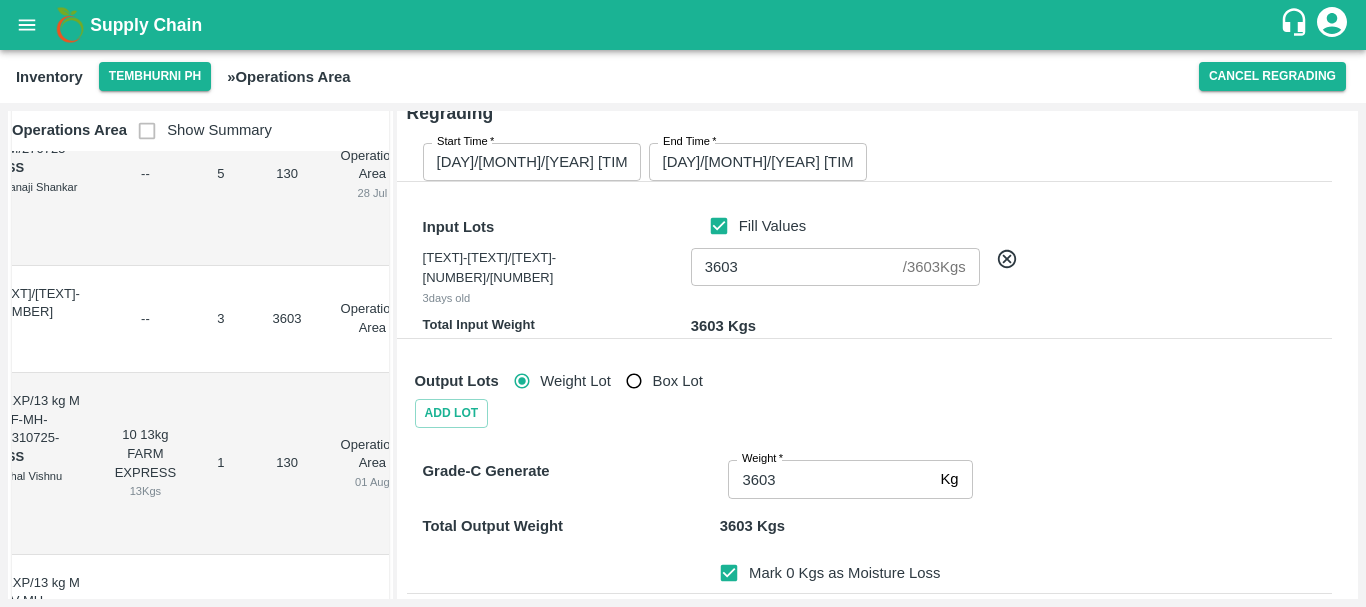 scroll, scrollTop: 371, scrollLeft: 0, axis: vertical 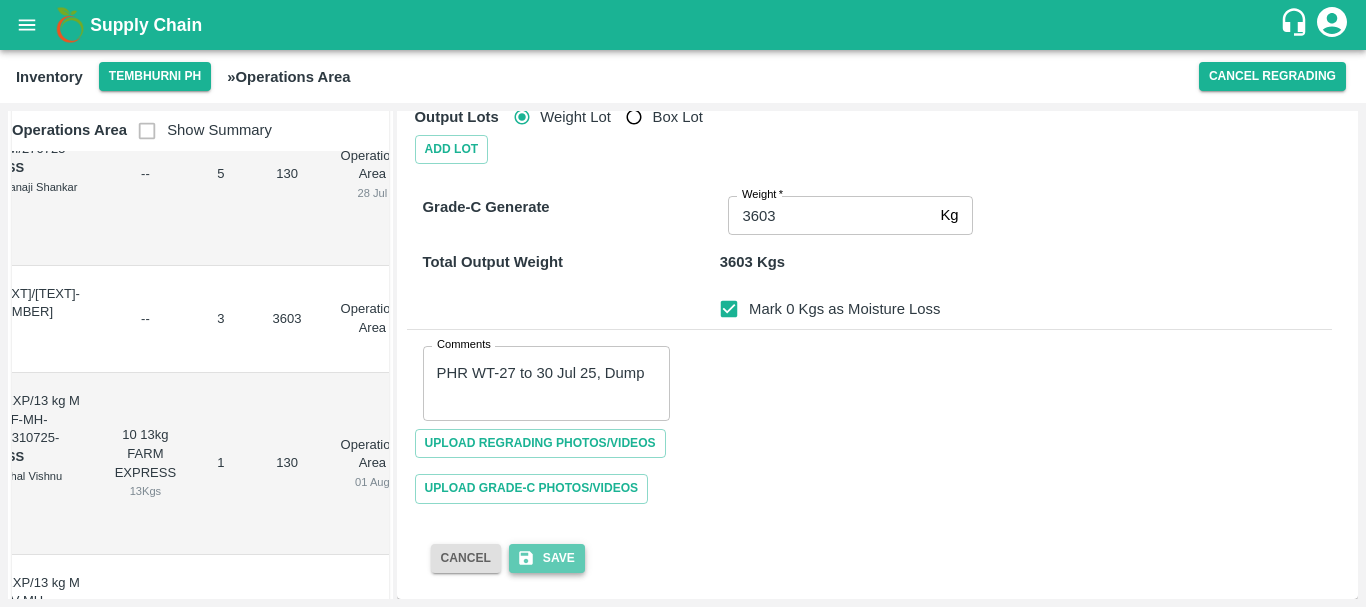 click on "Save" at bounding box center (547, 558) 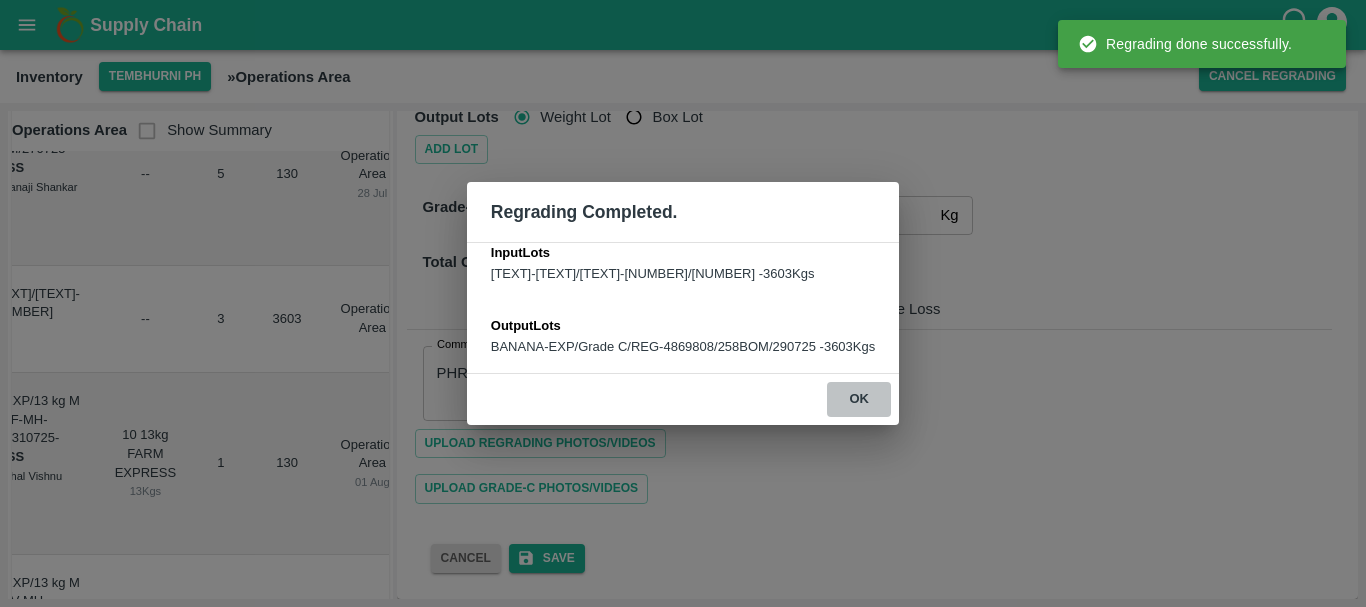 click on "ok" at bounding box center [859, 399] 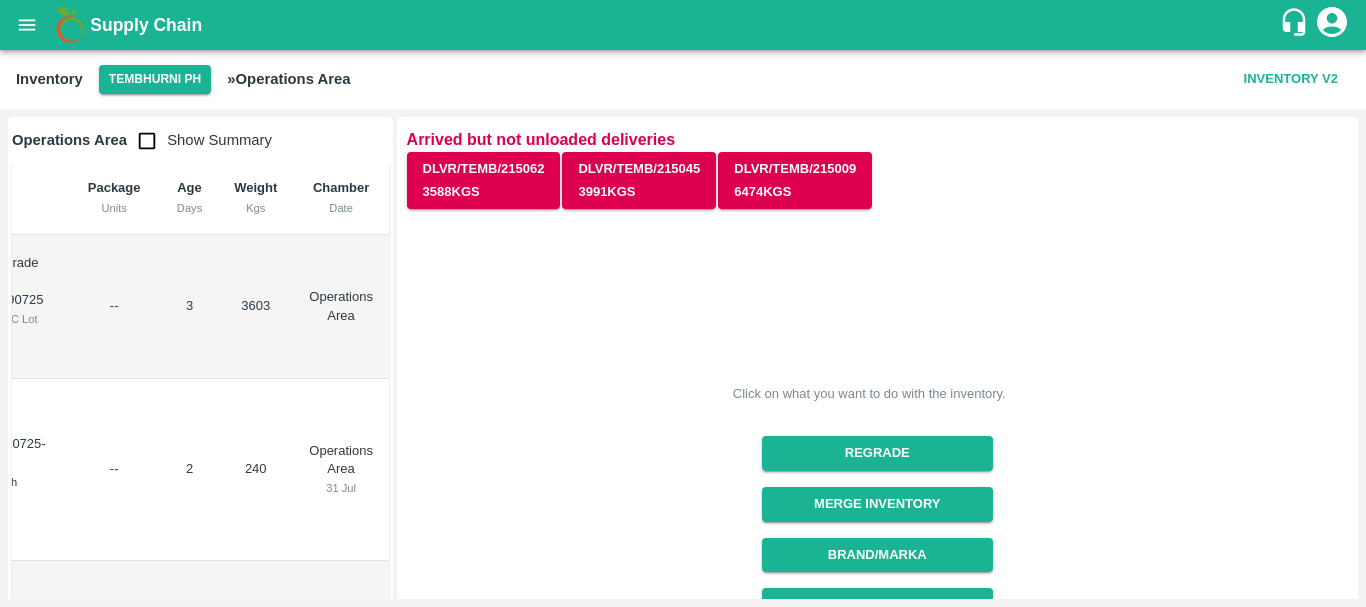 scroll, scrollTop: 0, scrollLeft: 0, axis: both 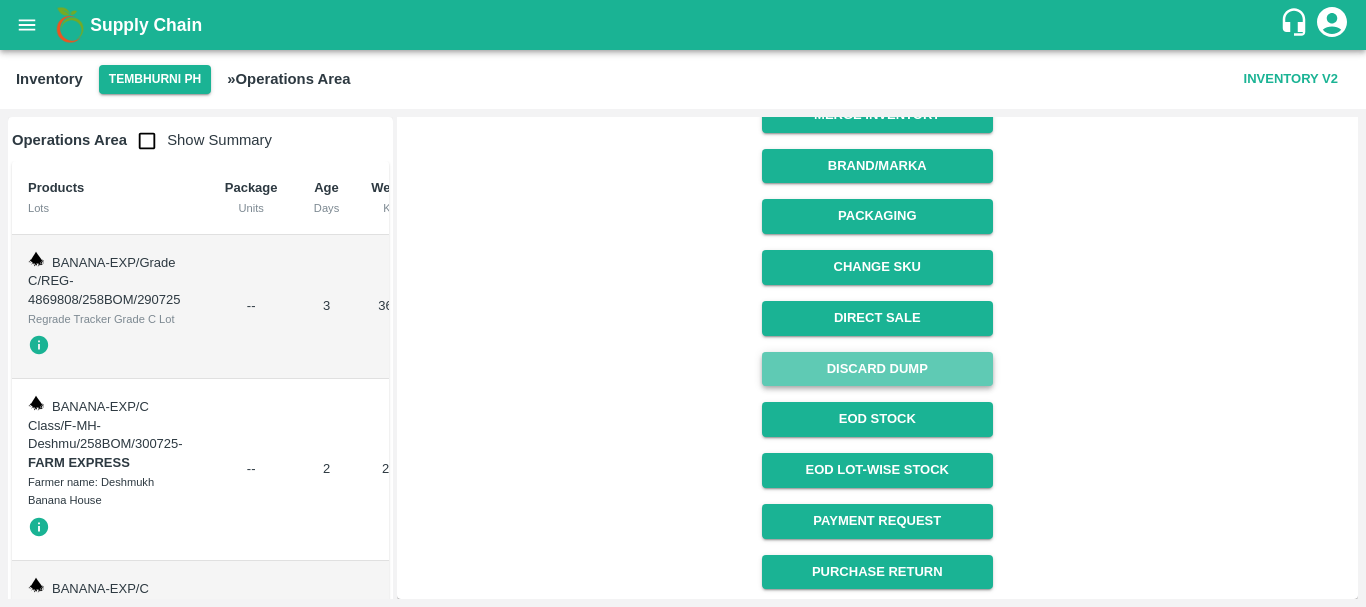click on "Discard Dump" at bounding box center [877, 369] 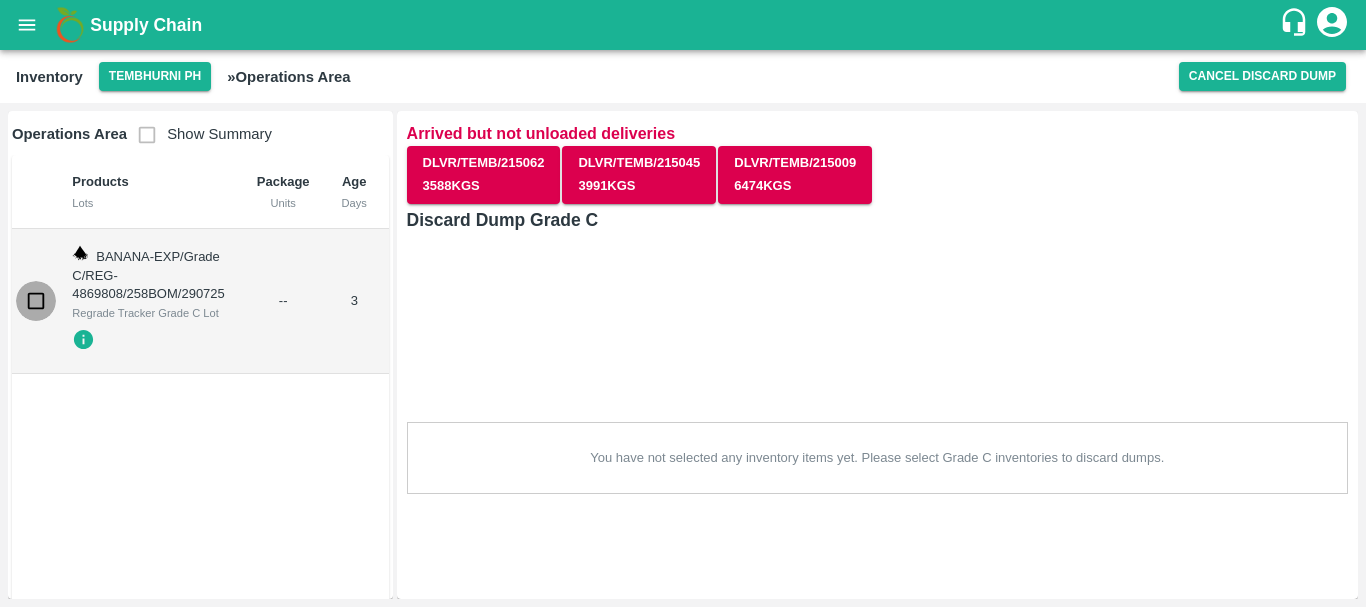 scroll, scrollTop: 0, scrollLeft: 0, axis: both 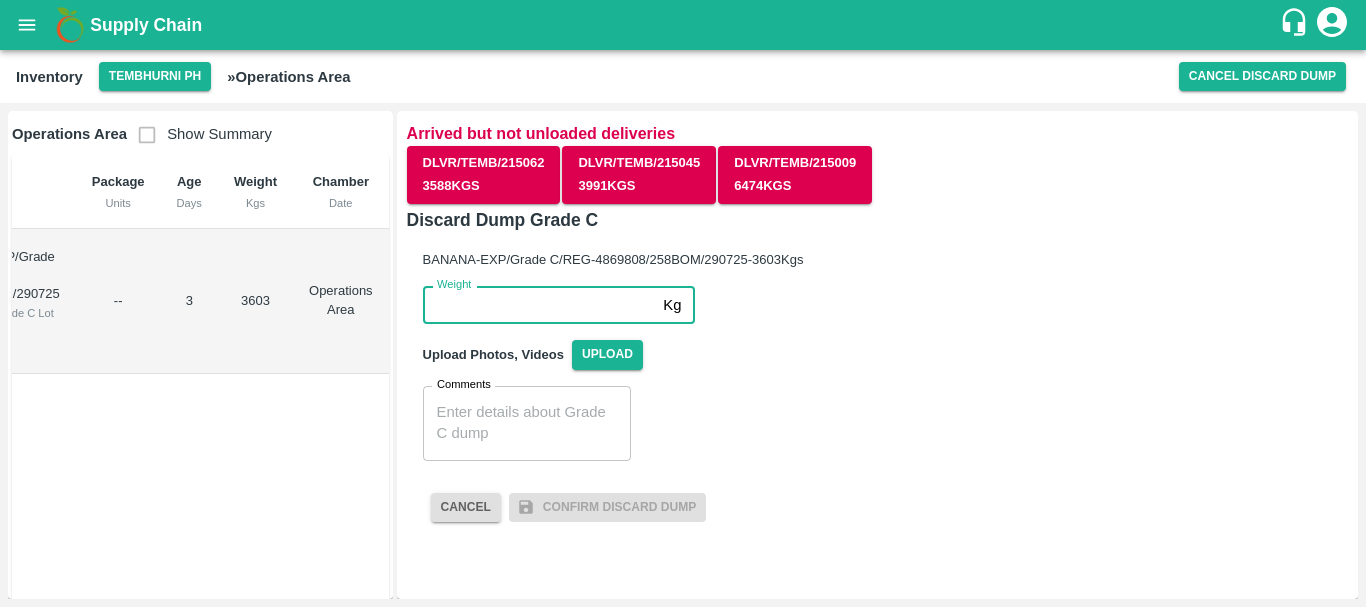 click on "Weight" at bounding box center [539, 305] 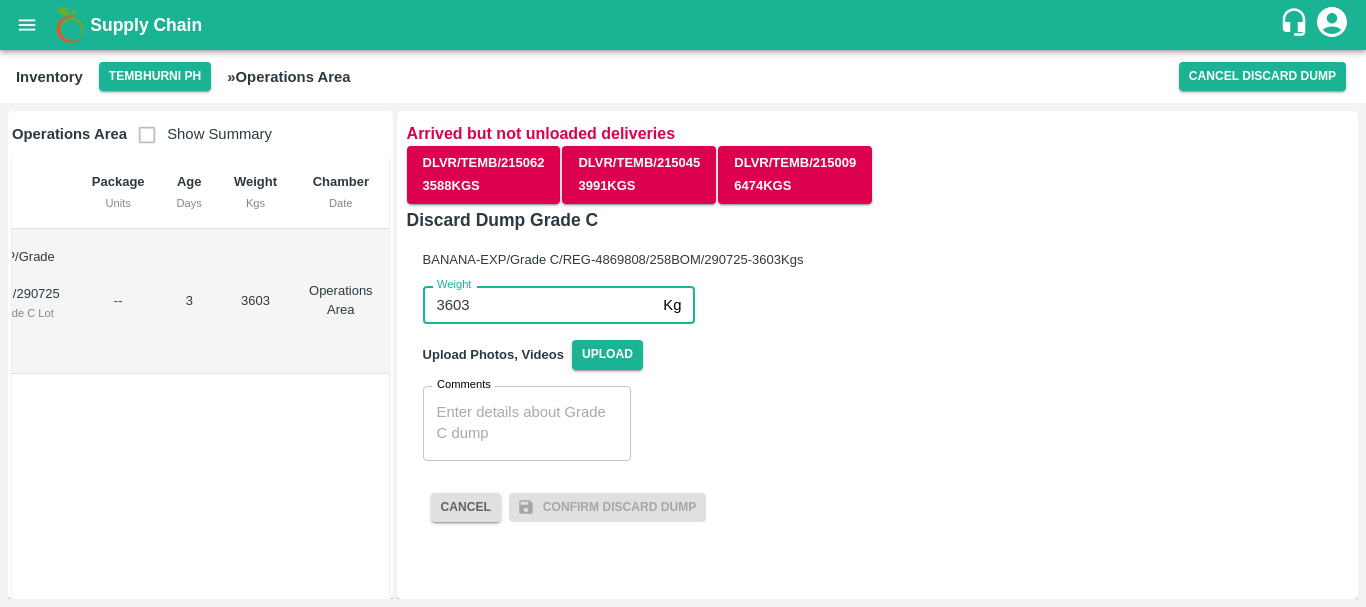 type on "3603" 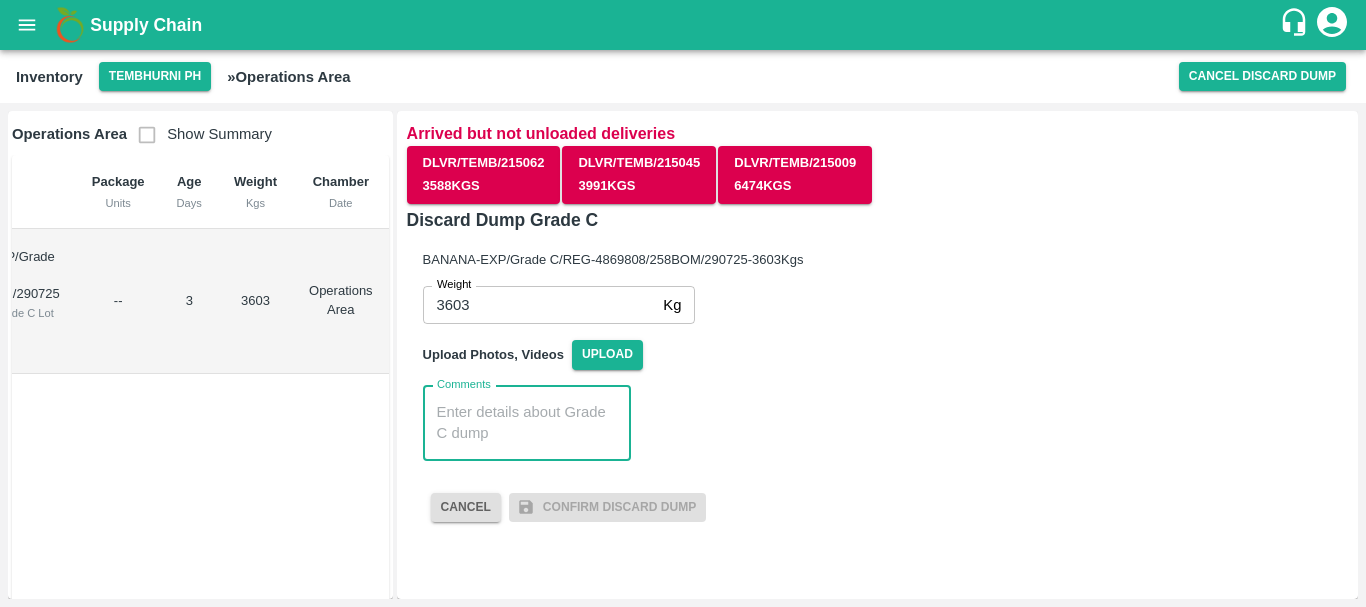 click on "Comments" at bounding box center (527, 423) 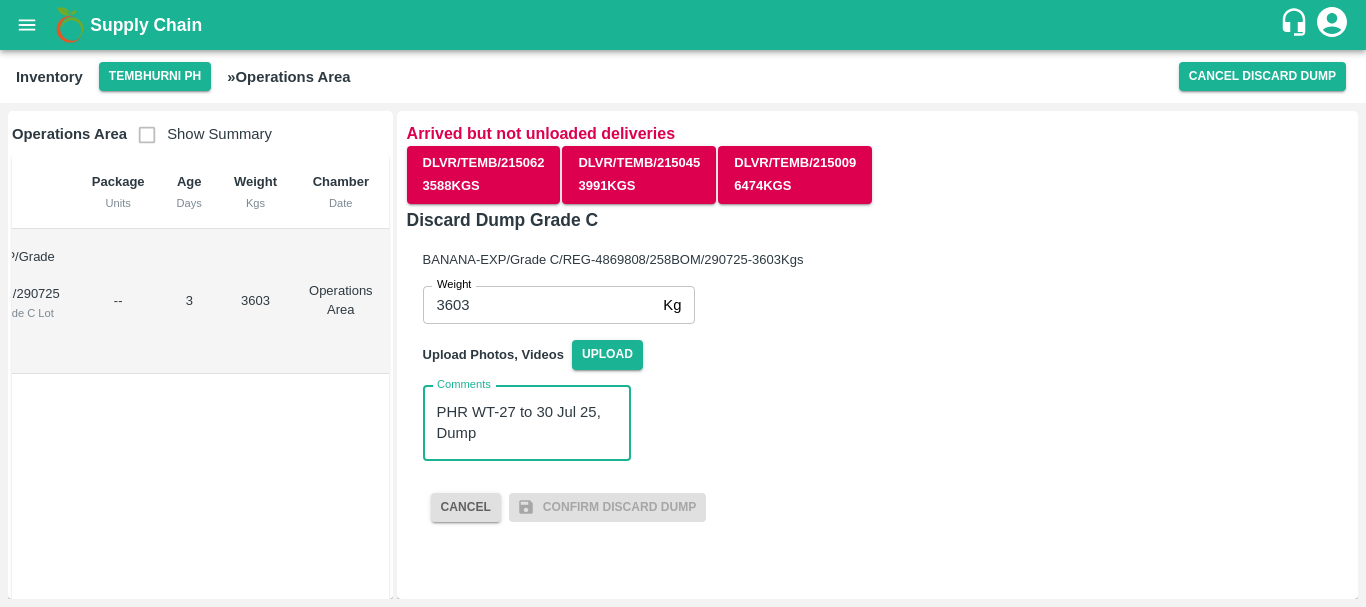 type on "PHR WT-27 to 30 Jul 25, Dump" 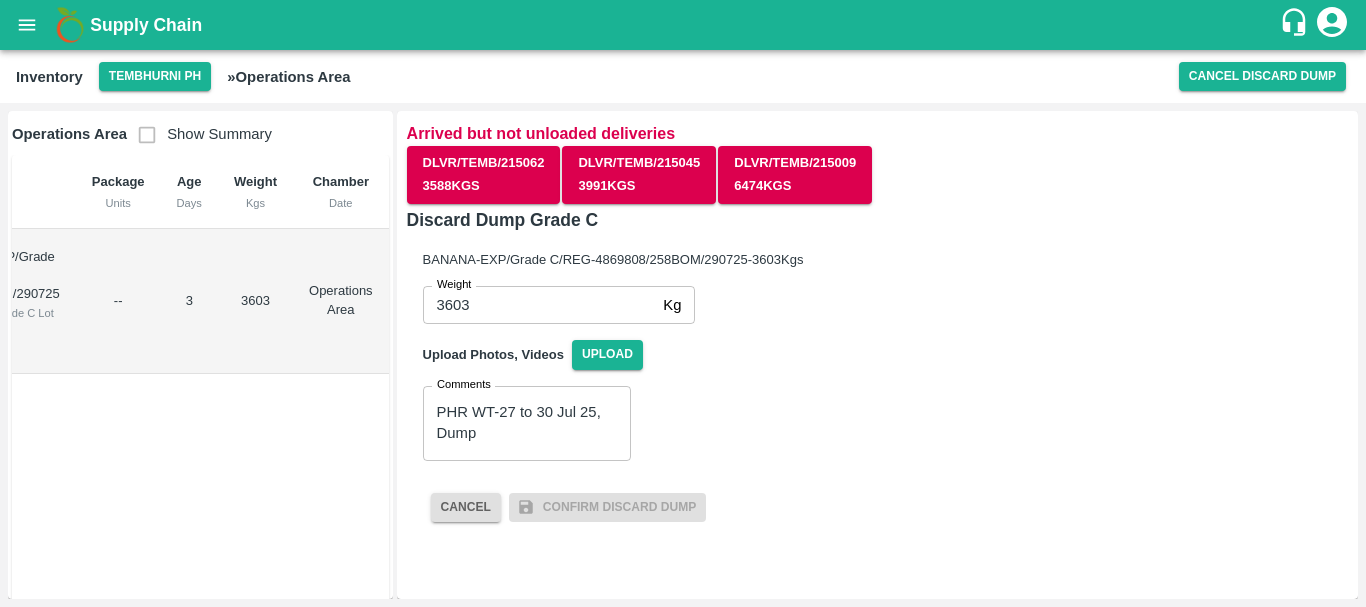 click on "Comments PHR WT-27 to 30 Jul 25, Dump x Comments" at bounding box center [869, 415] 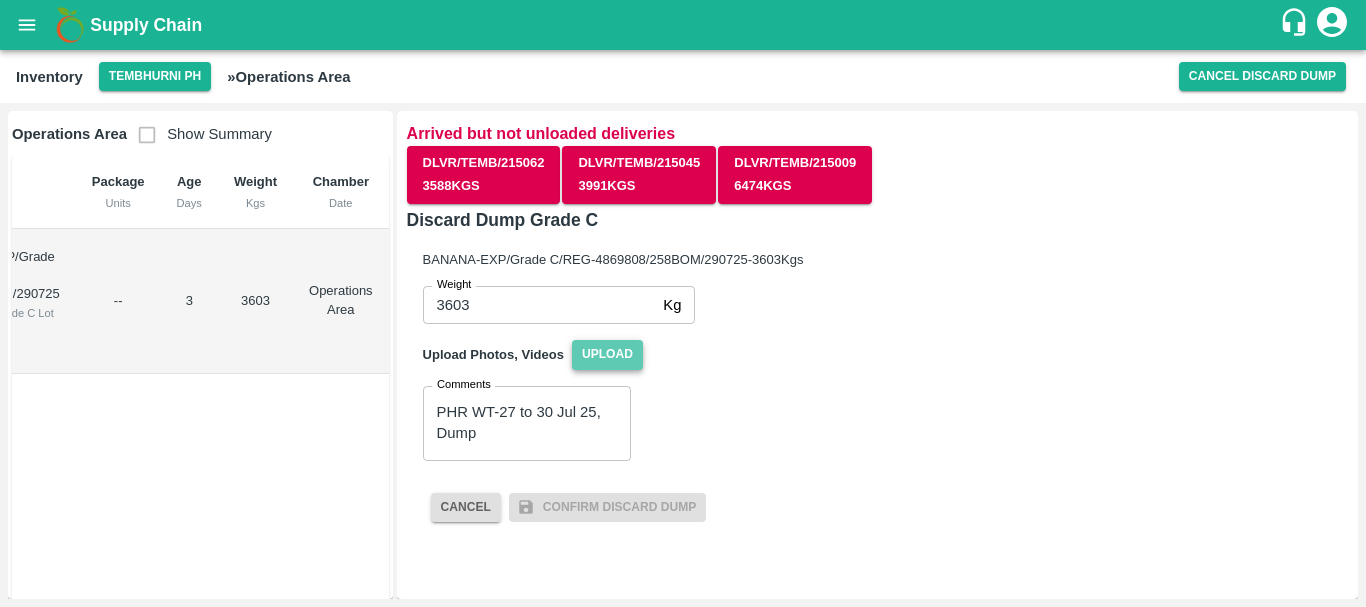 click on "Upload" at bounding box center (607, 354) 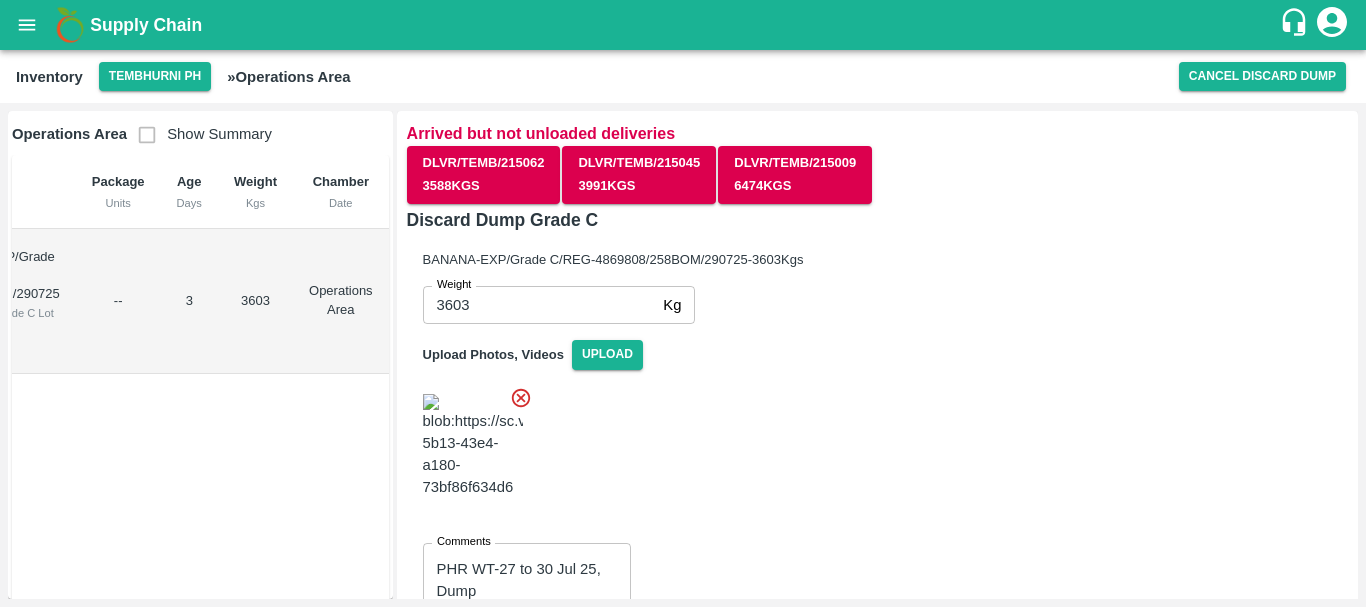 scroll, scrollTop: 223, scrollLeft: 0, axis: vertical 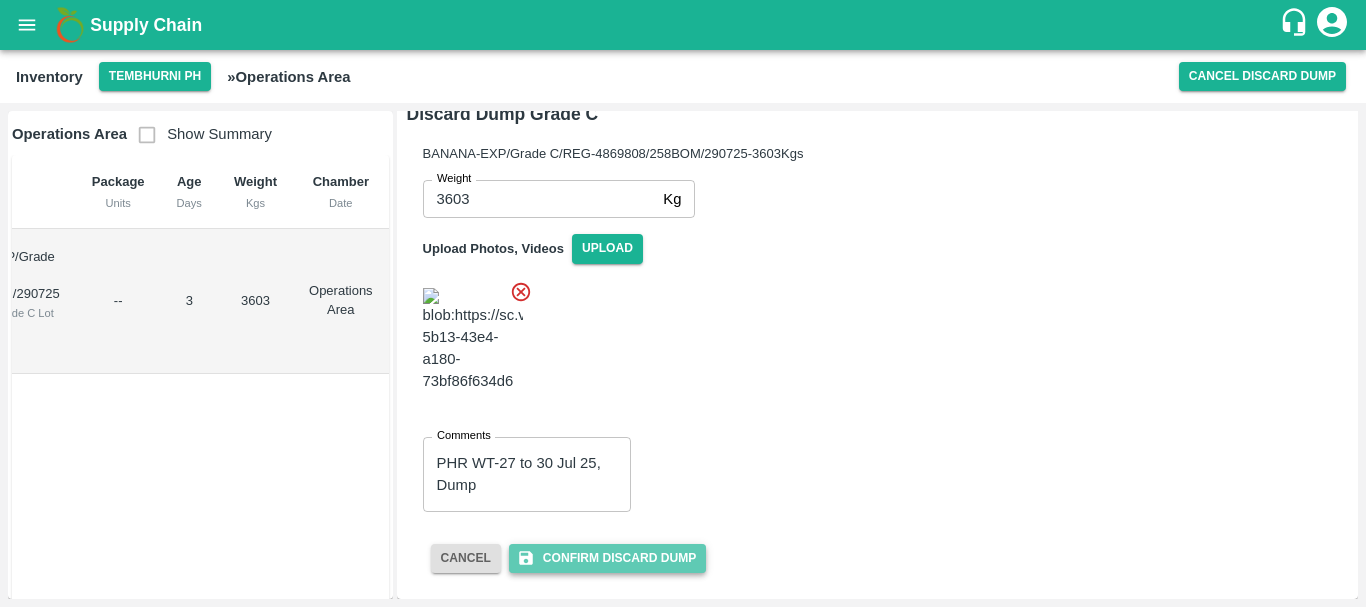 click on "Confirm Discard Dump" at bounding box center [607, 558] 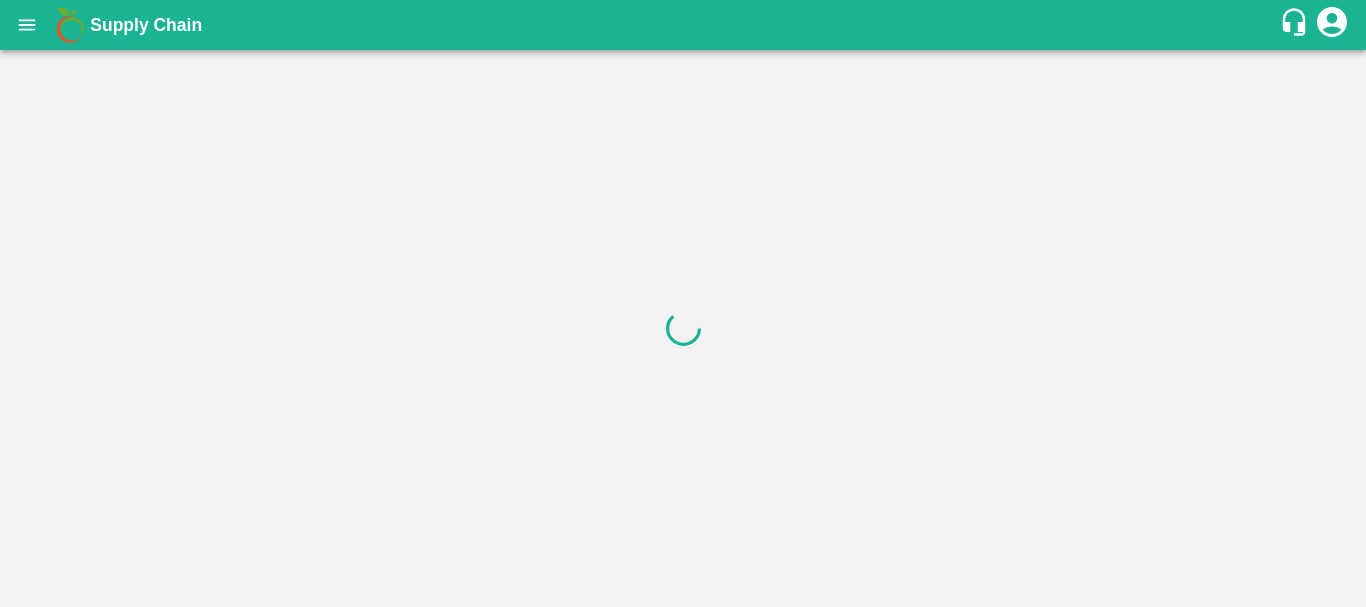 scroll, scrollTop: 0, scrollLeft: 0, axis: both 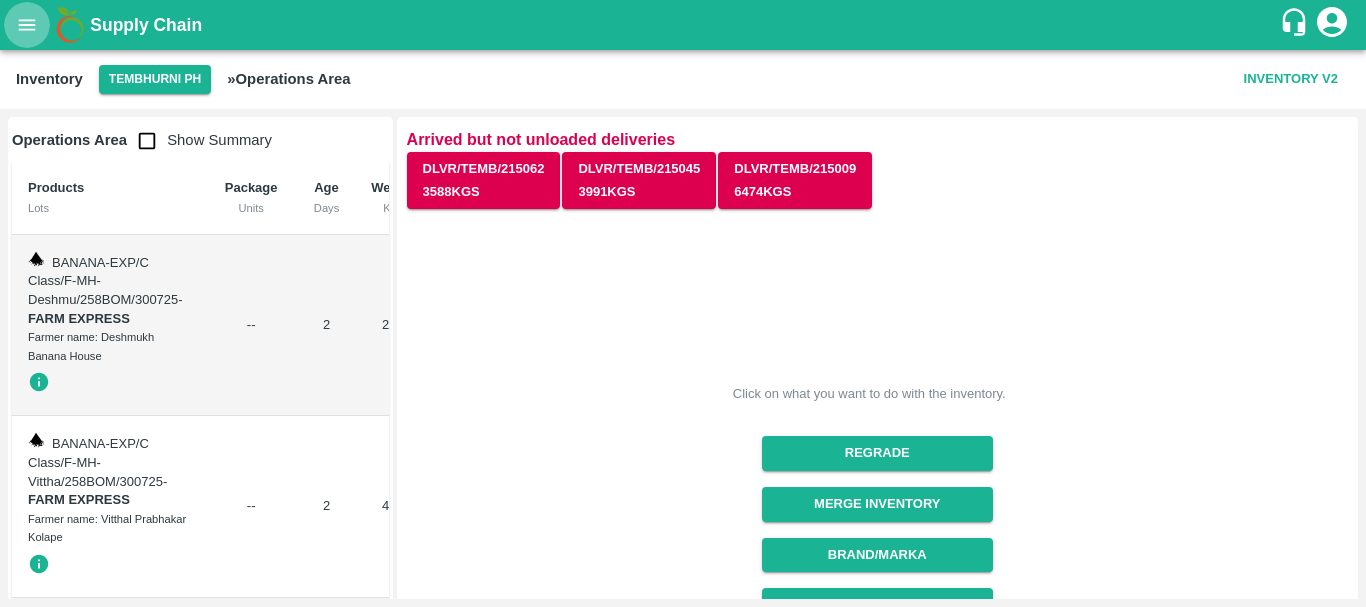 click 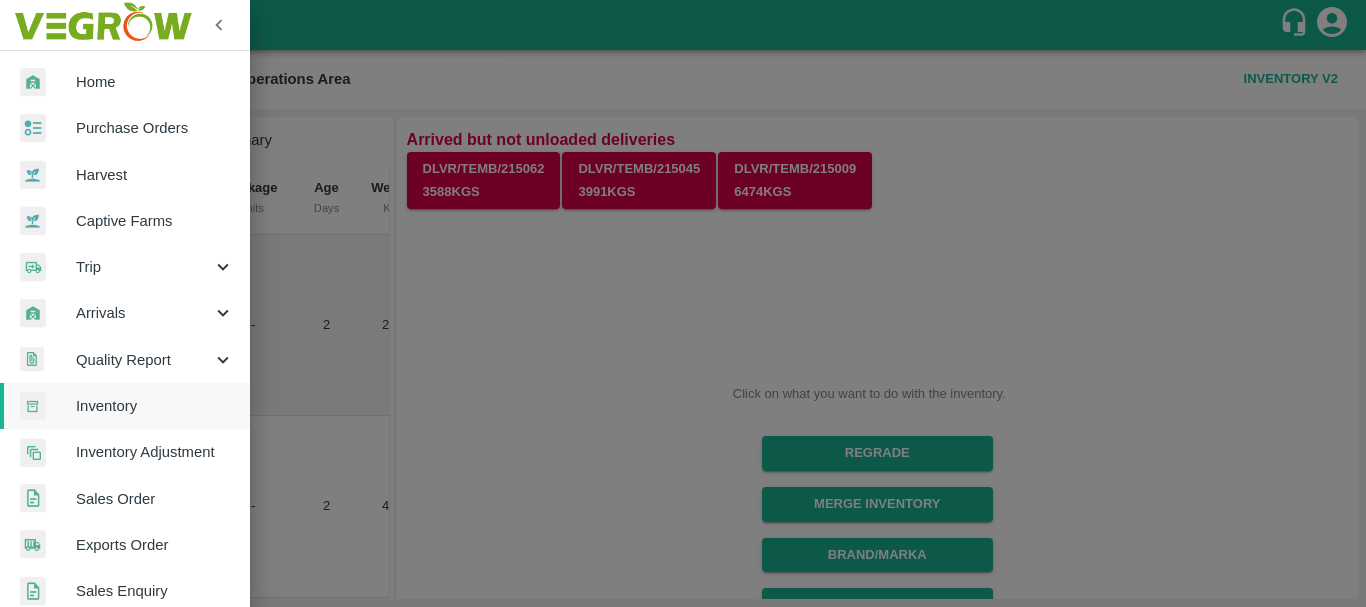 scroll, scrollTop: 169, scrollLeft: 0, axis: vertical 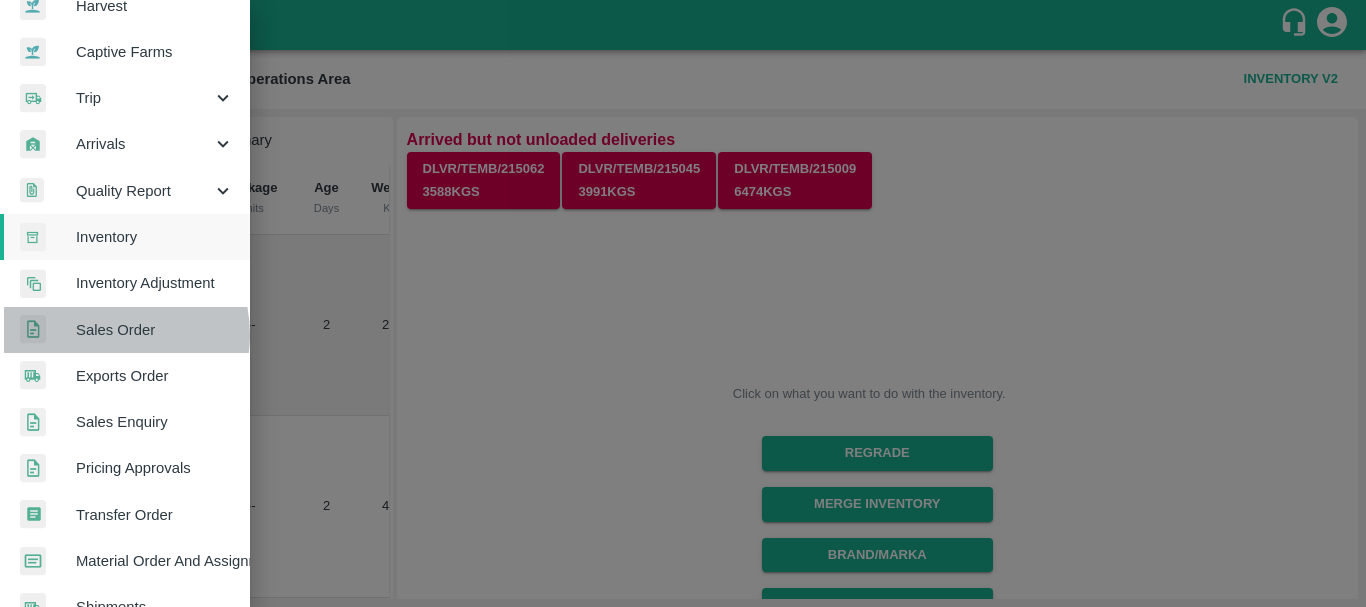 click on "Sales Order" at bounding box center (155, 330) 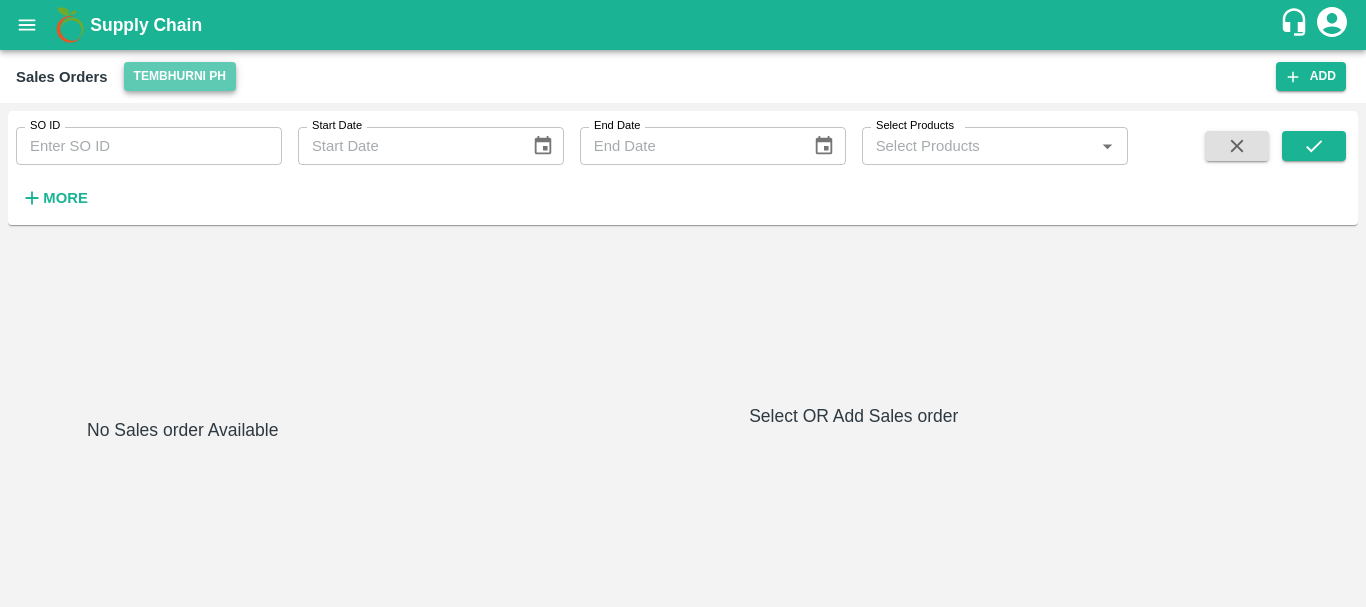 click on "Tembhurni PH" at bounding box center [180, 76] 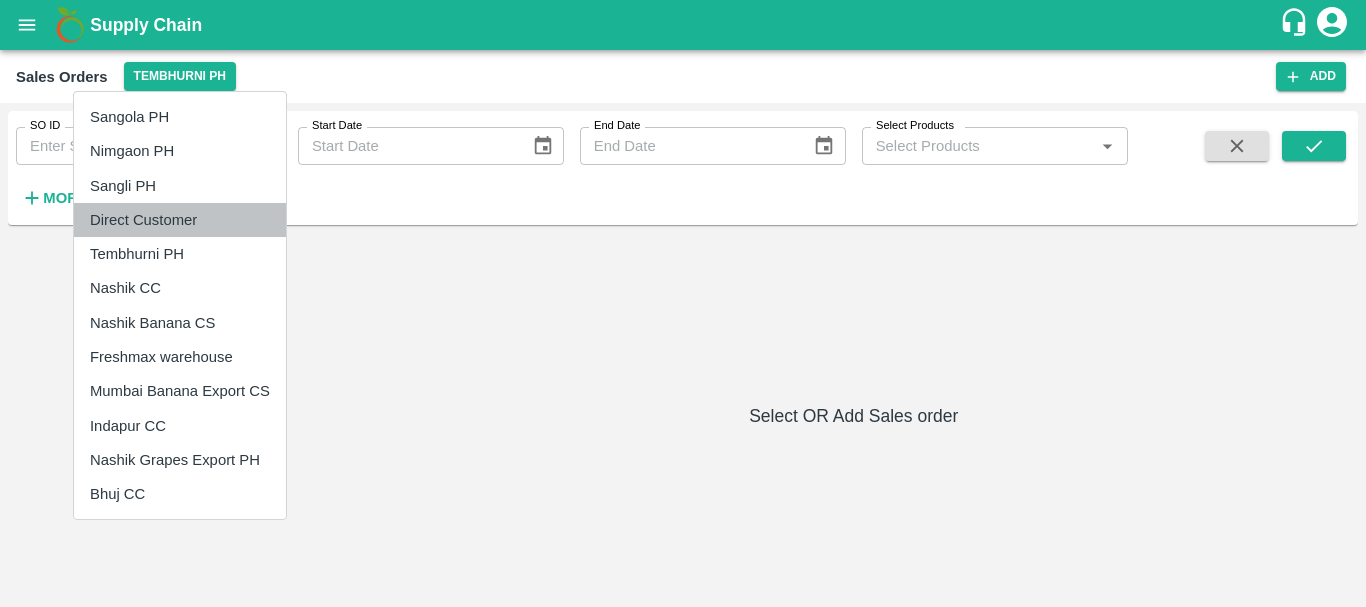 click on "Direct Customer" at bounding box center [180, 220] 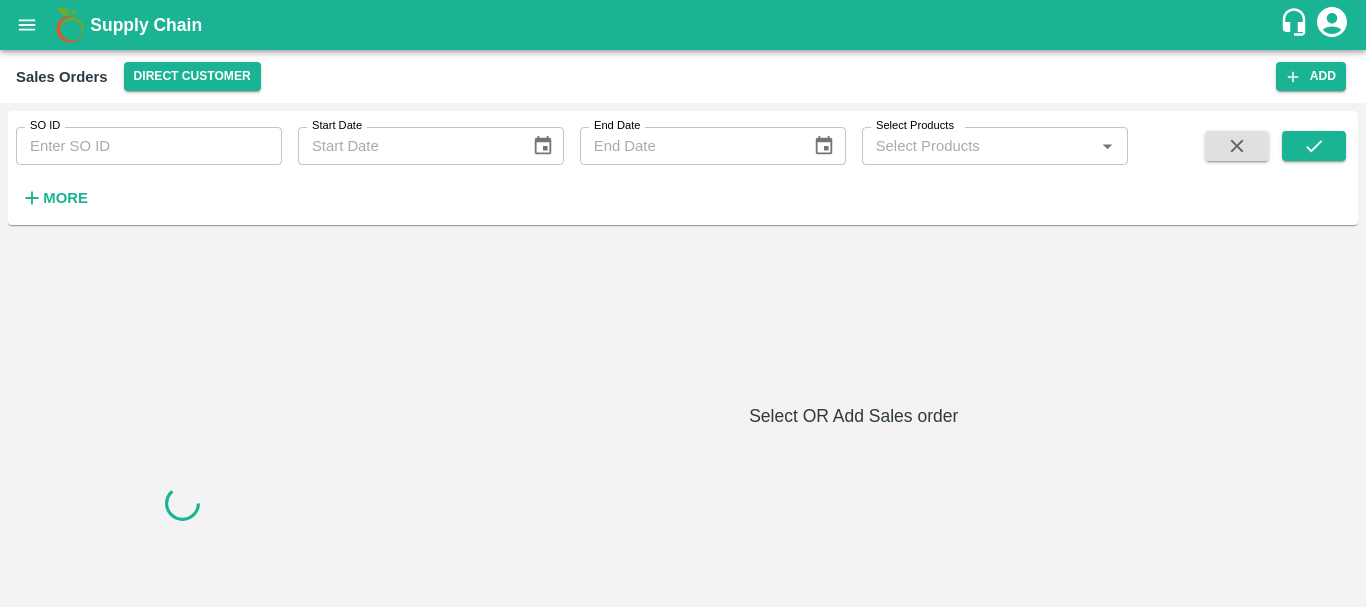 click on "SO ID" at bounding box center [149, 146] 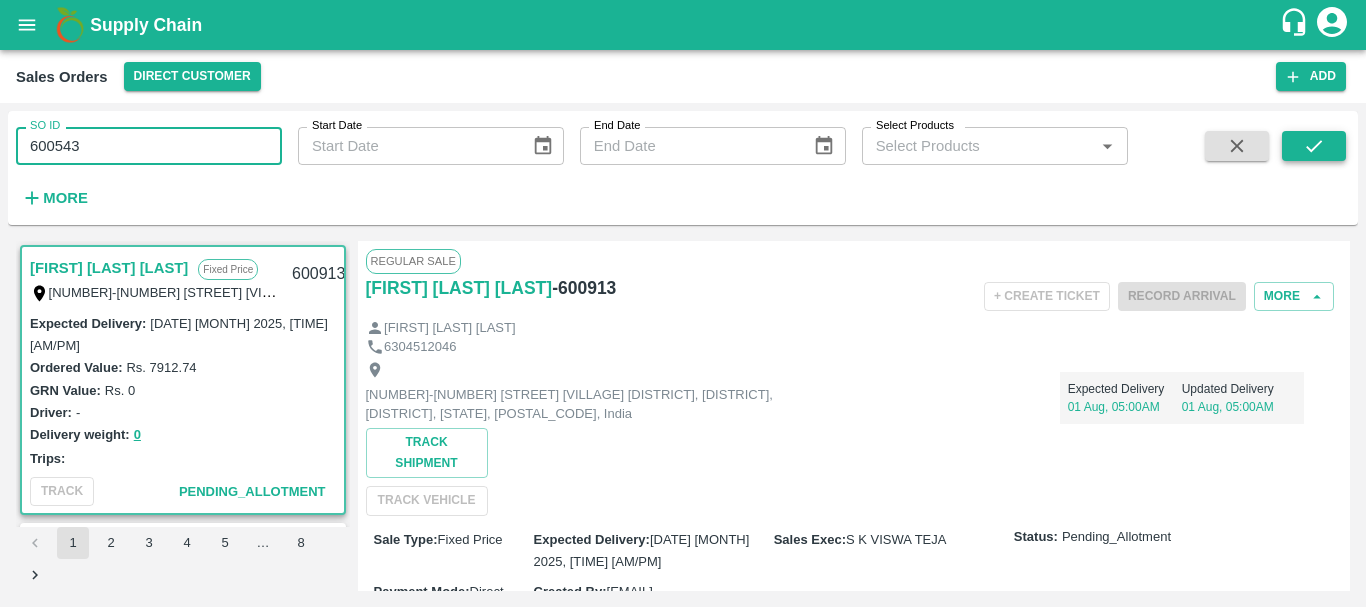 type on "600543" 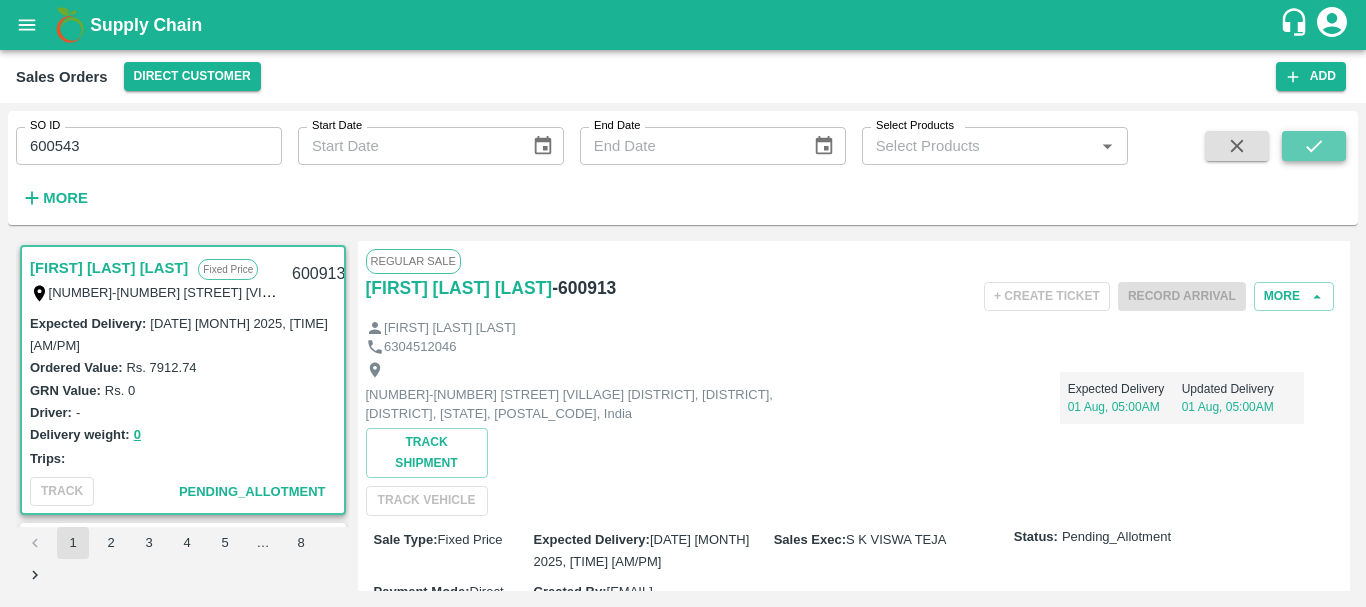 click 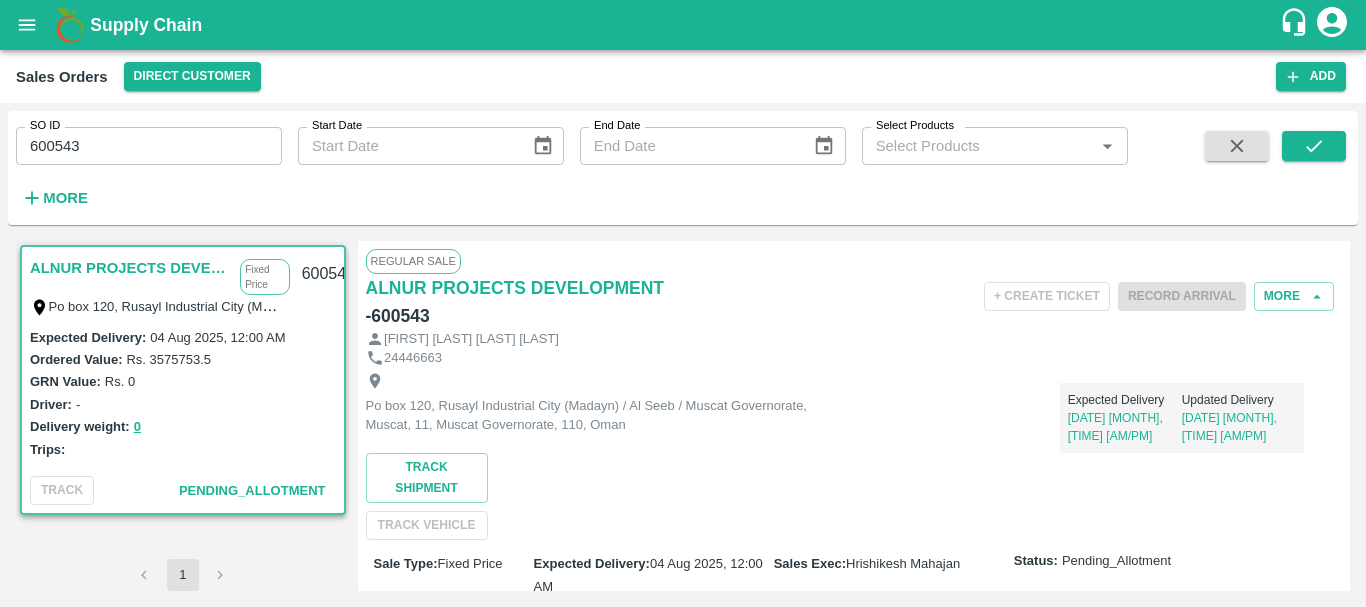 click on "ALNUR PROJECTS DEVELOPMENT" at bounding box center (130, 268) 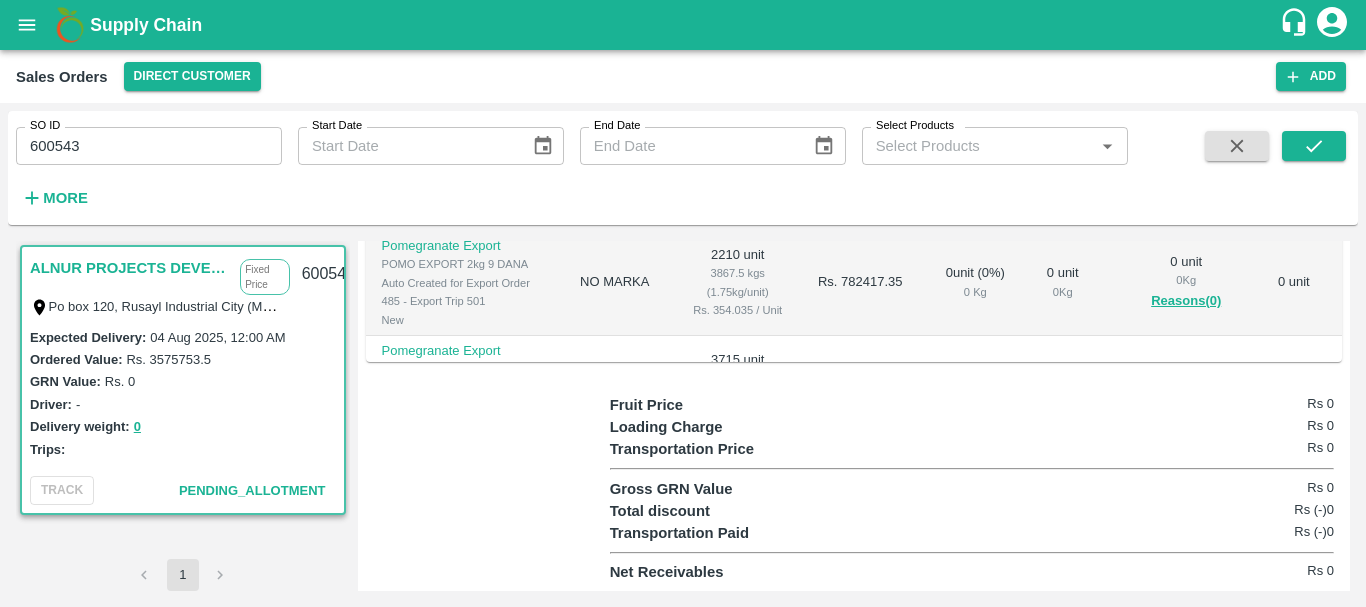 scroll, scrollTop: 642, scrollLeft: 0, axis: vertical 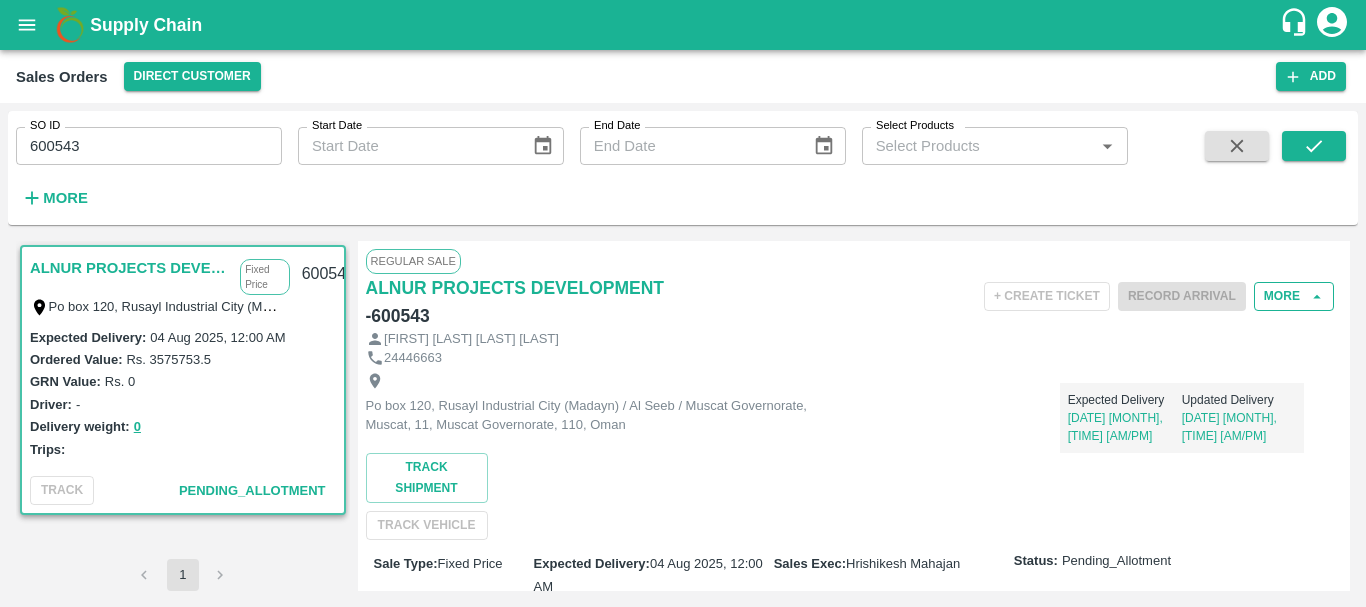 click on "More" at bounding box center [1294, 296] 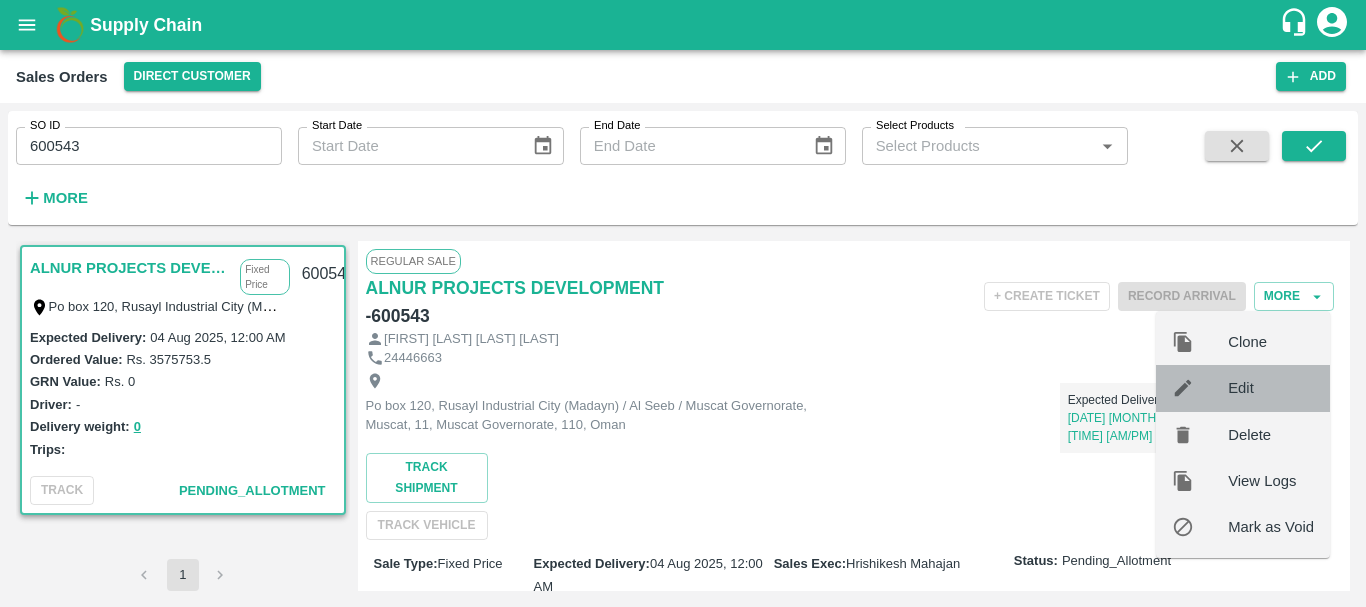 click on "Edit" at bounding box center [1271, 388] 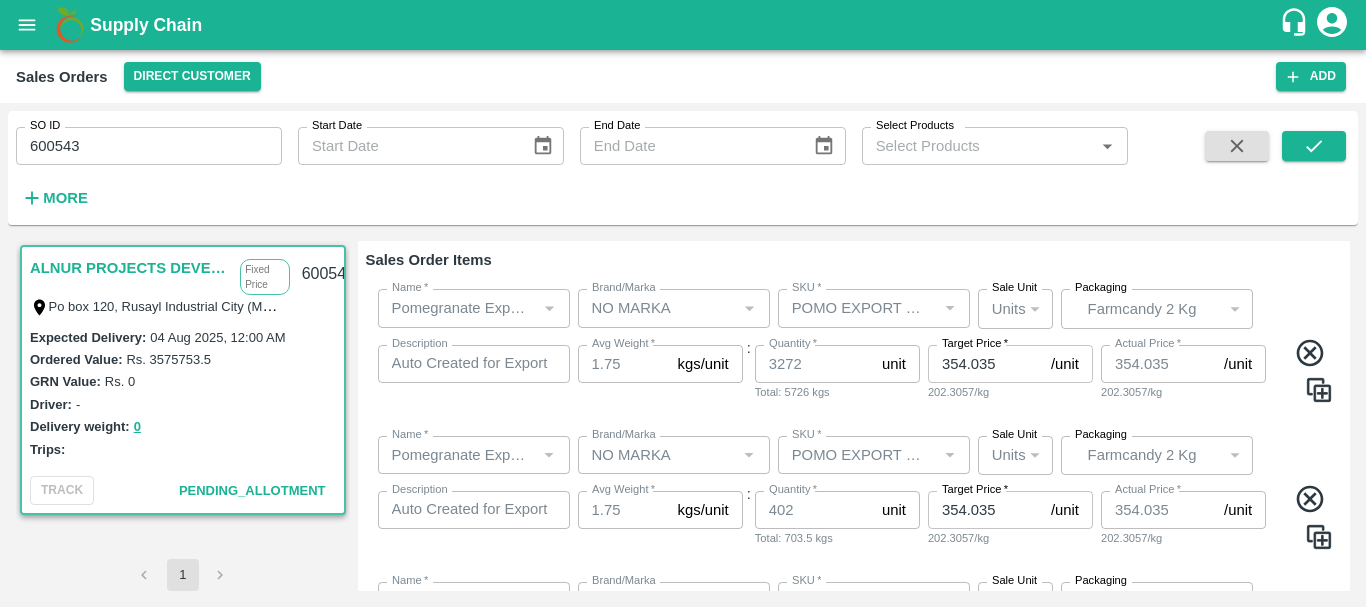 scroll, scrollTop: 228, scrollLeft: 0, axis: vertical 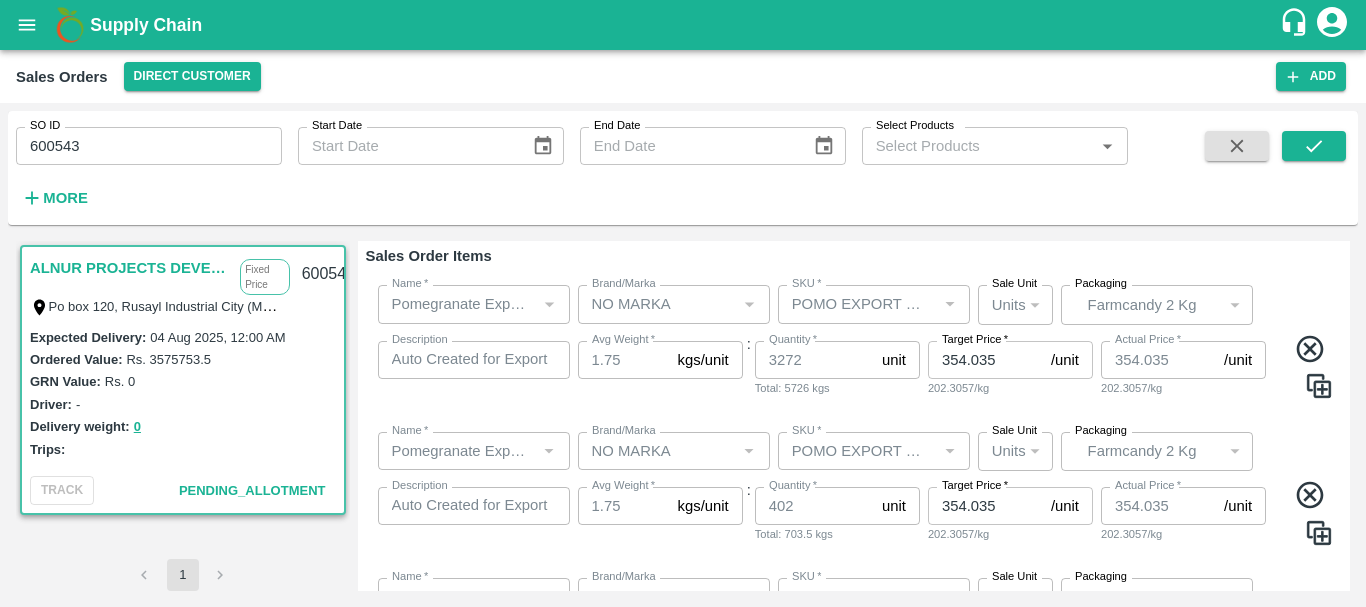 click at bounding box center [1319, 386] 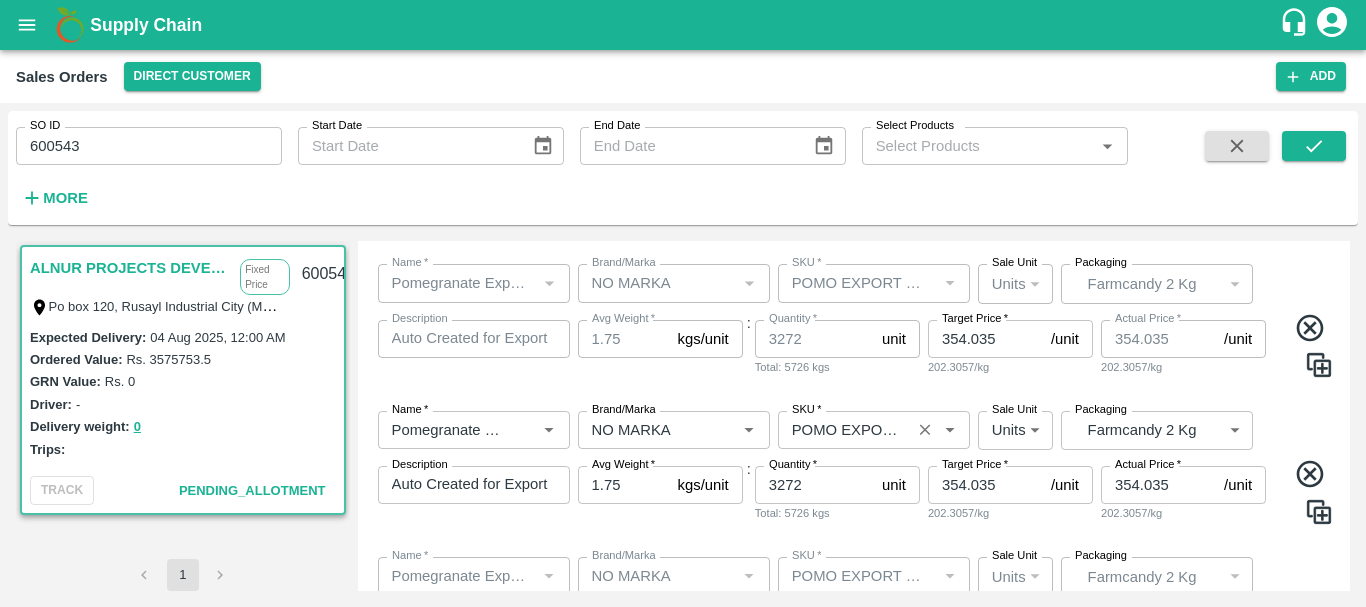 scroll, scrollTop: 248, scrollLeft: 0, axis: vertical 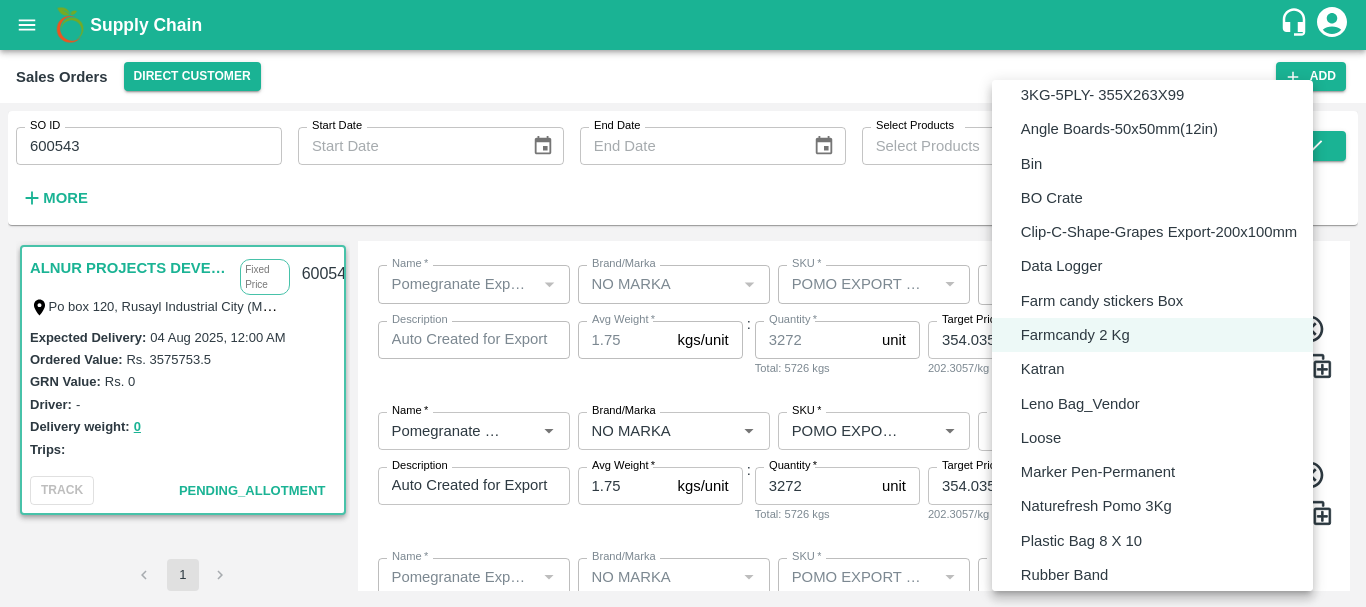 click on "Supply Chain Sales Orders Direct Customer Add SO ID 600543 SO ID Start Date Start Date End Date End Date Select Products Select Products   * More ALNUR PROJECTS DEVELOPMENT Fixed Price Po box 120, Rusayl Industrial City (Madayn) / Al Seeb / Muscat Governorate, Muscat, 11, Muscat Governorate, 110, Oman 600543 Expected Delivery : 04 Aug 2025, 12:00 AM Ordered Value: Rs.   3575753.5 GRN Value: Rs.   0 Driver:  -  Delivery weight: 0 Trips: TRACK Pending_Allotment 1 Edit Sales Order DC   * Direct Customer 6 DC Sale Type   * Fixed Price 1 Sale Type Expected Delivery Date   * 04/08/2025 12:00 AM Expected Delivery Date KAM   * KAM   * Customer   * Customer   * Address   * Address   * Payment Mode   * Credit (Pay Later) credit Payment Mode Sales Order Items Name   * Name   * Brand/Marka Brand/Marka SKU   * SKU   * Sale Unit Units 2 Sale Unit Packaging Farmcandy 2 Kg BOM/477 Packaging Description Auto Created for Export Order 485 - Export Trip 501 x Description Avg Weight   * 1.75   :  *" at bounding box center [683, 303] 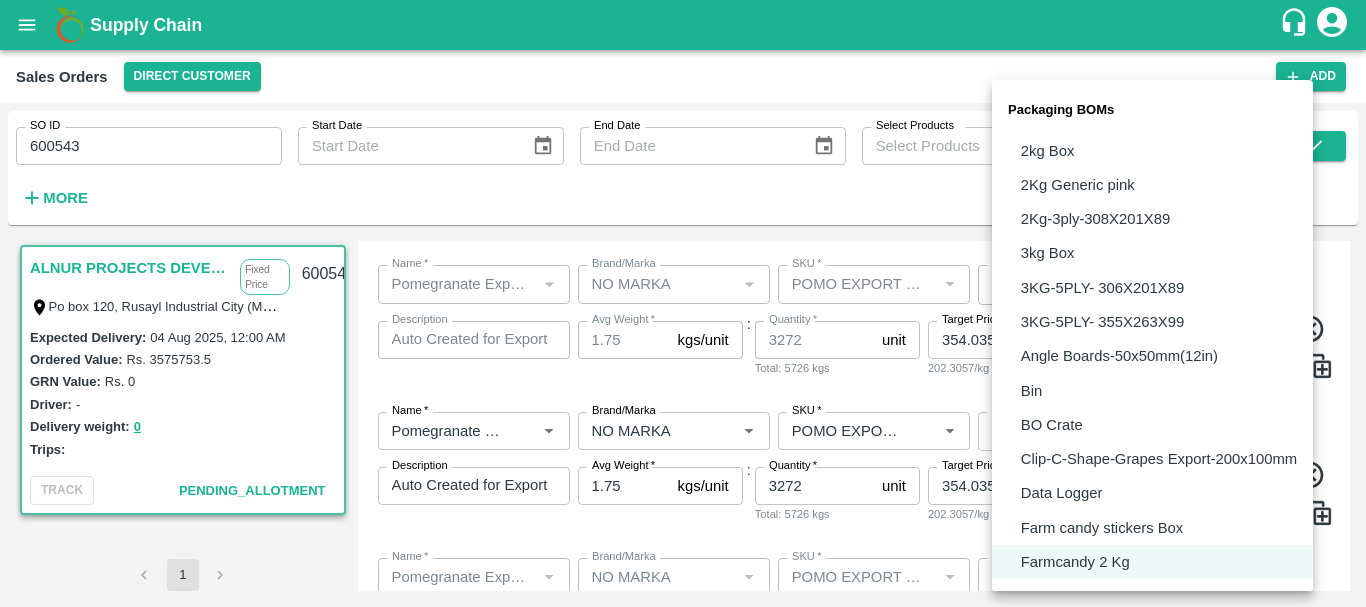 scroll, scrollTop: 118, scrollLeft: 0, axis: vertical 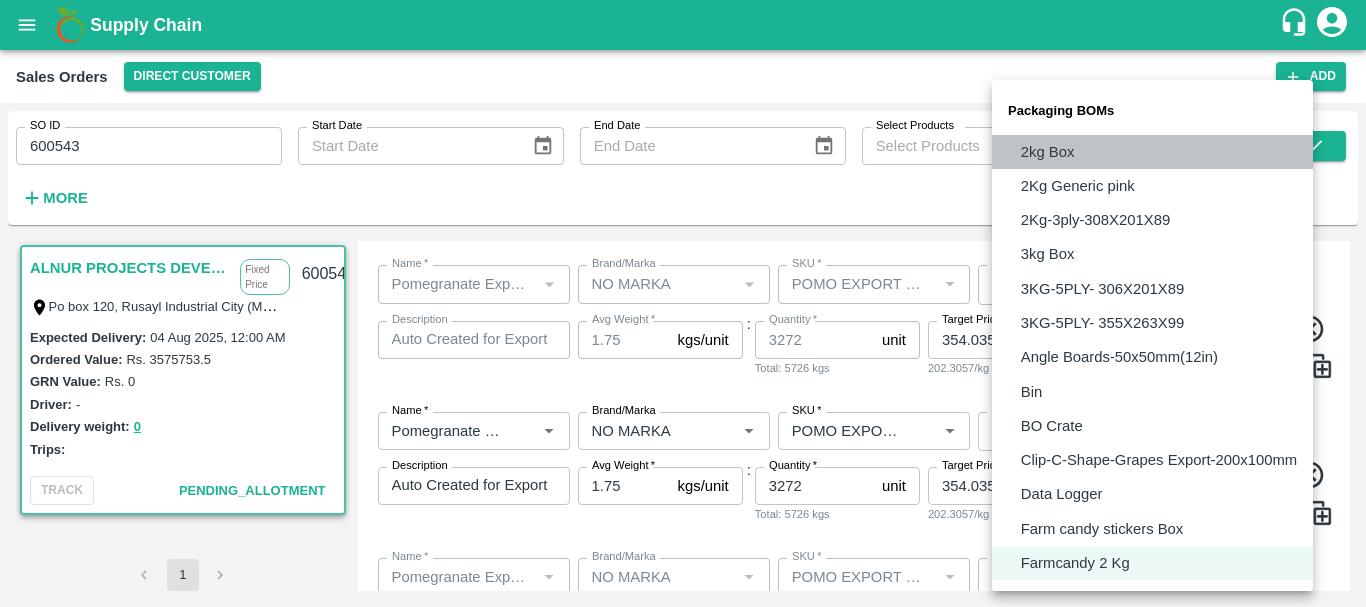 click on "2kg Box" at bounding box center (1048, 152) 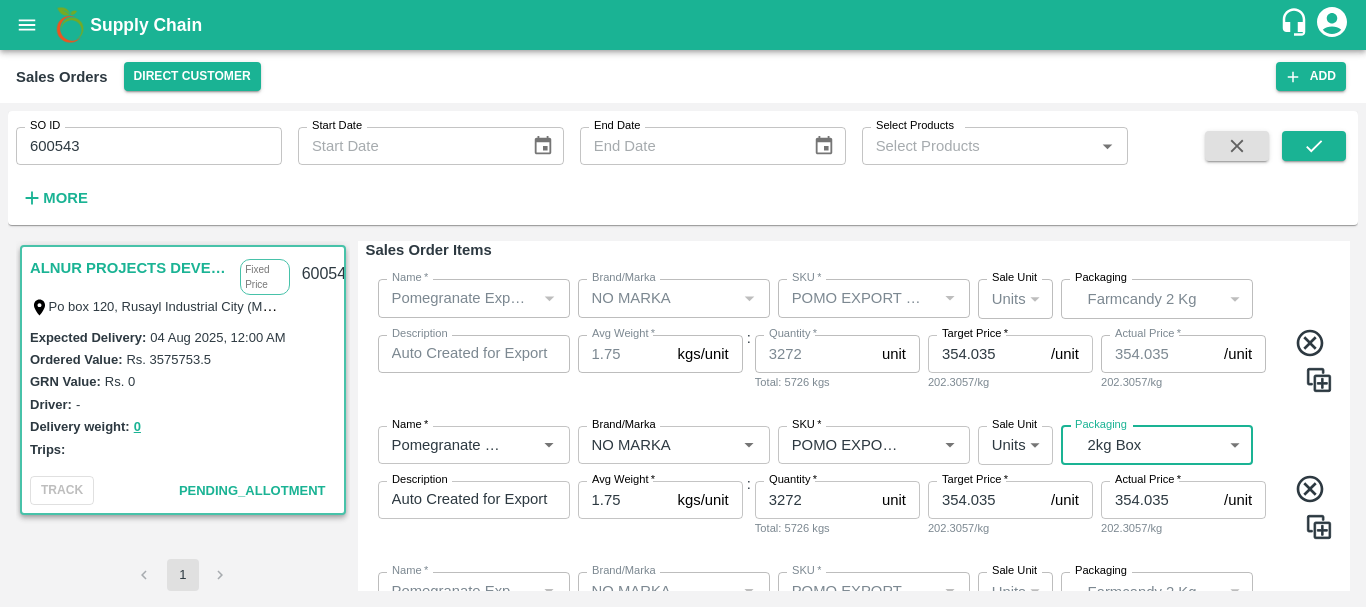 scroll, scrollTop: 206, scrollLeft: 0, axis: vertical 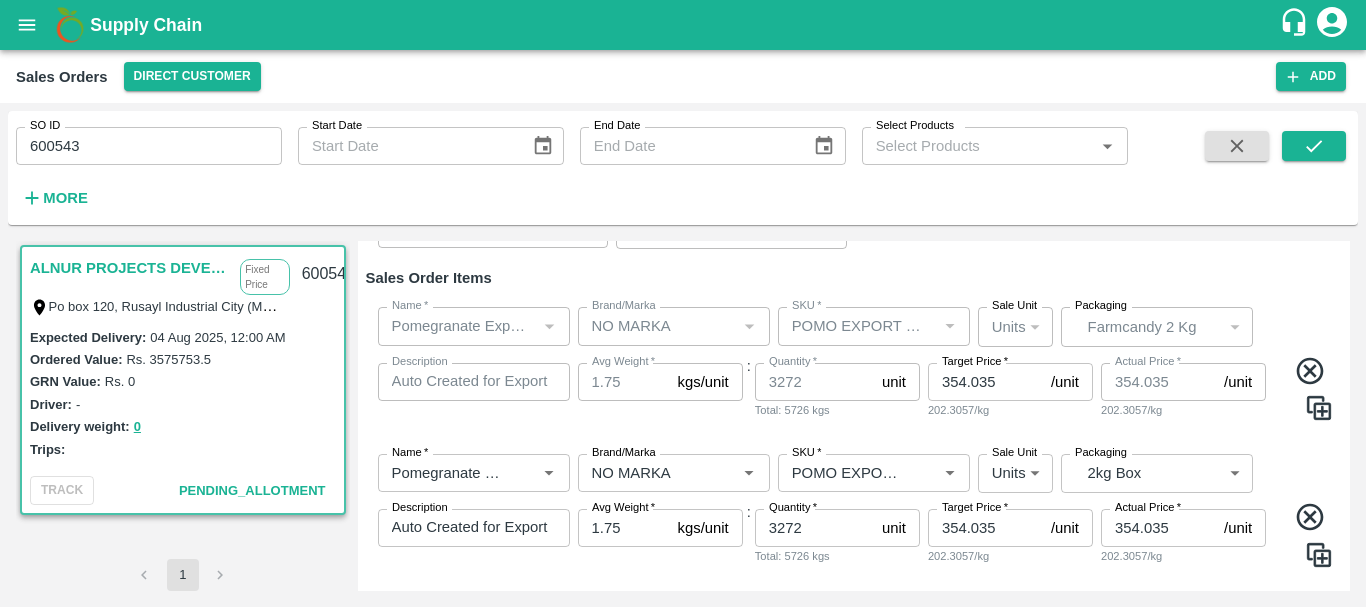 click on "Actual Price   * 354.035 /unit Actual Price 202.3057/kg" at bounding box center [1183, 392] 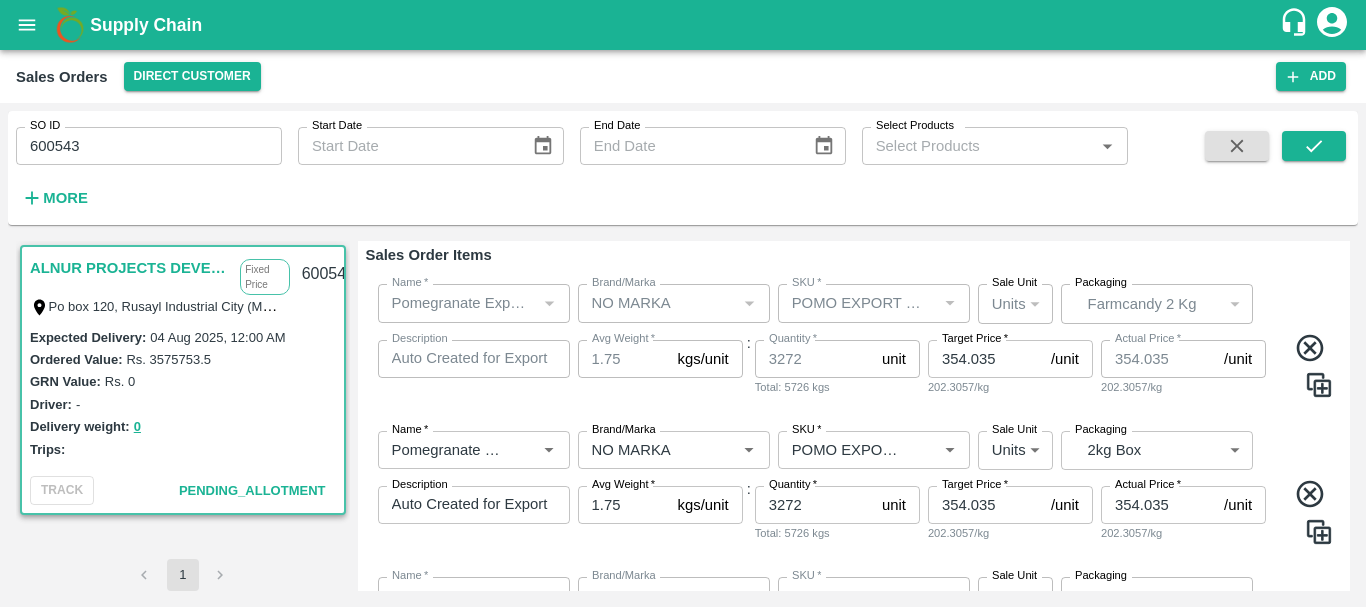 scroll, scrollTop: 229, scrollLeft: 0, axis: vertical 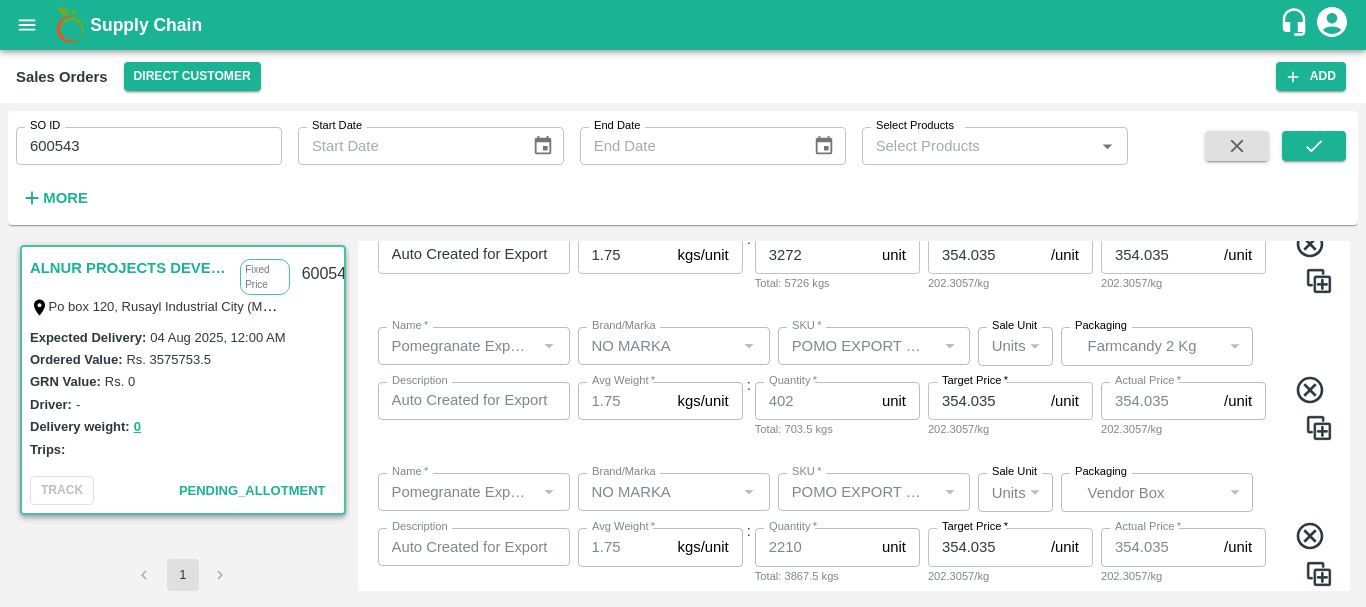 click at bounding box center [1319, 428] 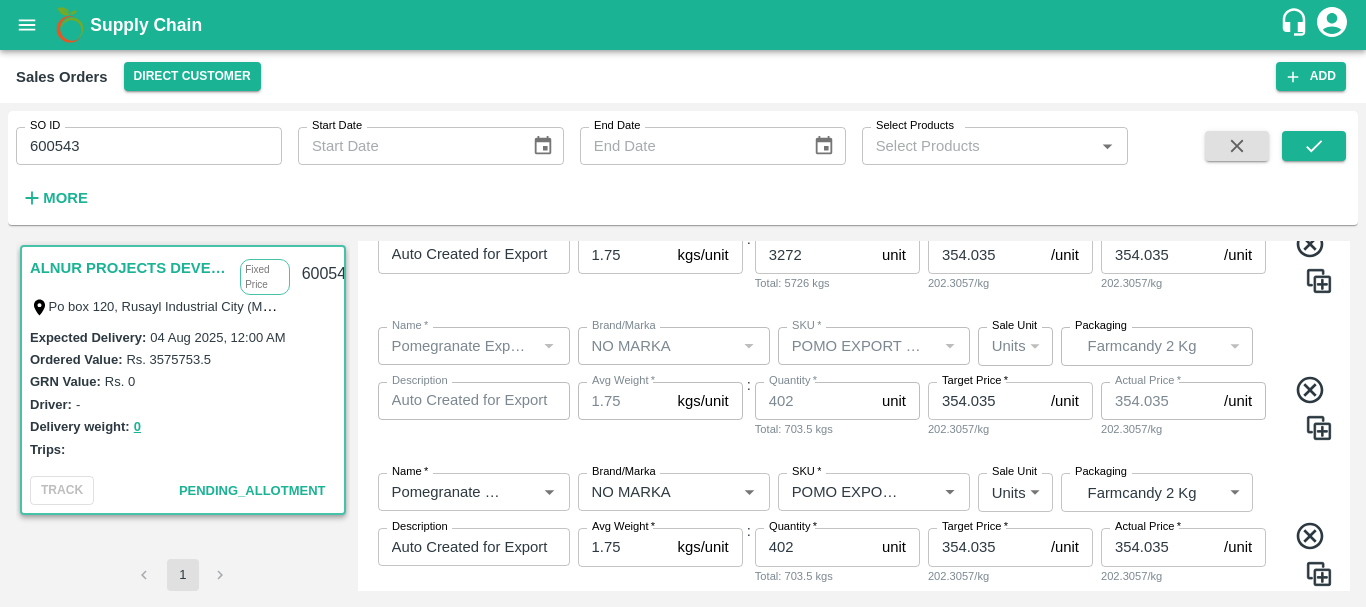 scroll, scrollTop: 432, scrollLeft: 0, axis: vertical 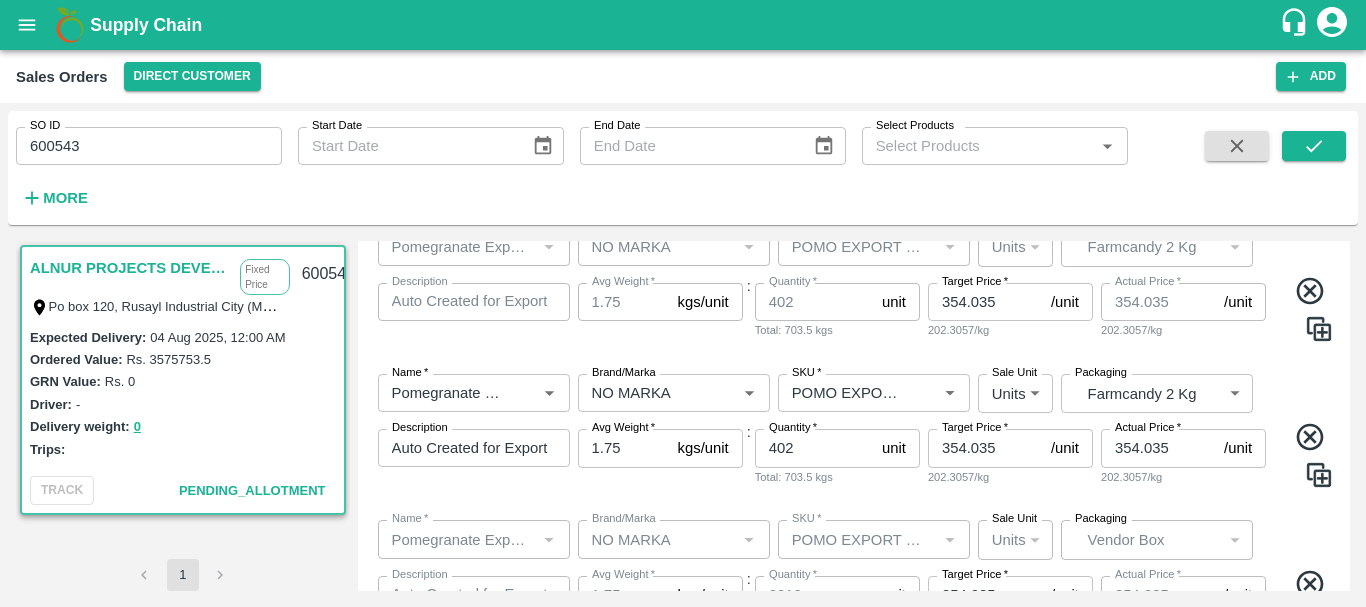 click 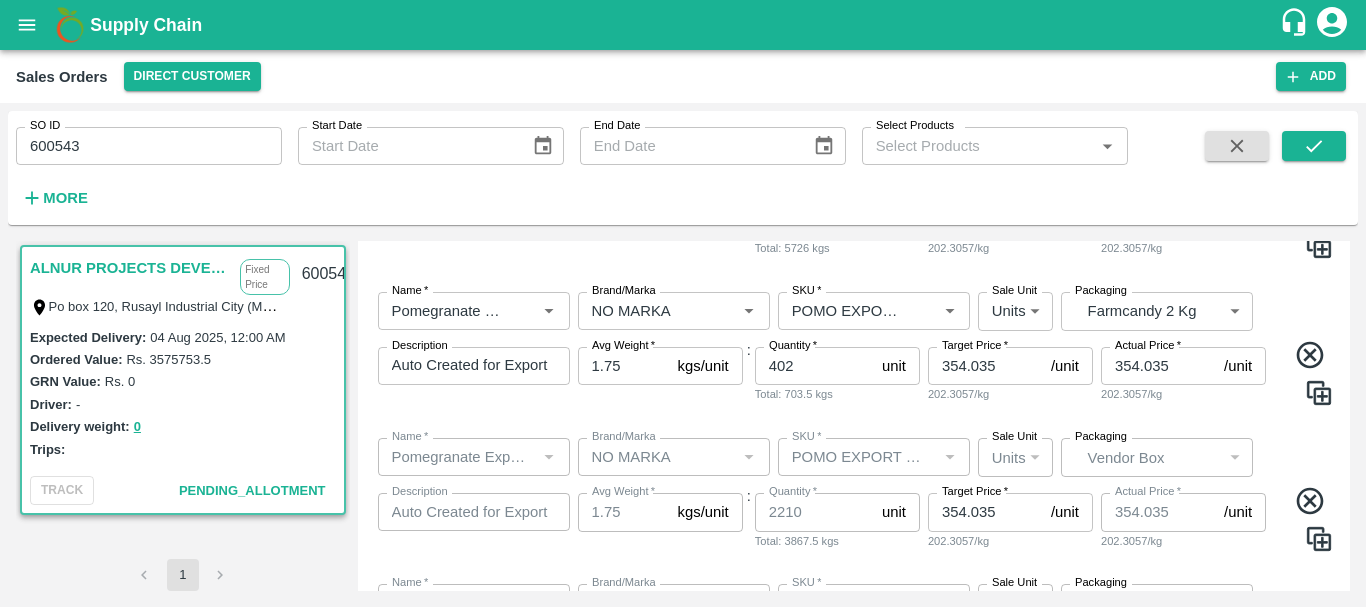 scroll, scrollTop: 367, scrollLeft: 0, axis: vertical 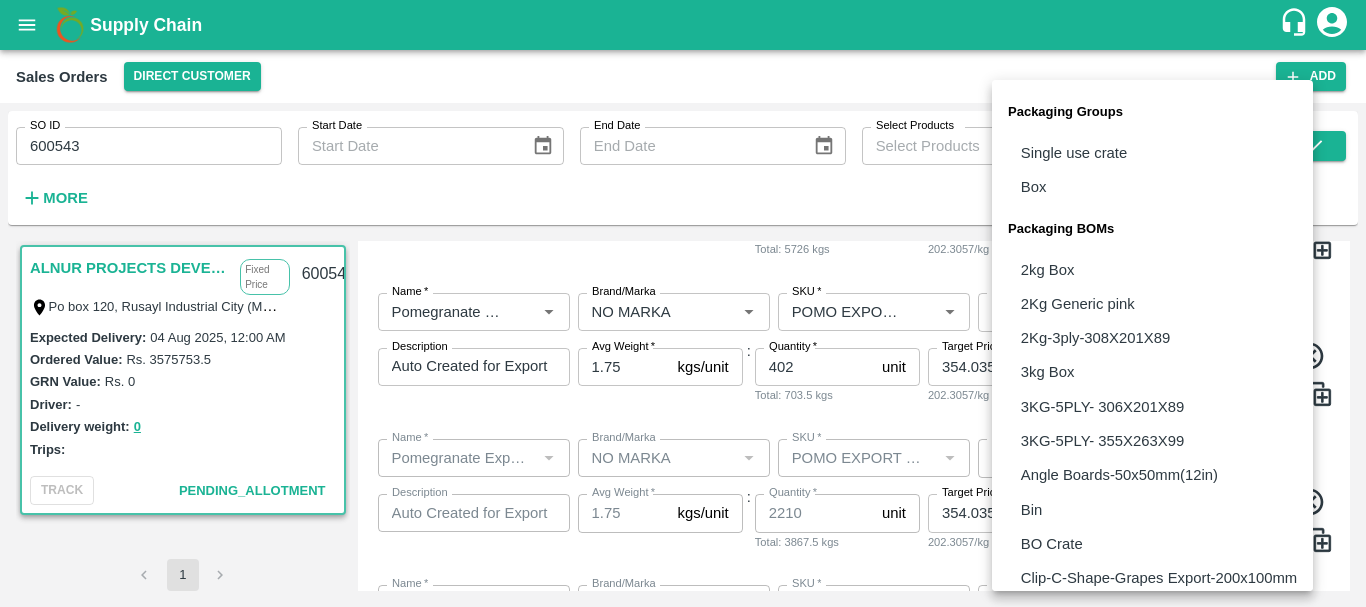 click on "Supply Chain Sales Orders Direct Customer Add SO ID 600543 SO ID Start Date Start Date End Date End Date Select Products Select Products   * More ALNUR PROJECTS DEVELOPMENT Fixed Price Po box 120, Rusayl Industrial City (Madayn) / Al Seeb / Muscat Governorate, Muscat, 11, Muscat Governorate, 110, Oman 600543 Expected Delivery : 04 Aug 2025, 12:00 AM Ordered Value: Rs.   3575753.5 GRN Value: Rs.   0 Driver:  -  Delivery weight: 0 Trips: TRACK Pending_Allotment 1 Edit Sales Order DC   * Direct Customer 6 DC Sale Type   * Fixed Price 1 Sale Type Expected Delivery Date   * 04/08/2025 12:00 AM Expected Delivery Date KAM   * KAM   * Customer   * Customer   * Address   * Address   * Payment Mode   * Credit (Pay Later) credit Payment Mode Sales Order Items Name   * Name   * Brand/Marka Brand/Marka SKU   * SKU   * Sale Unit Units 2 Sale Unit Packaging 2kg Box BOM/355 Packaging Description Auto Created for Export Order 485 - Export Trip 501 x Description Avg Weight   * 1.75 kgs/unit   :" at bounding box center (683, 303) 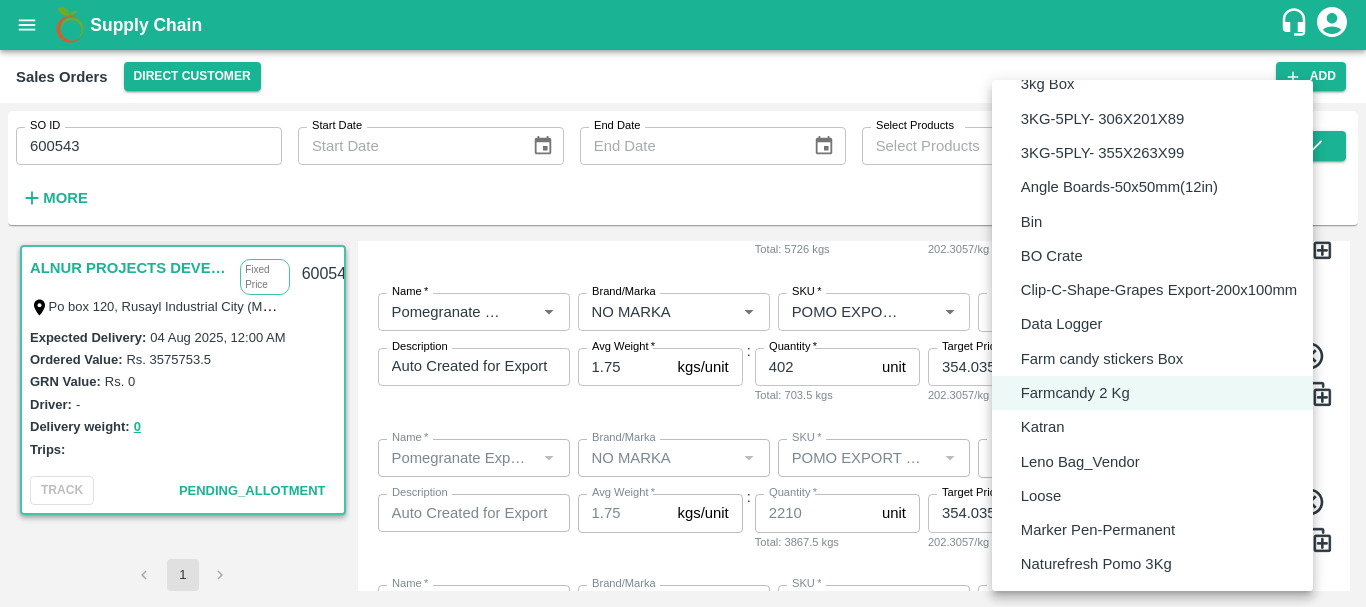 scroll, scrollTop: 0, scrollLeft: 0, axis: both 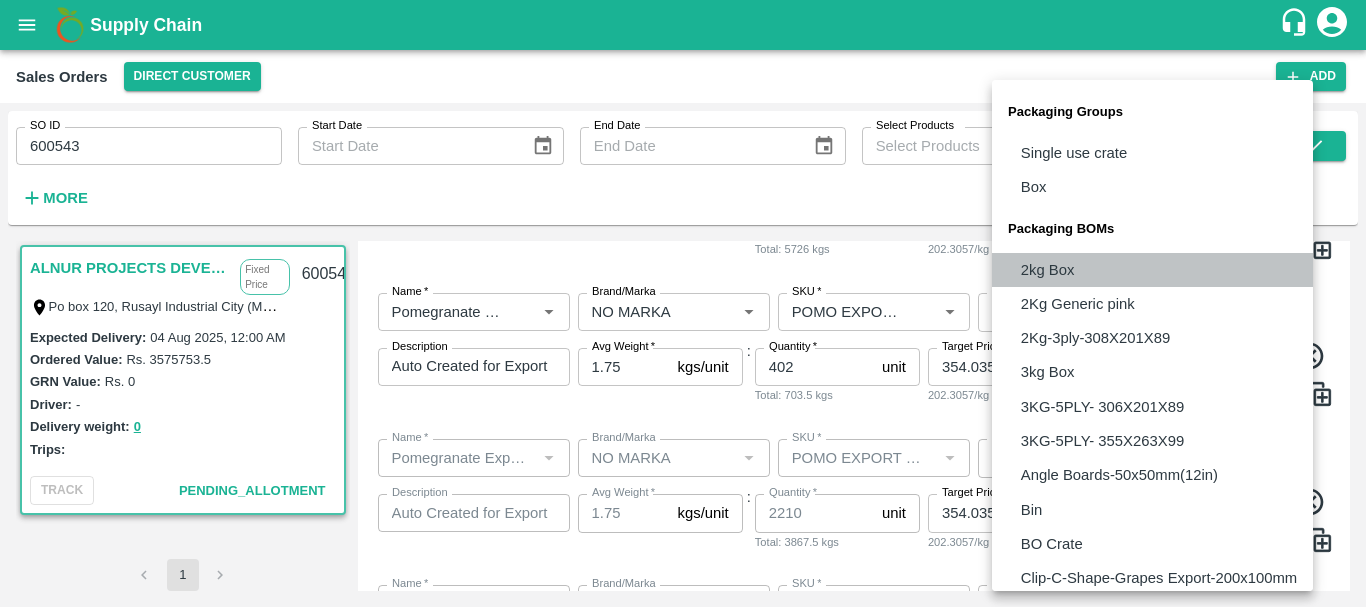 click on "2kg Box" at bounding box center [1048, 270] 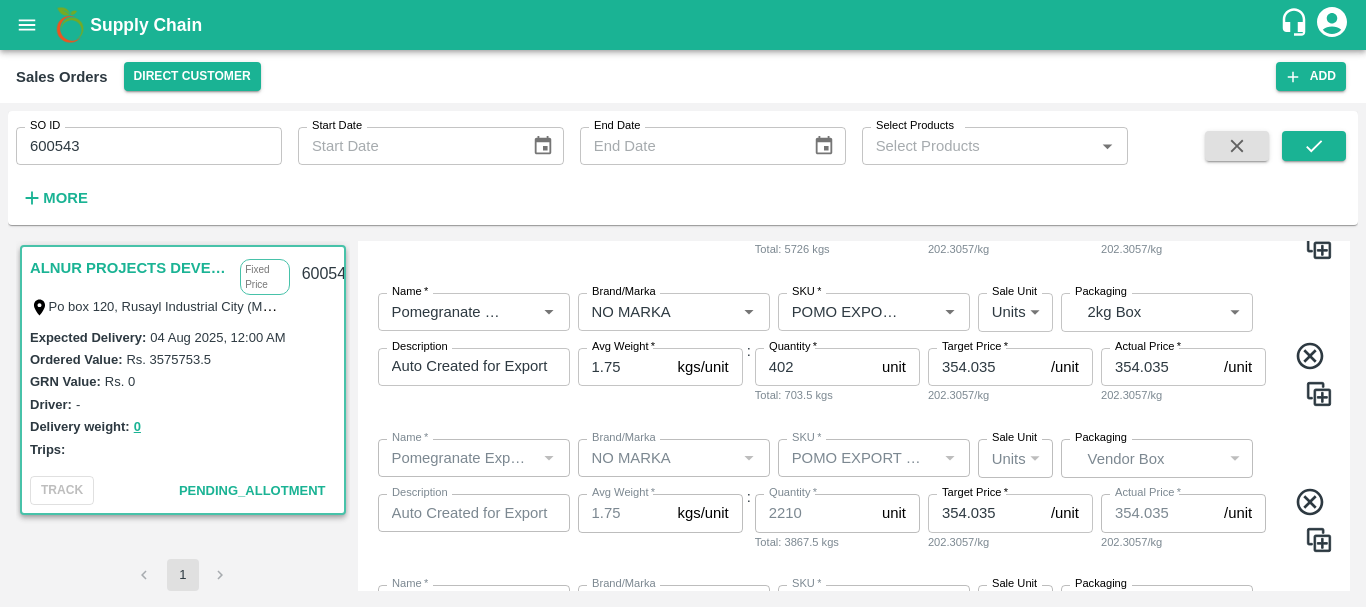 click on "Name   * Name   * Brand/Marka Brand/Marka SKU   * SKU   * Sale Unit Units 2 Sale Unit Packaging Vendor Box BOM/276 Packaging Description Auto Created for Export Order 485 - Export Trip 501 x Description Avg Weight   * 1.75 kgs/unit Avg Weight   :  Quantity   * 2210 unit Quantity Total: 3867.5 kgs Target Price   * 354.035 /unit Target Price 202.3057/kg Actual Price   * 354.035 /unit Actual Price 202.3057/kg" at bounding box center (854, 496) 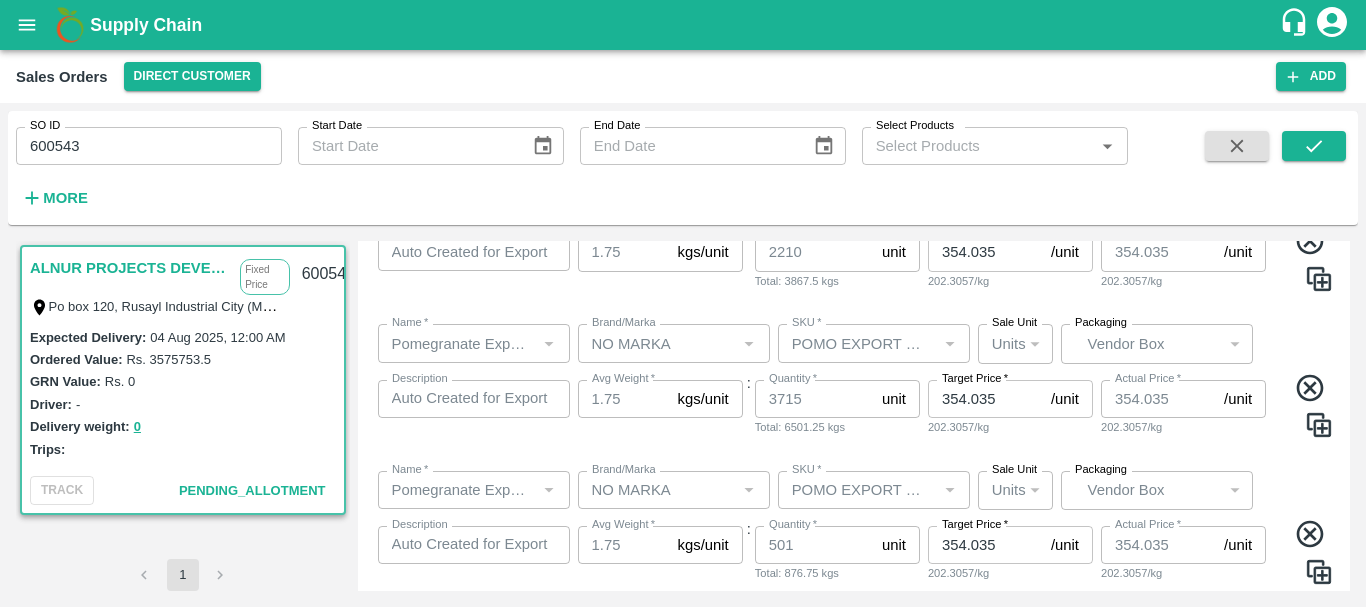 scroll, scrollTop: 725, scrollLeft: 0, axis: vertical 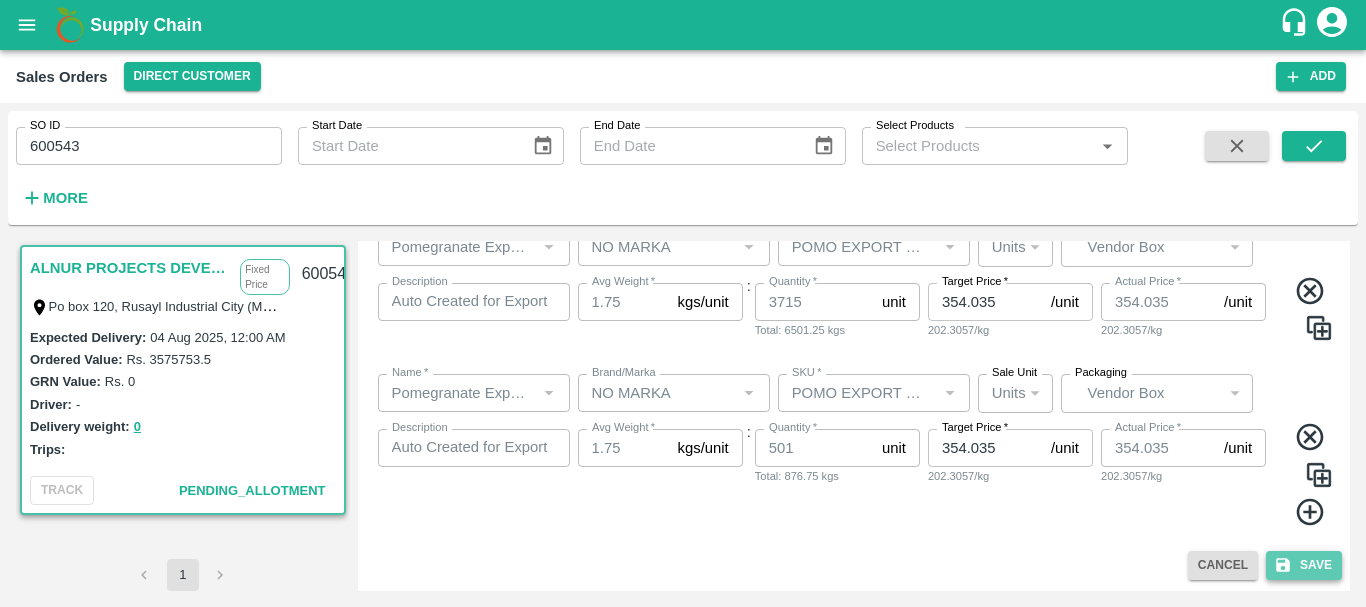 click on "Save" at bounding box center (1304, 565) 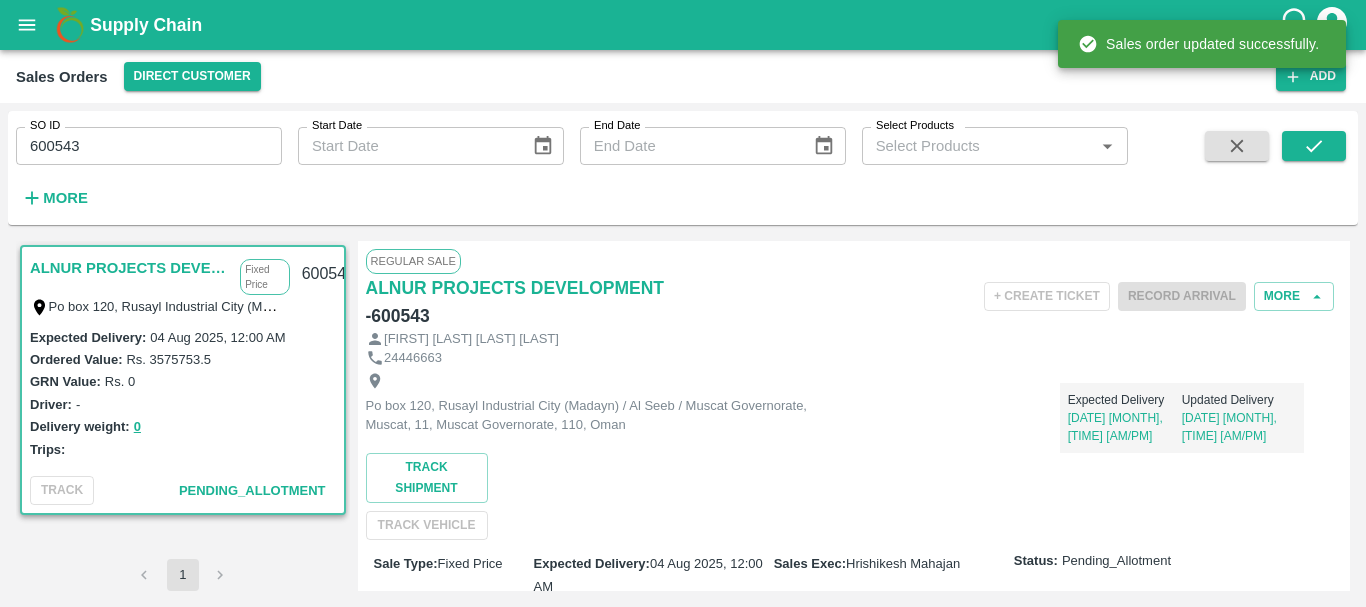 scroll, scrollTop: 748, scrollLeft: 0, axis: vertical 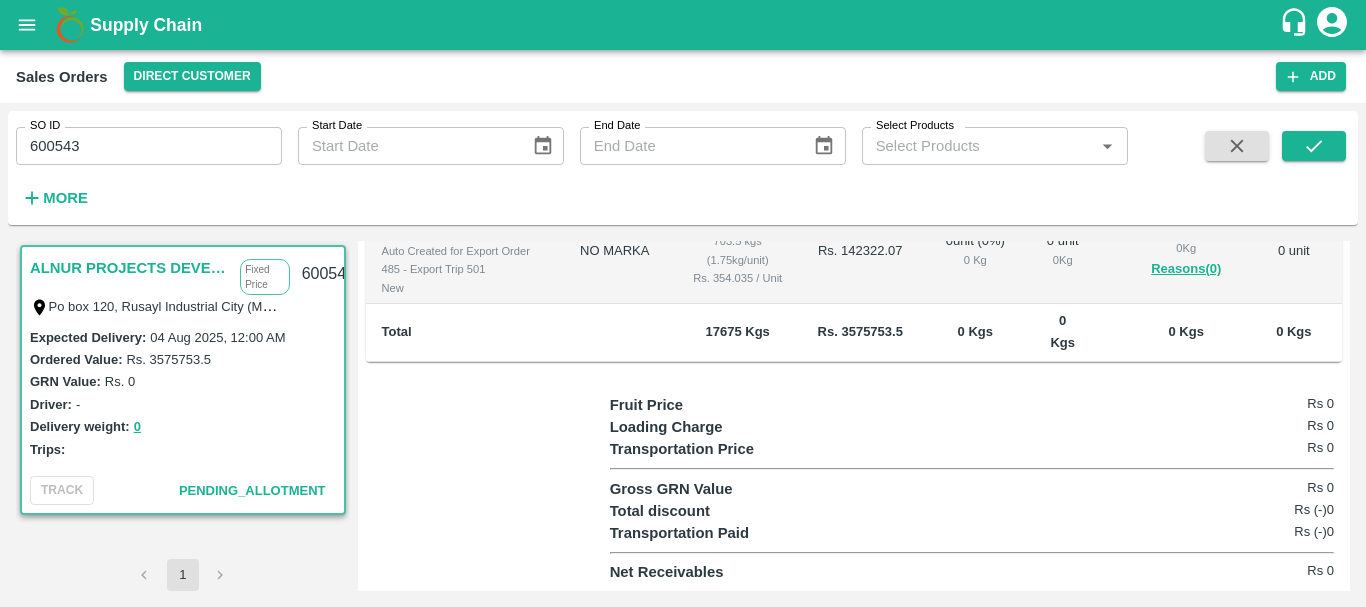 click on "402 unit  703.5 kgs (1.75kg/unit) Rs. 354.035 / Unit" at bounding box center [738, 252] 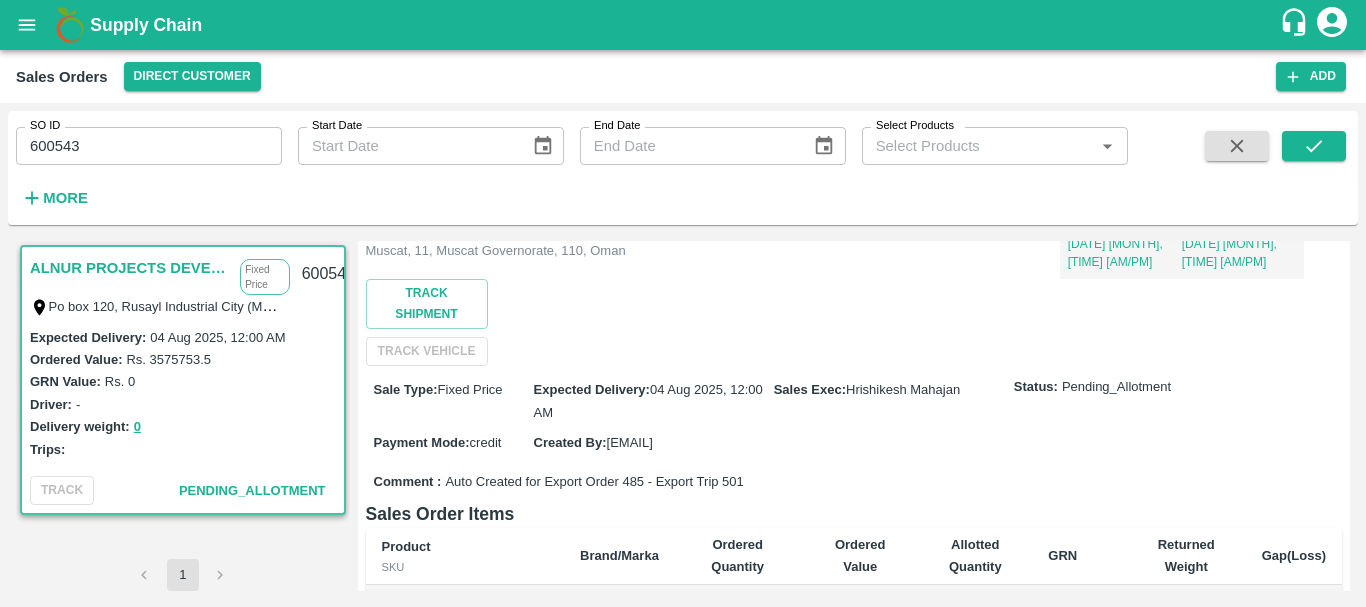 scroll, scrollTop: 748, scrollLeft: 0, axis: vertical 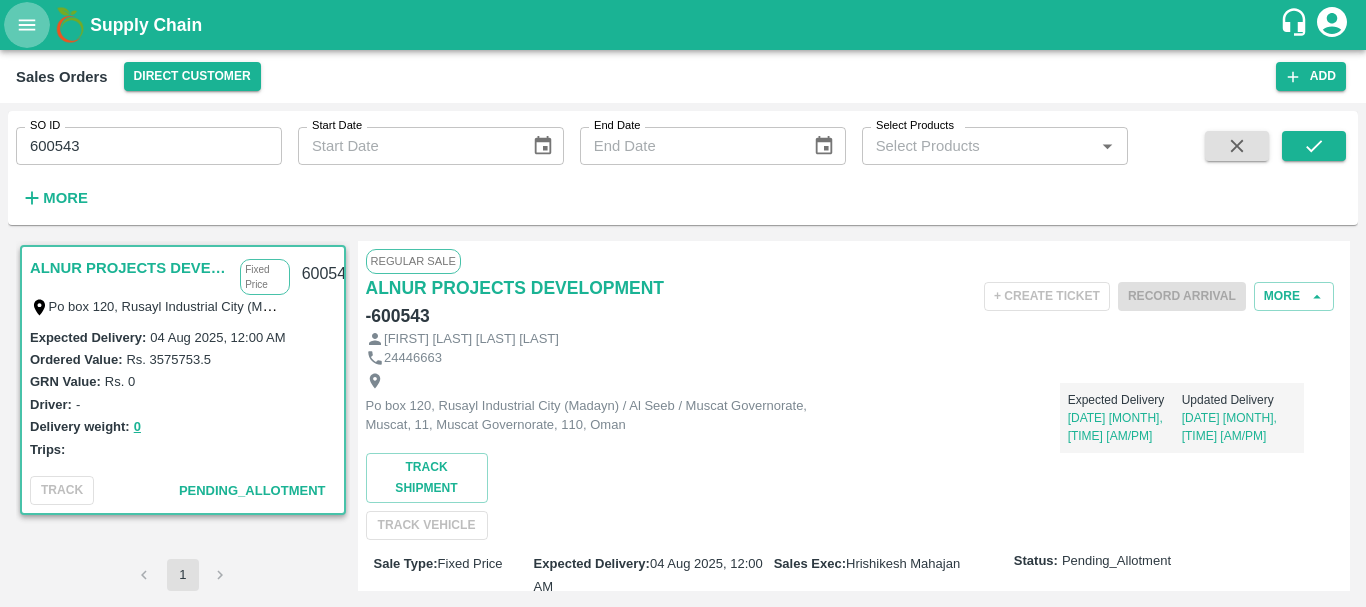 click 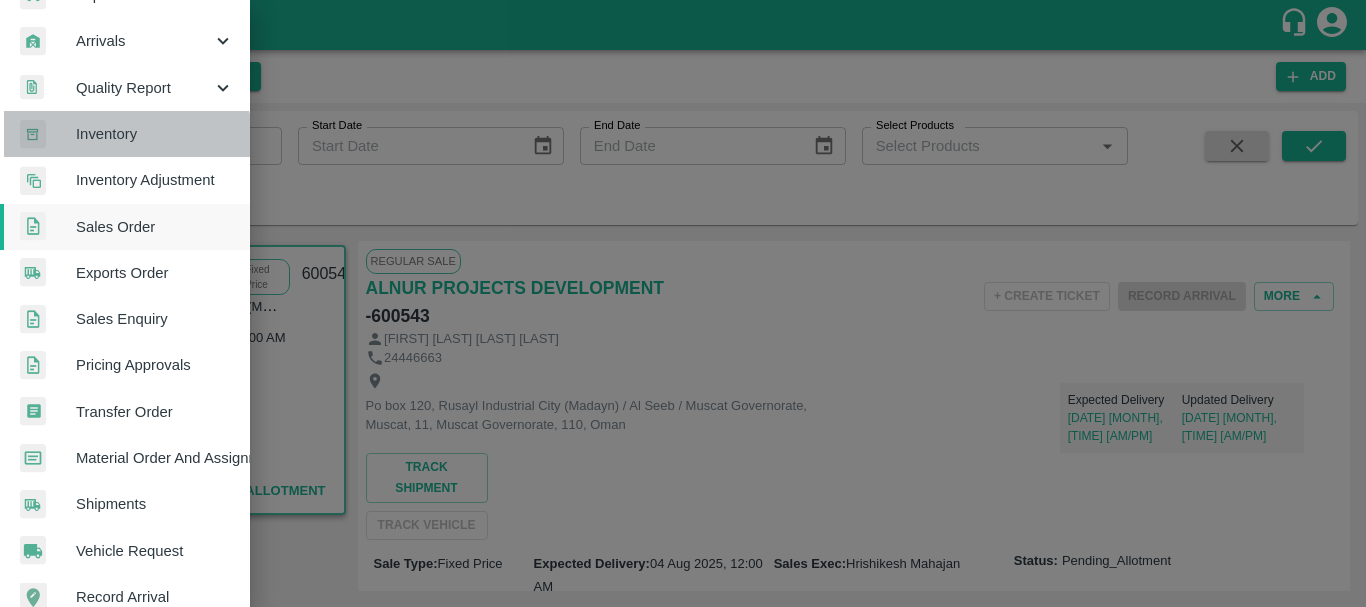 click on "Inventory" at bounding box center (125, 134) 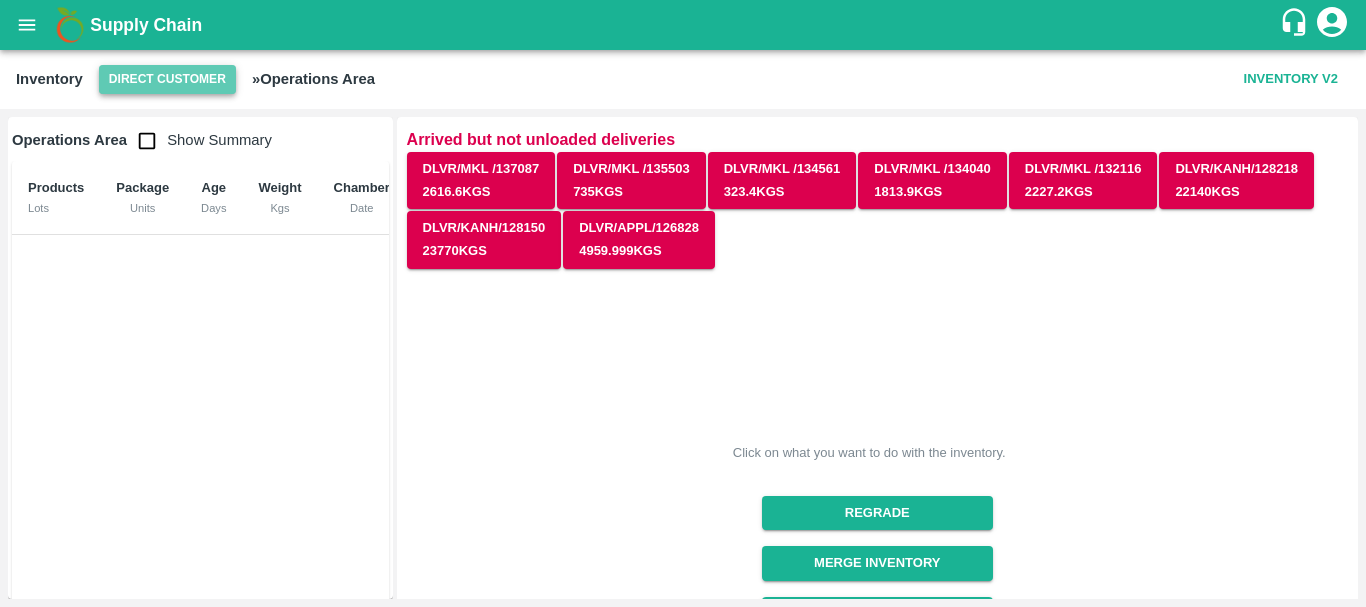 click on "Direct Customer" at bounding box center (167, 79) 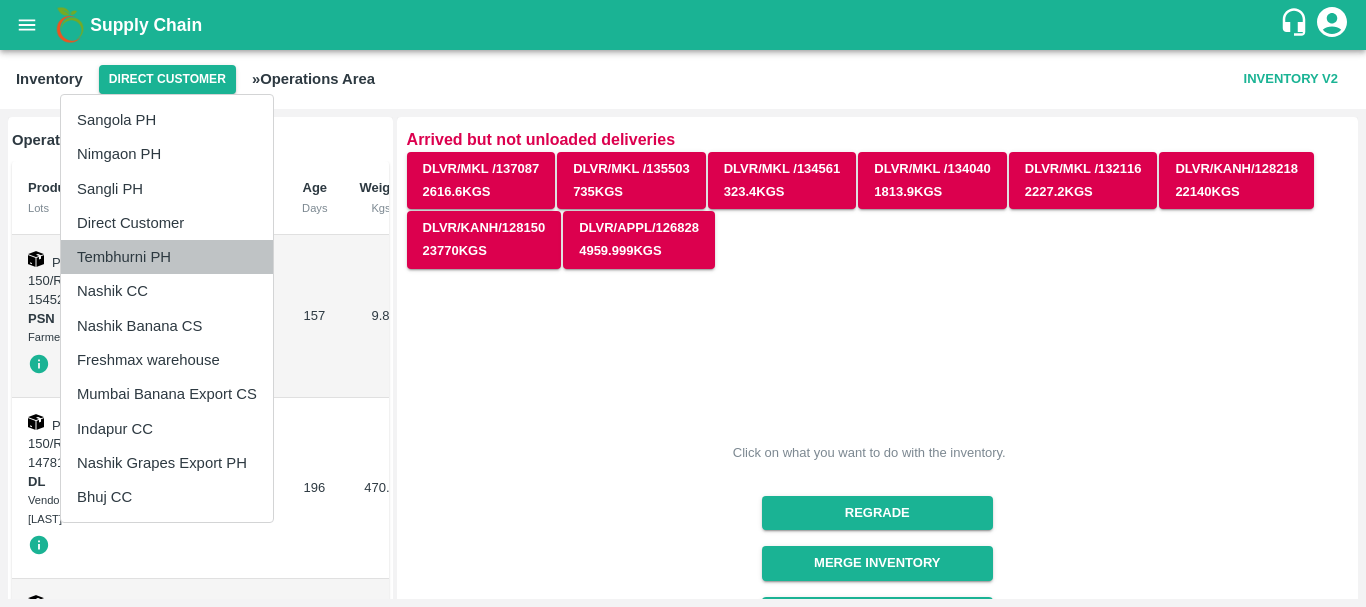 click on "Tembhurni PH" at bounding box center [167, 257] 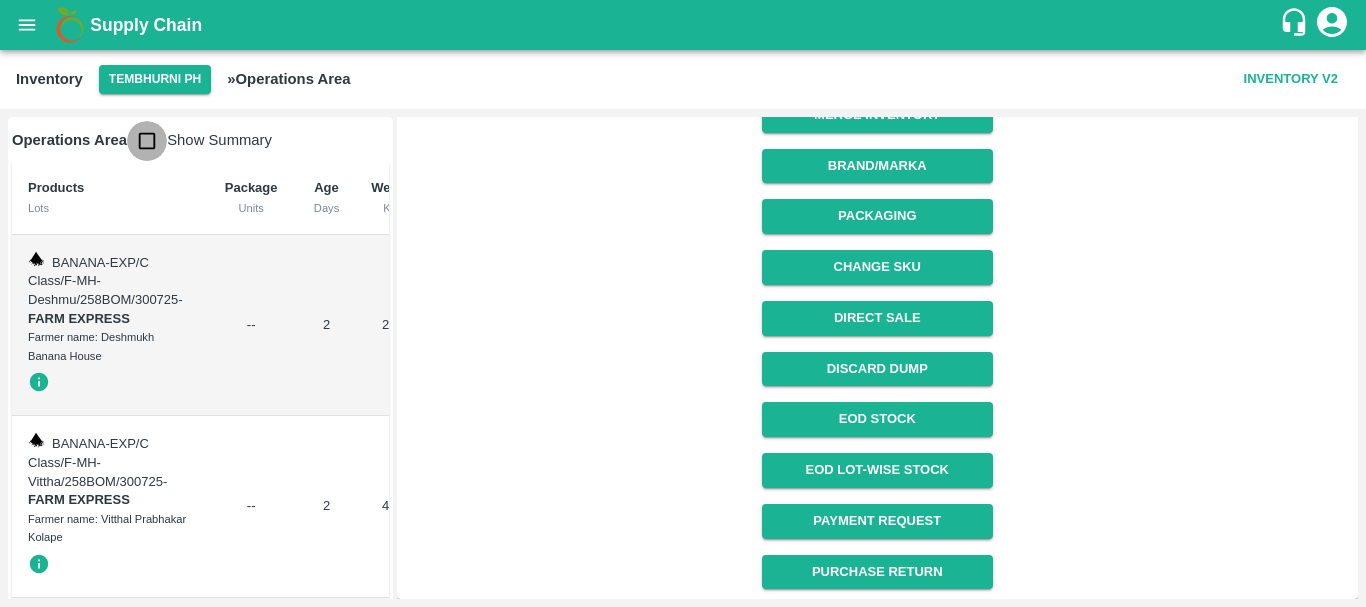 click at bounding box center [147, 141] 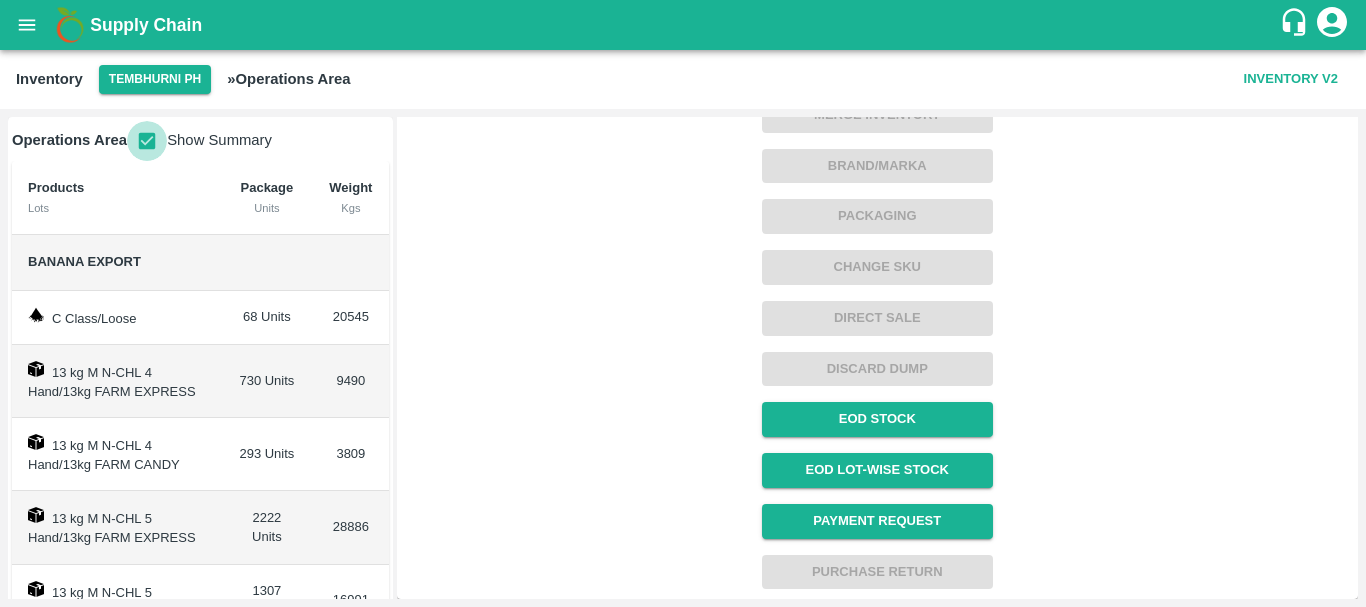 click at bounding box center [147, 141] 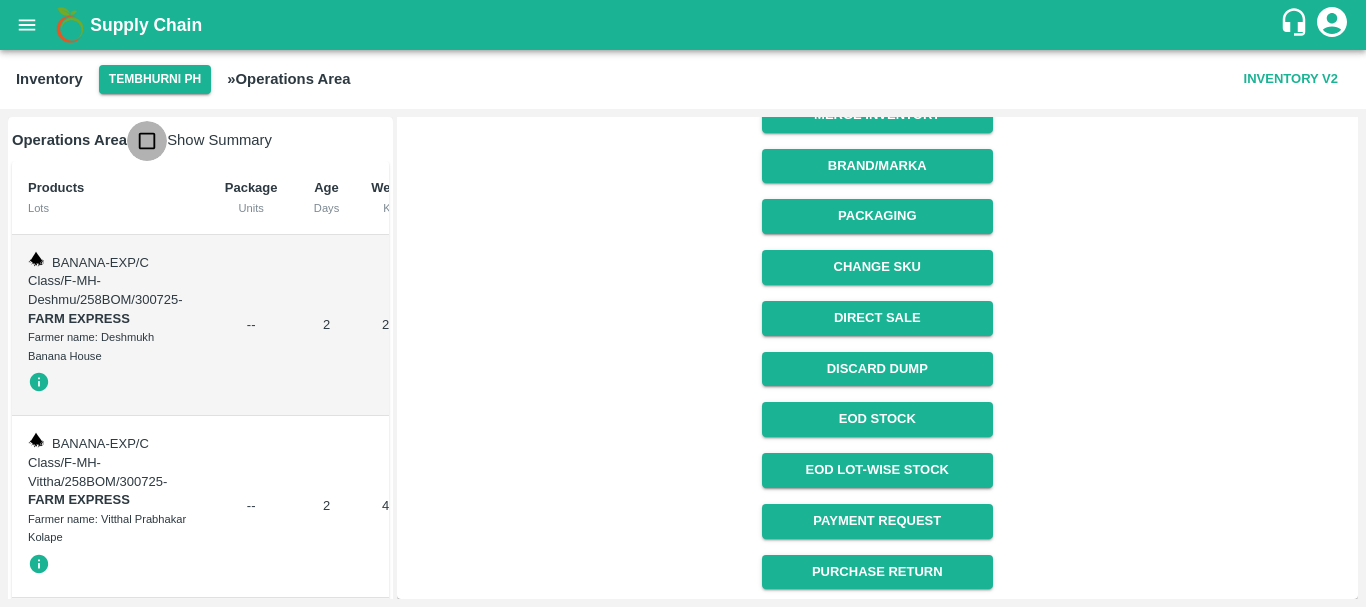 click at bounding box center (147, 141) 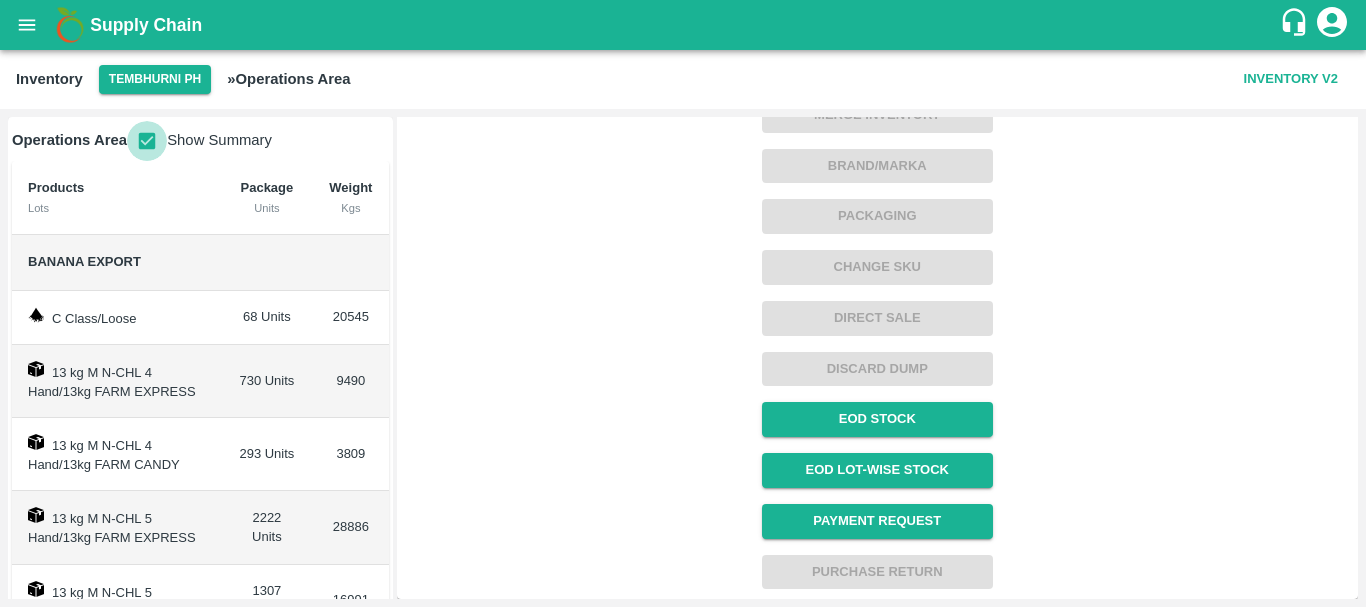 click at bounding box center (147, 141) 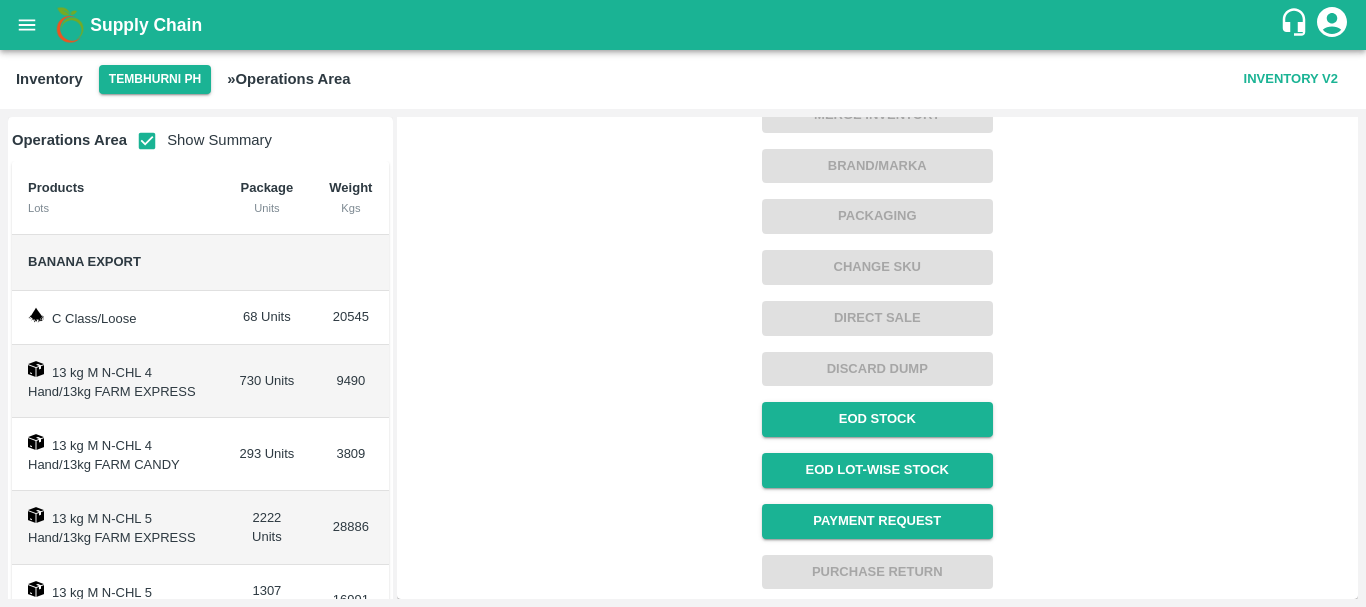 click at bounding box center [147, 141] 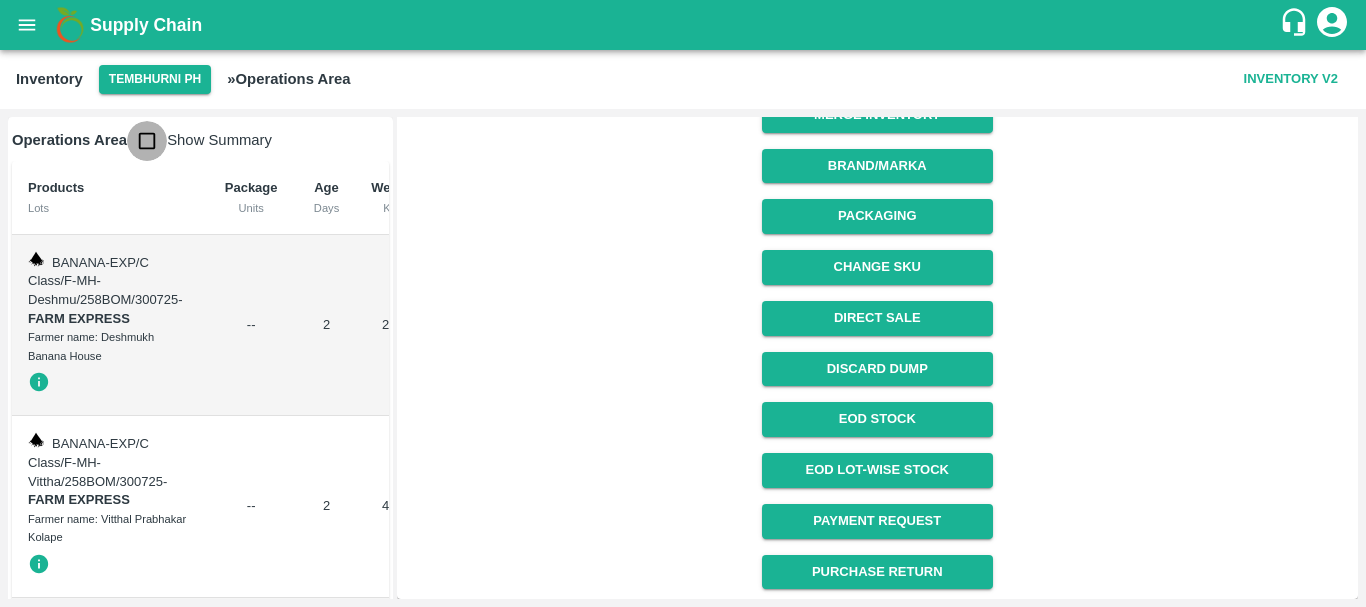 click at bounding box center [147, 141] 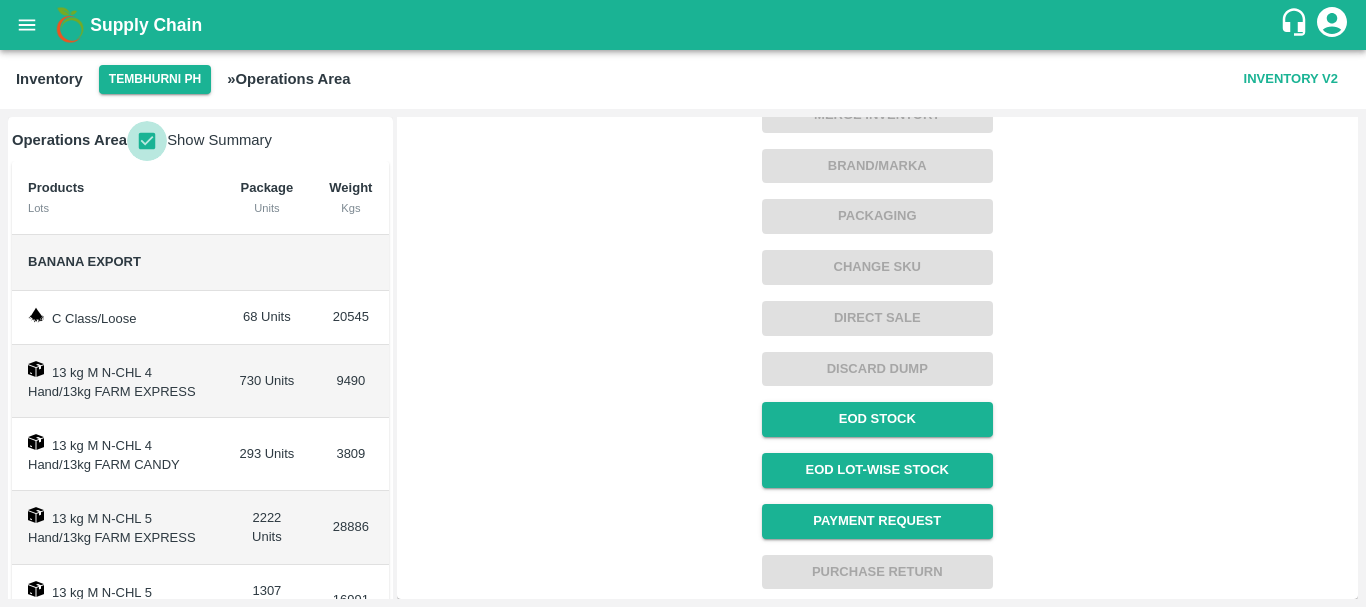 click at bounding box center [147, 141] 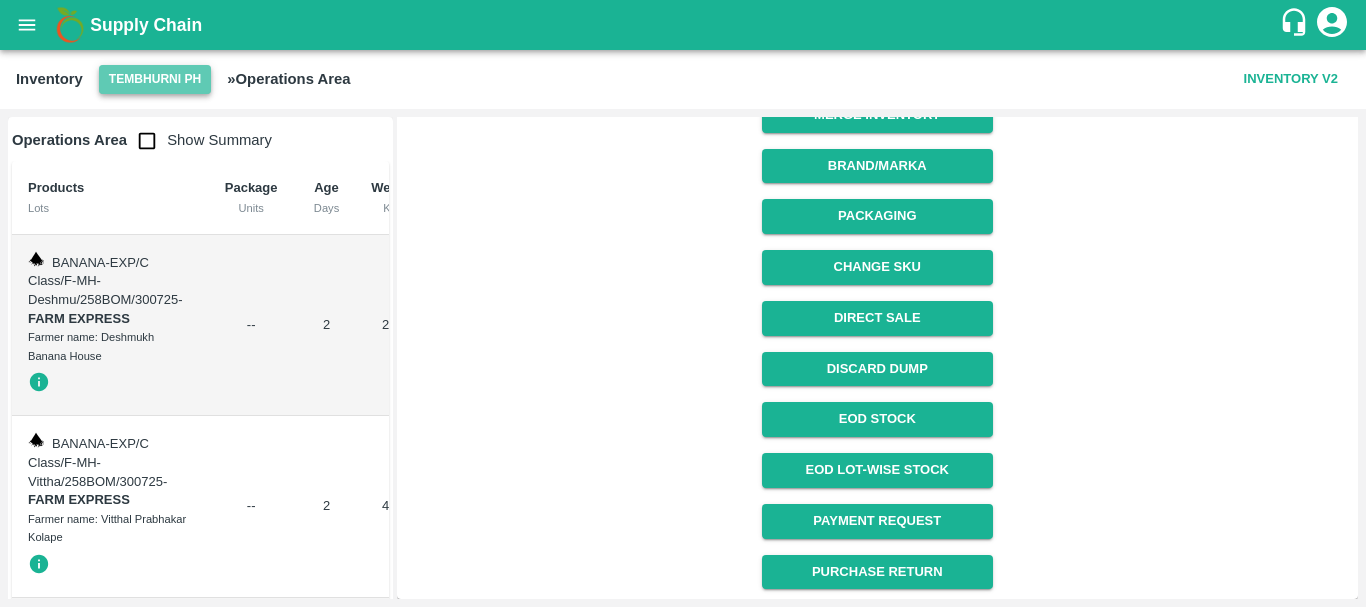 click on "Tembhurni PH" at bounding box center (155, 79) 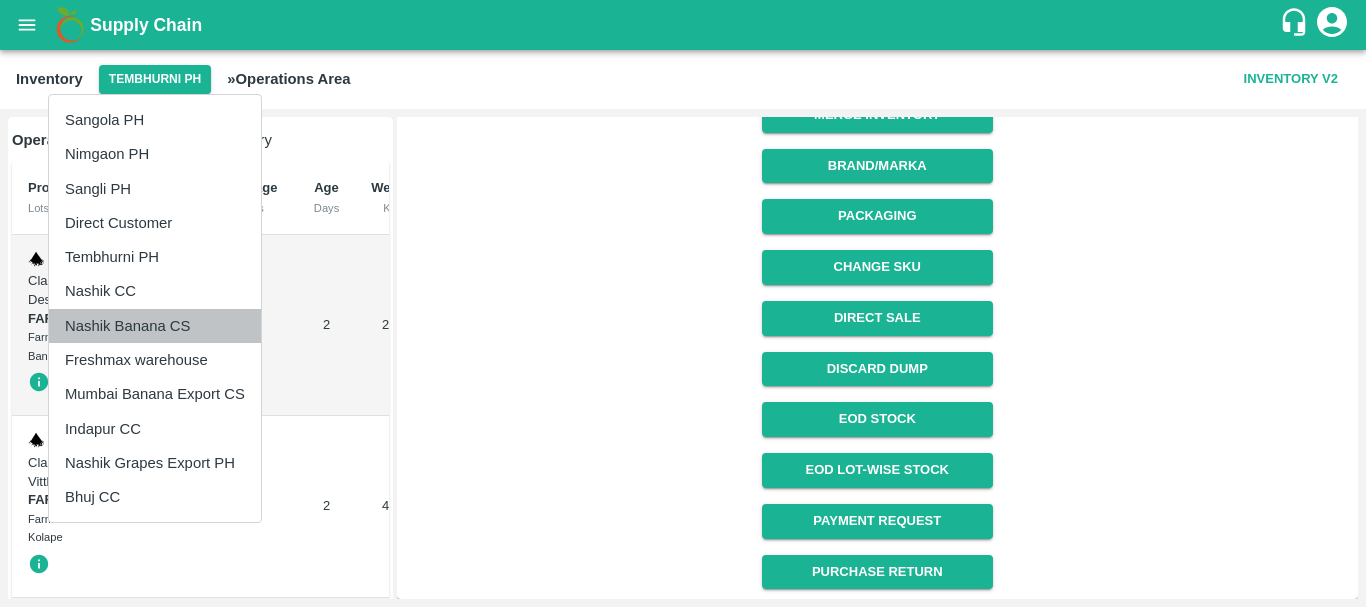 click on "Nashik Banana CS" at bounding box center (155, 326) 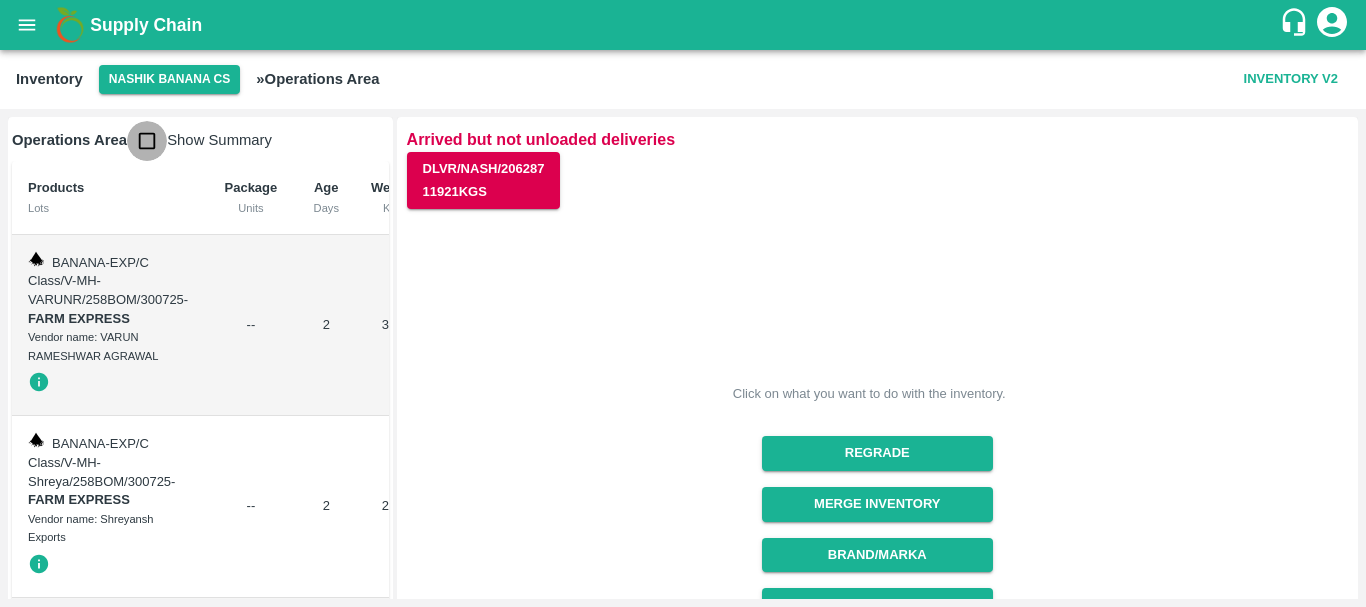 click at bounding box center [147, 141] 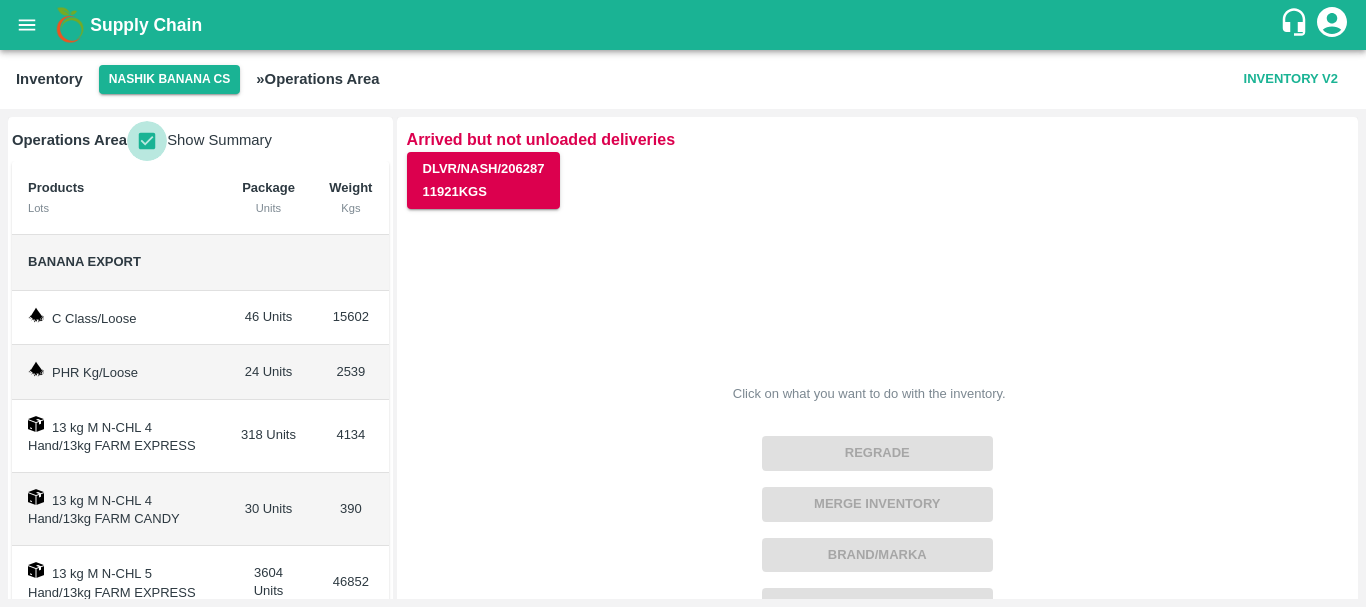 click at bounding box center [147, 141] 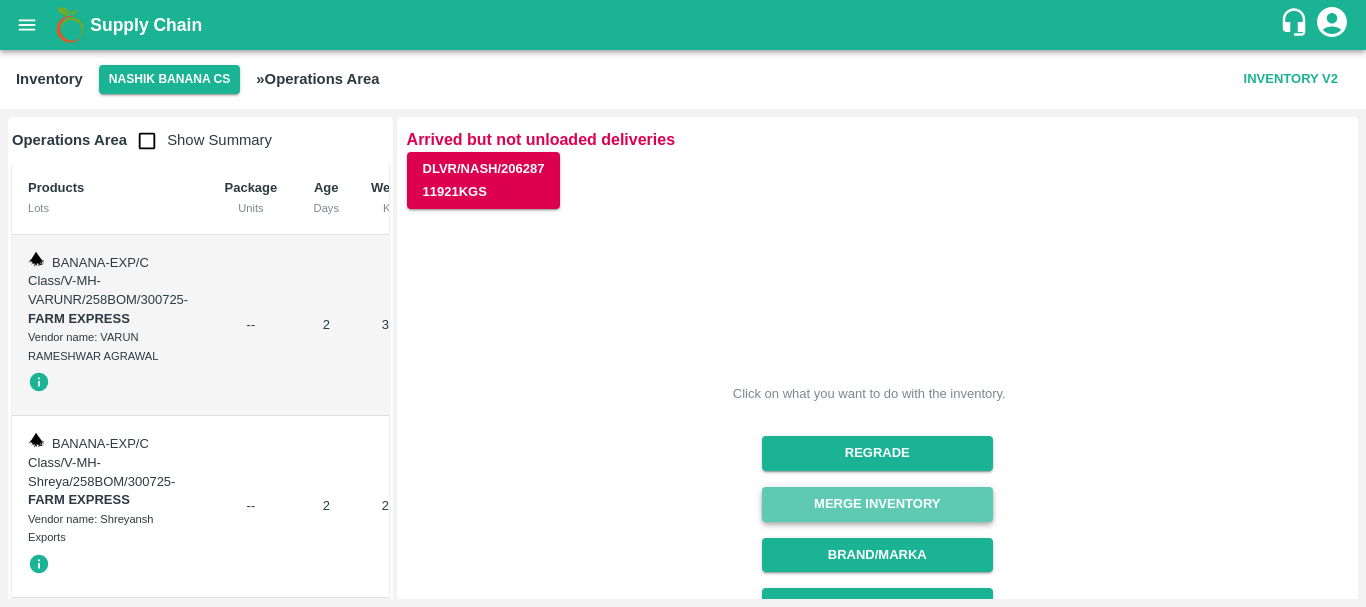 click on "Merge Inventory" at bounding box center [877, 504] 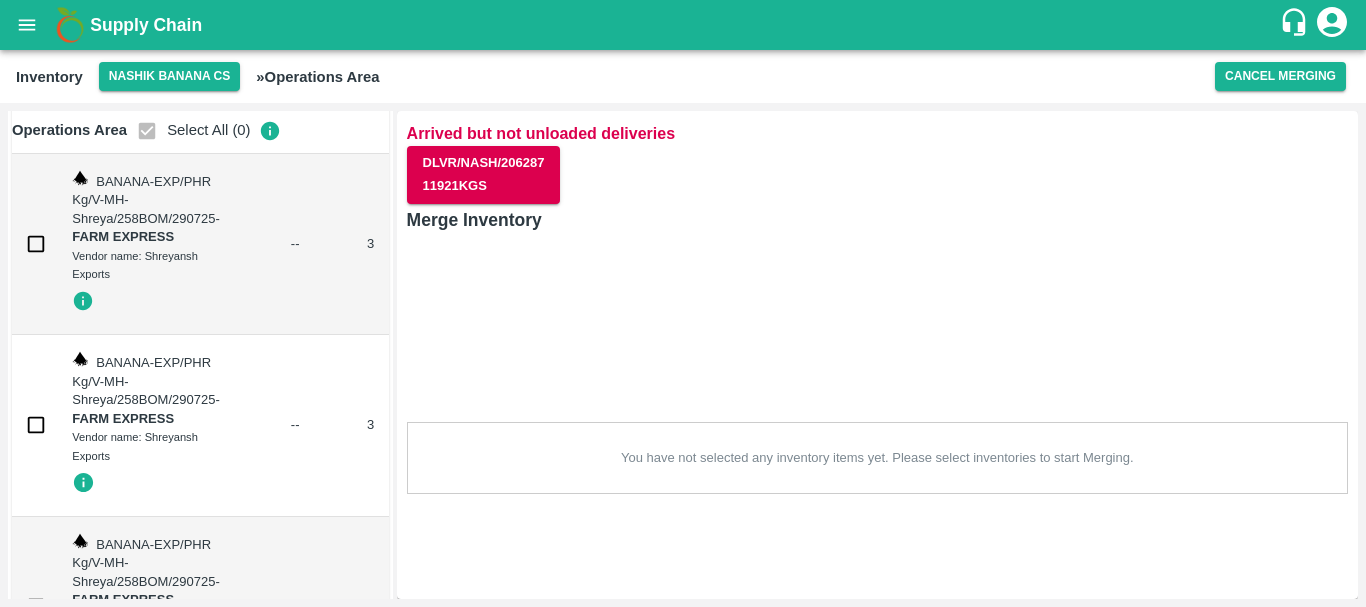 scroll, scrollTop: 9284, scrollLeft: 0, axis: vertical 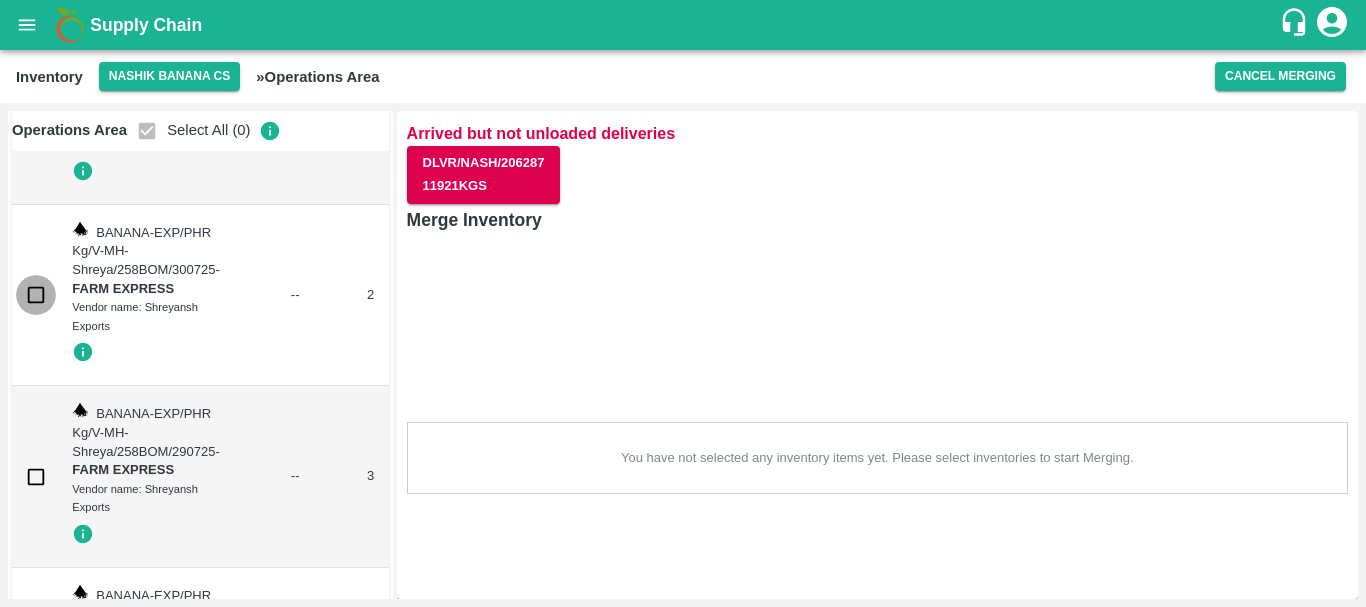 click at bounding box center [36, 295] 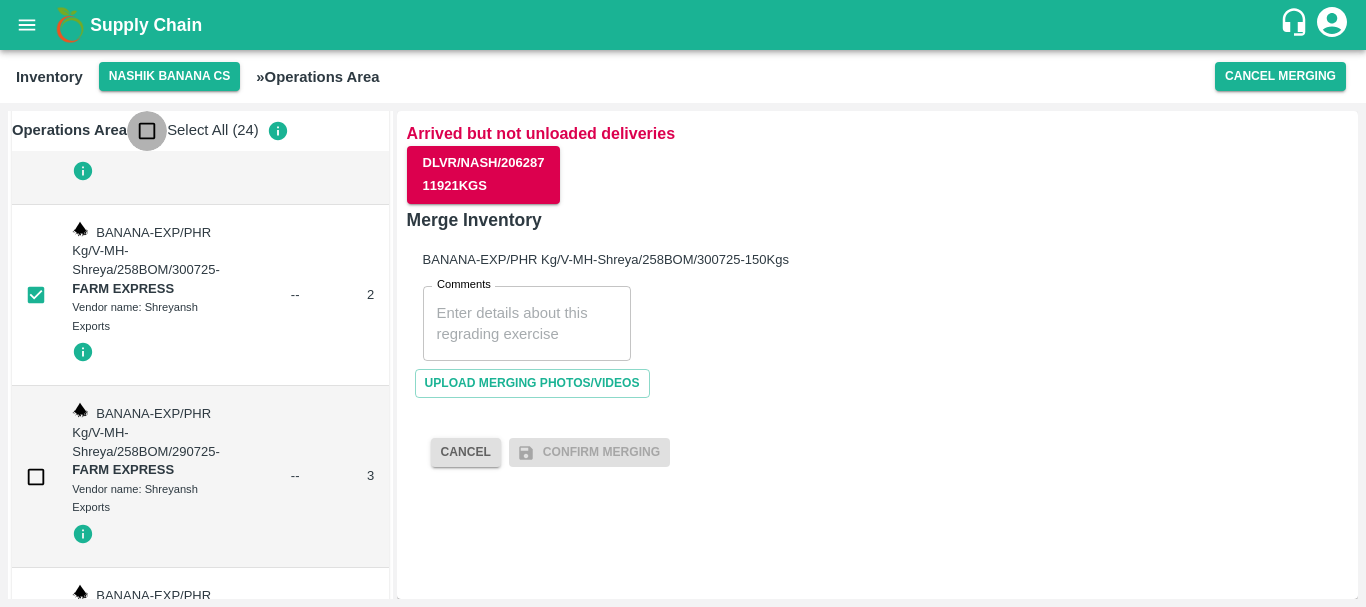 click at bounding box center (147, 131) 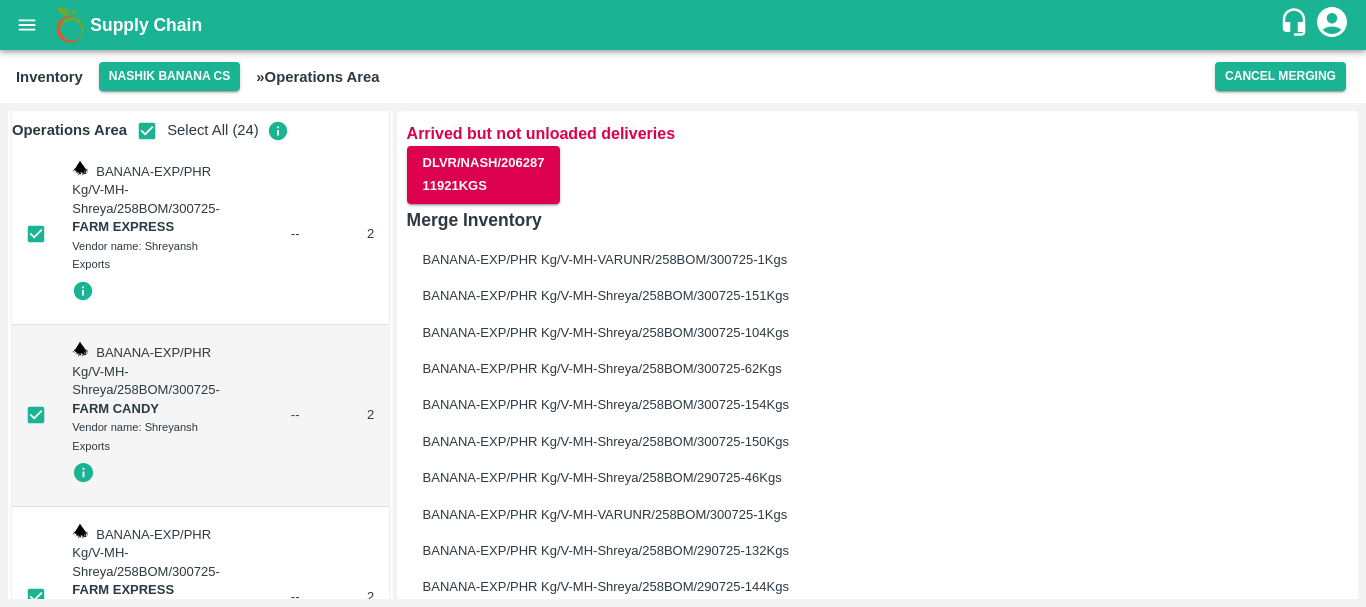scroll, scrollTop: 8620, scrollLeft: 0, axis: vertical 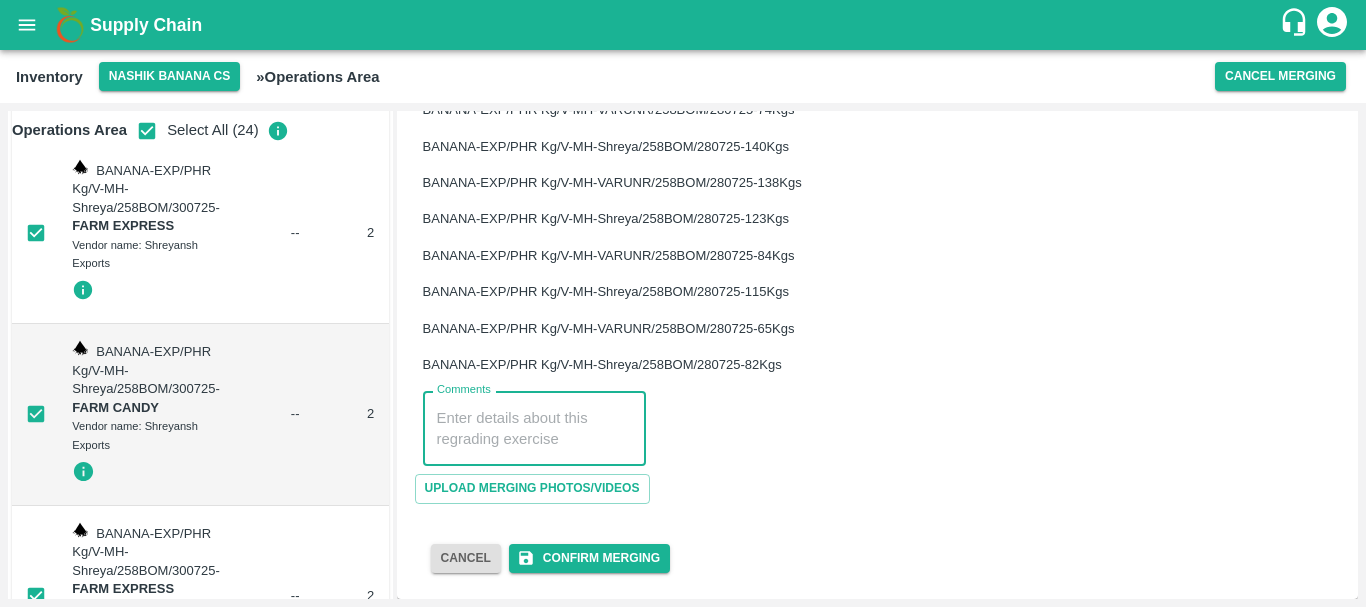 click on "Comments" at bounding box center (534, 429) 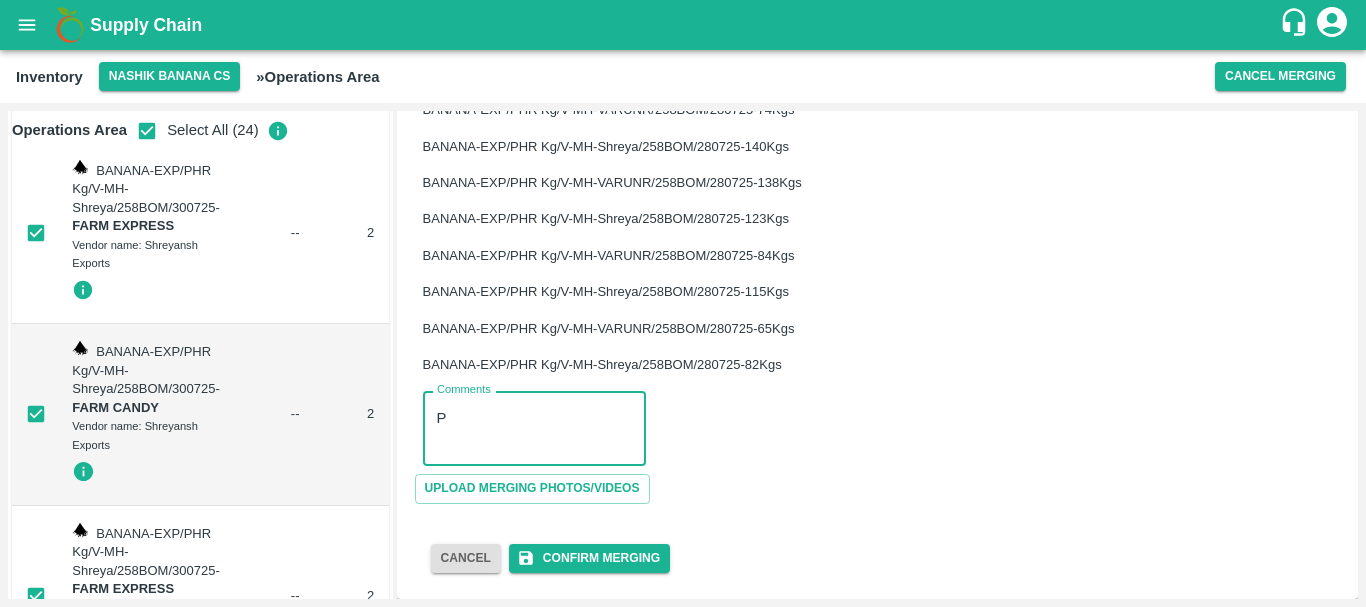 paste on "600543" 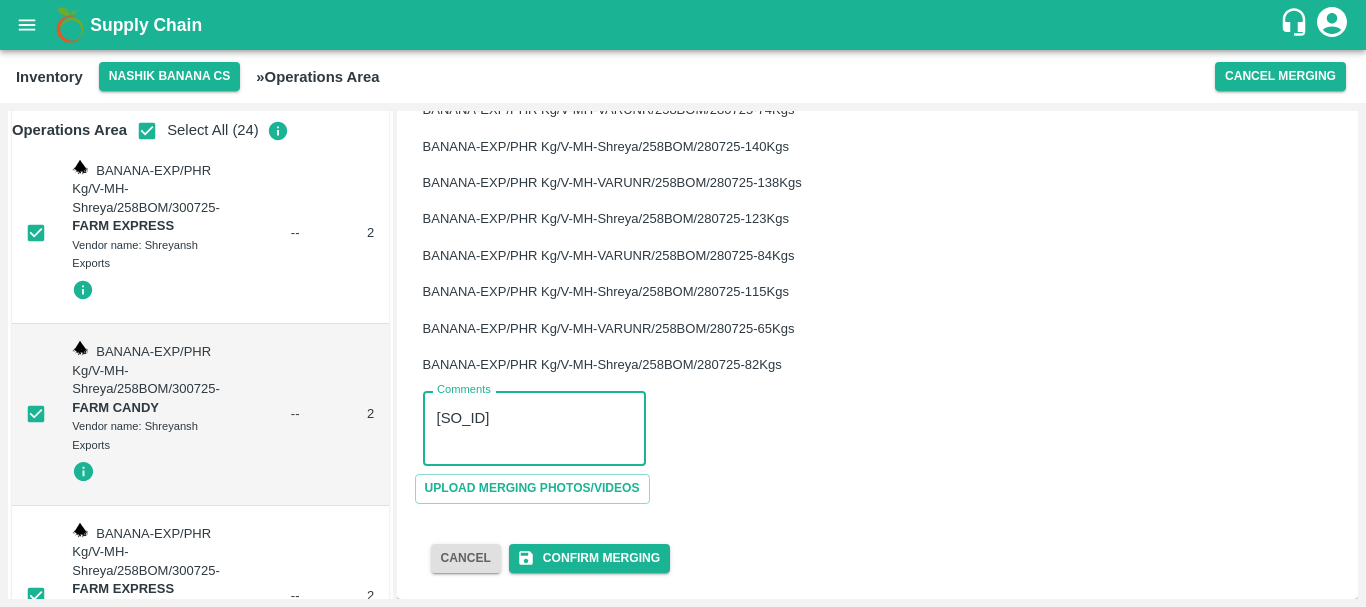 click on "P600543" at bounding box center [534, 429] 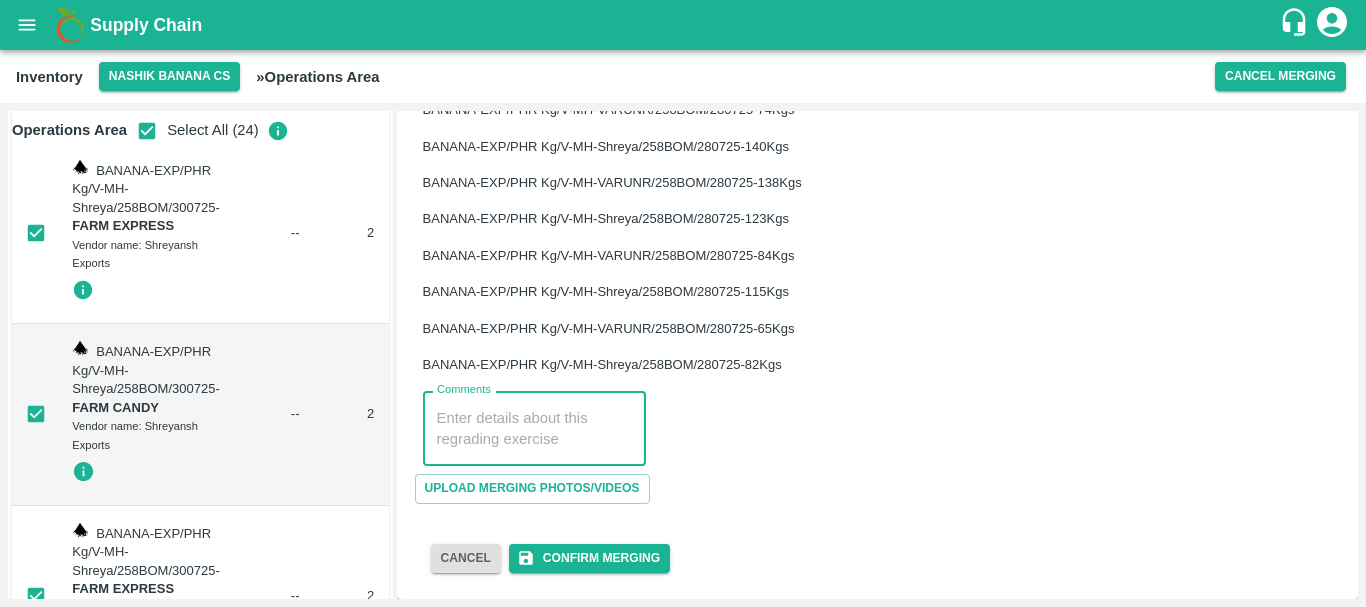 paste on "600543" 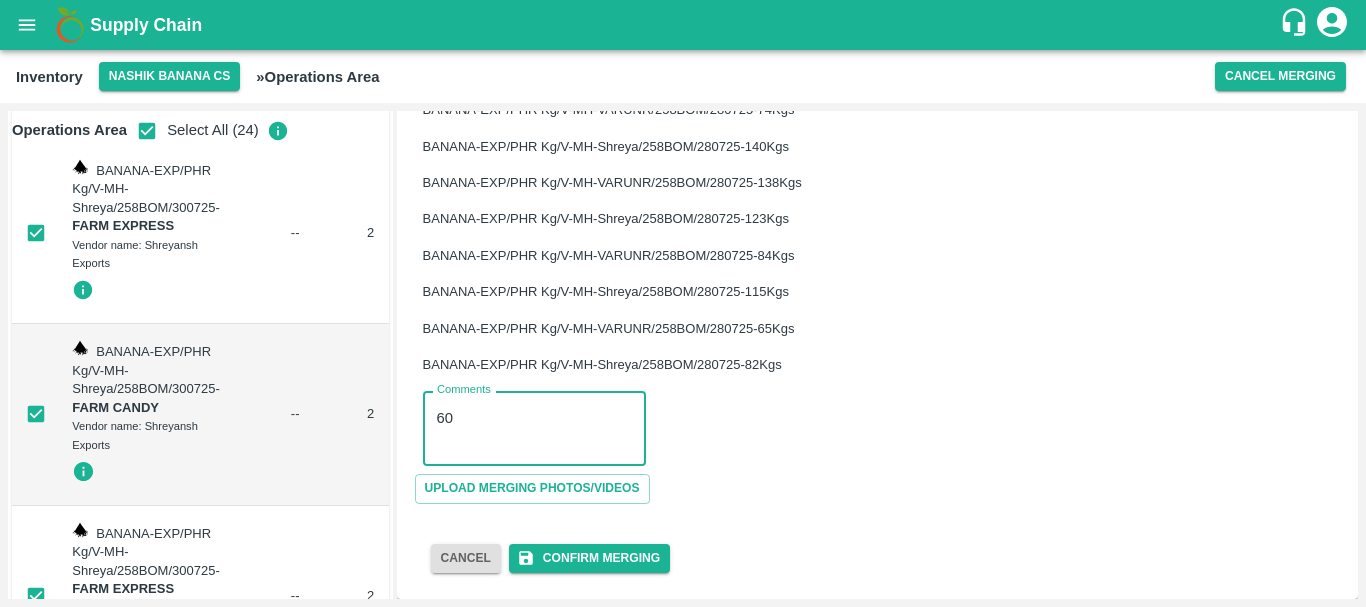 type on "6" 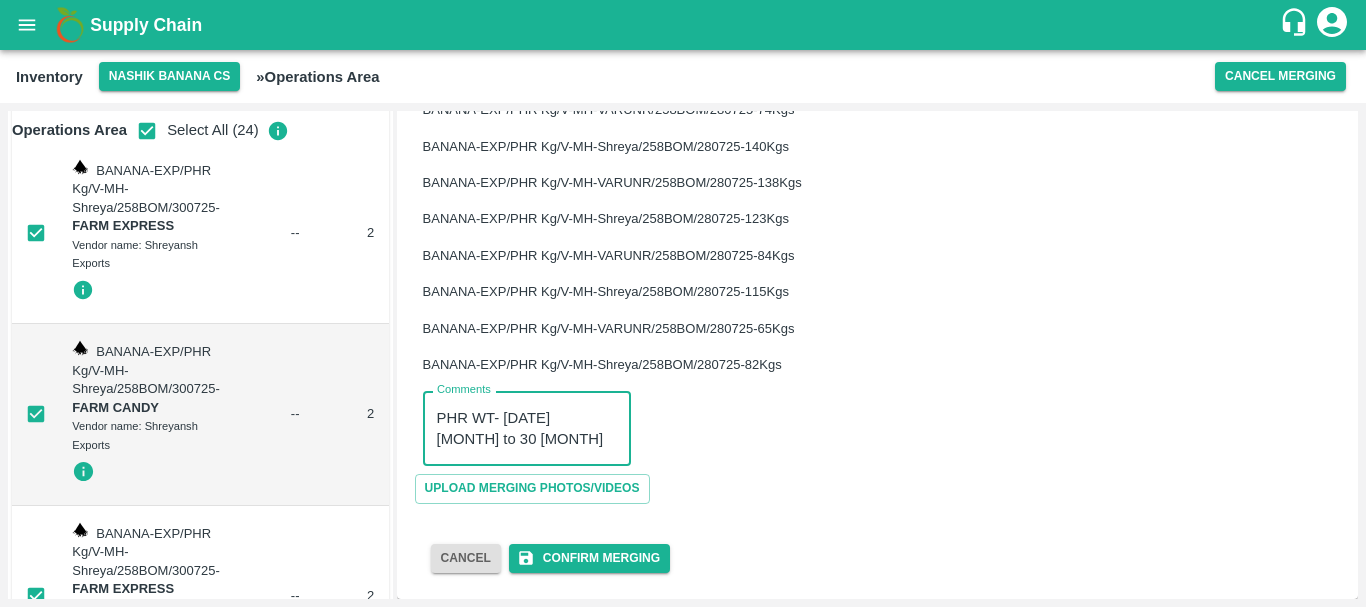 type on "PHR WT- 28 Jul to 30 jul 25, Dump" 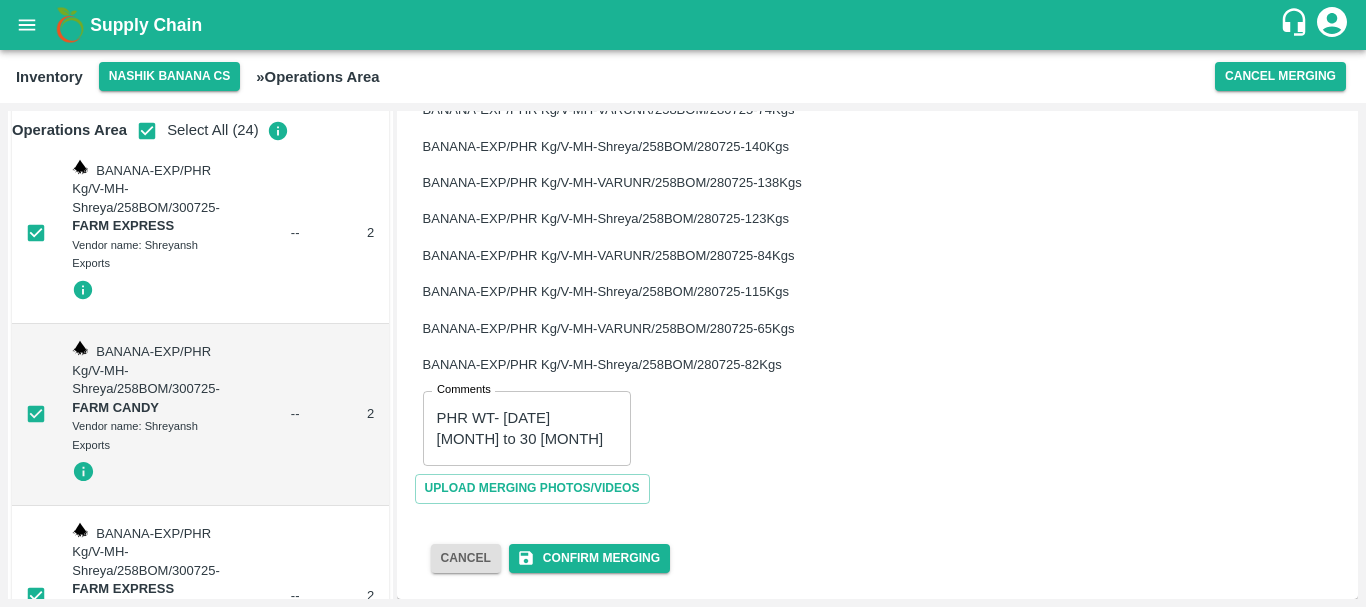 click on "PHR WT- 28 Jul to 30 jul 25, Dump x Comments" at bounding box center [527, 428] 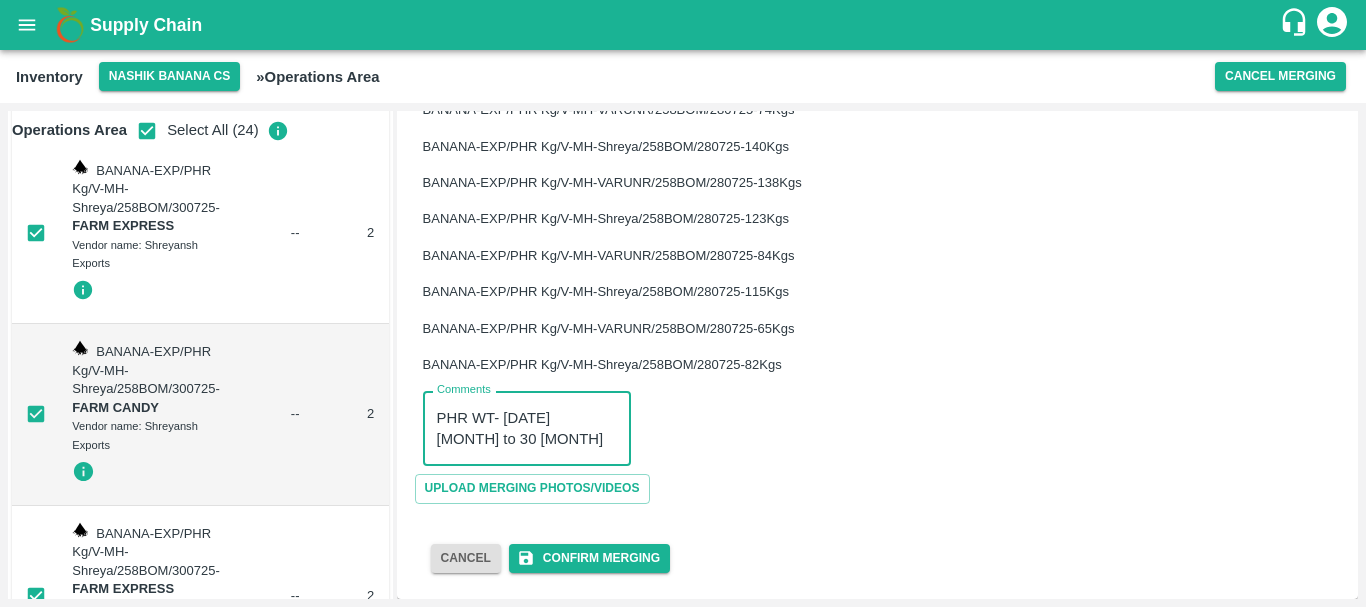 click on "PHR WT- 28 Jul to 30 jul 25, Dump" at bounding box center [527, 429] 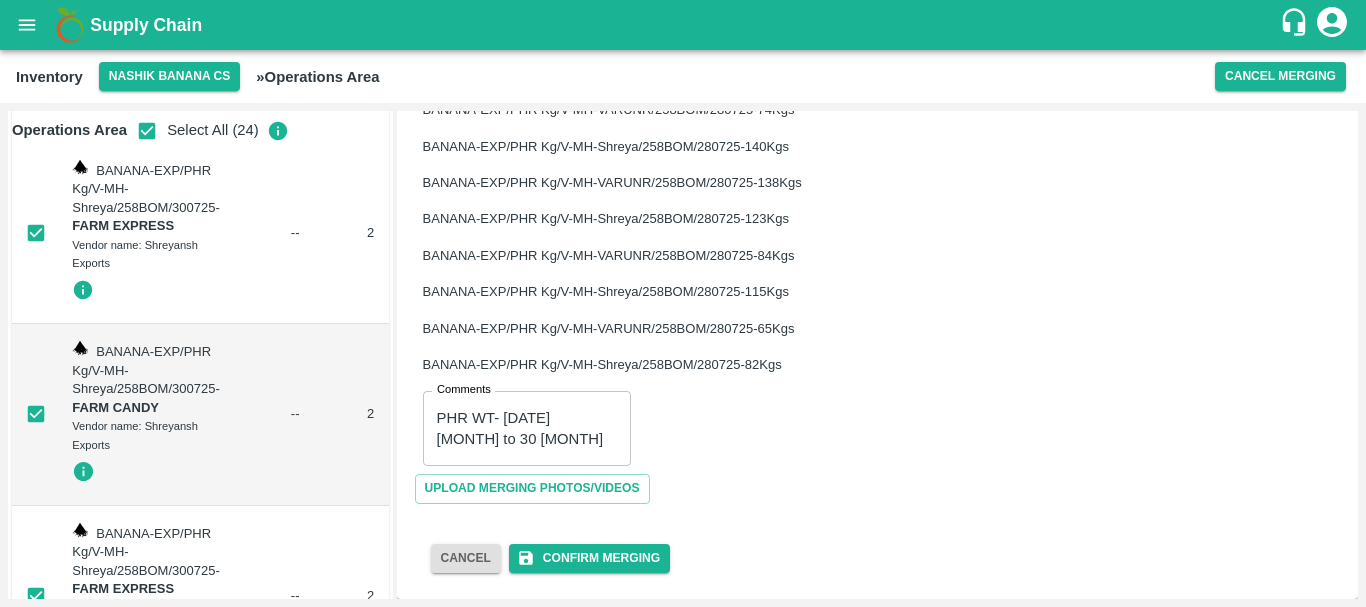 click on "Comments PHR WT- 28 Jul to 30 jul 25, Dump x Comments" at bounding box center (869, 420) 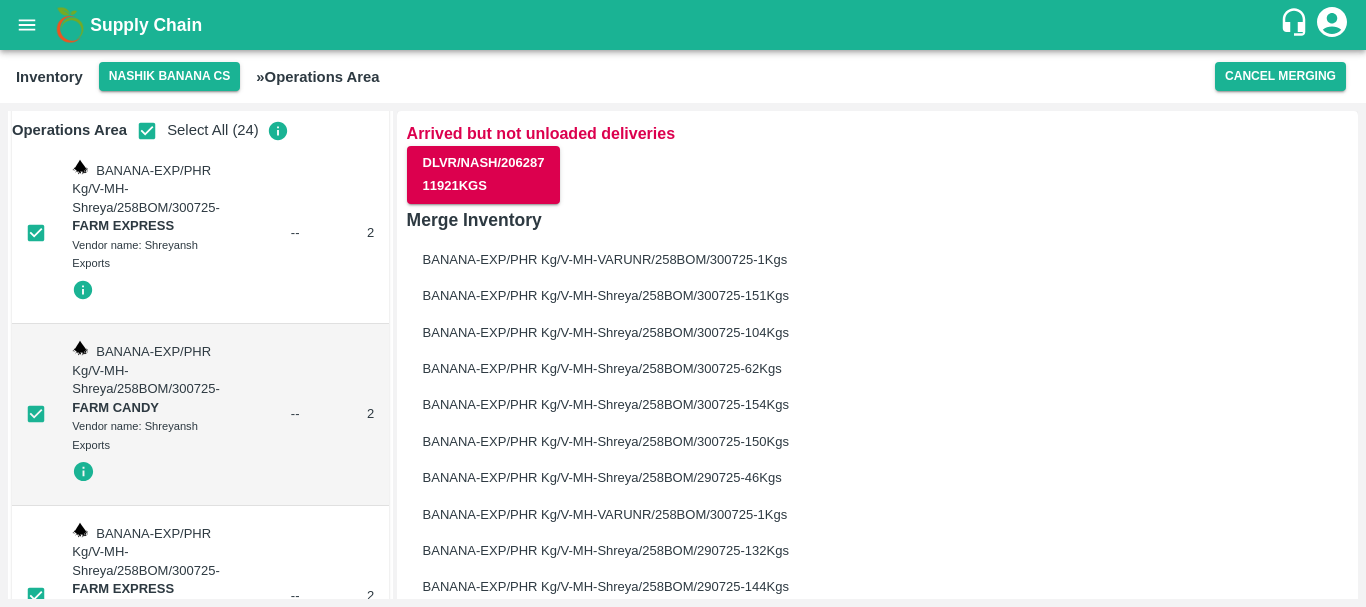scroll, scrollTop: 732, scrollLeft: 0, axis: vertical 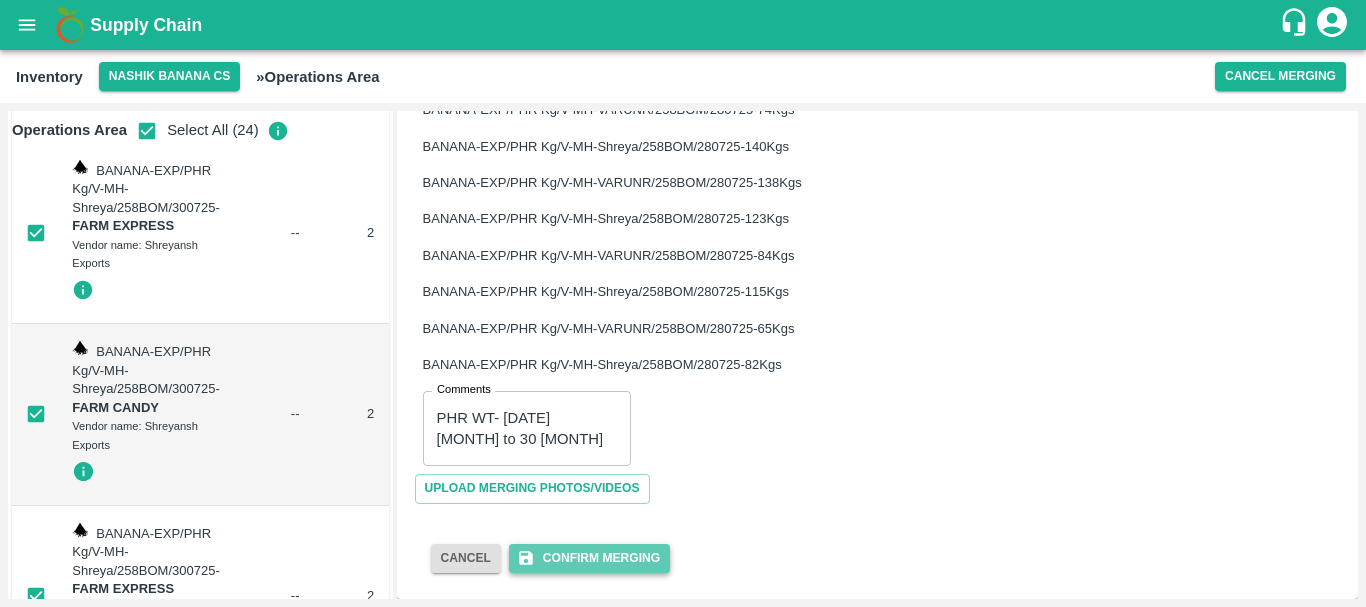 click on "Confirm Merging" at bounding box center (589, 558) 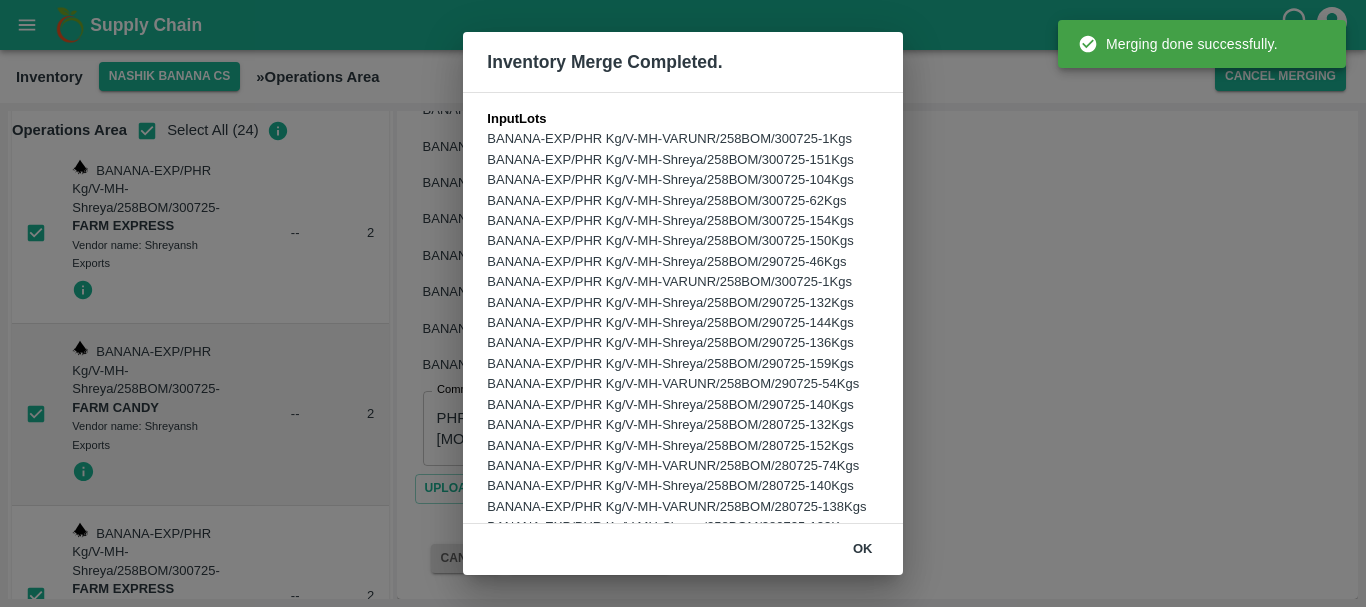 scroll, scrollTop: 185, scrollLeft: 0, axis: vertical 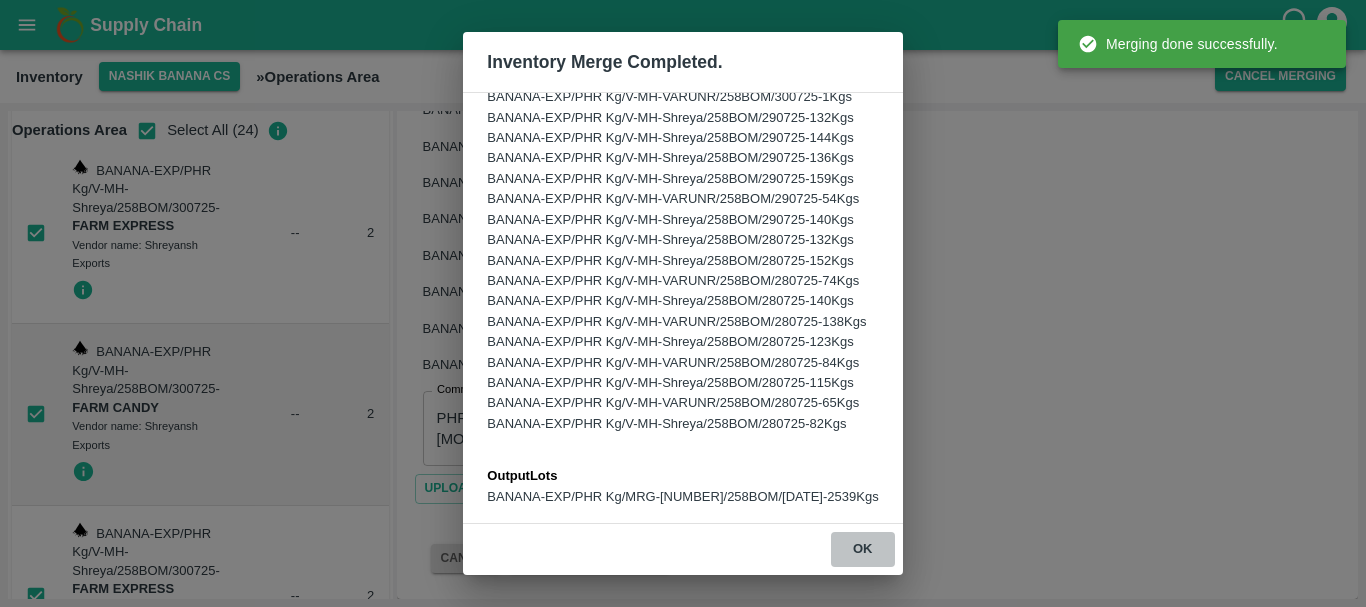click on "ok" at bounding box center [863, 549] 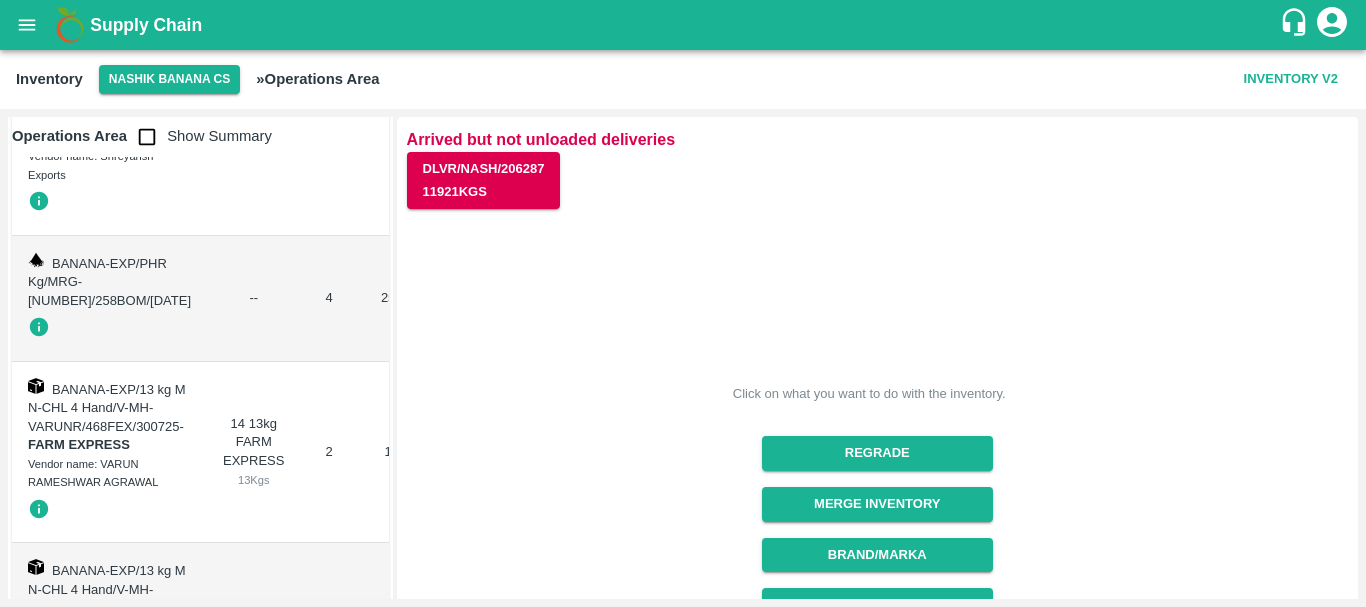 scroll, scrollTop: 8350, scrollLeft: 0, axis: vertical 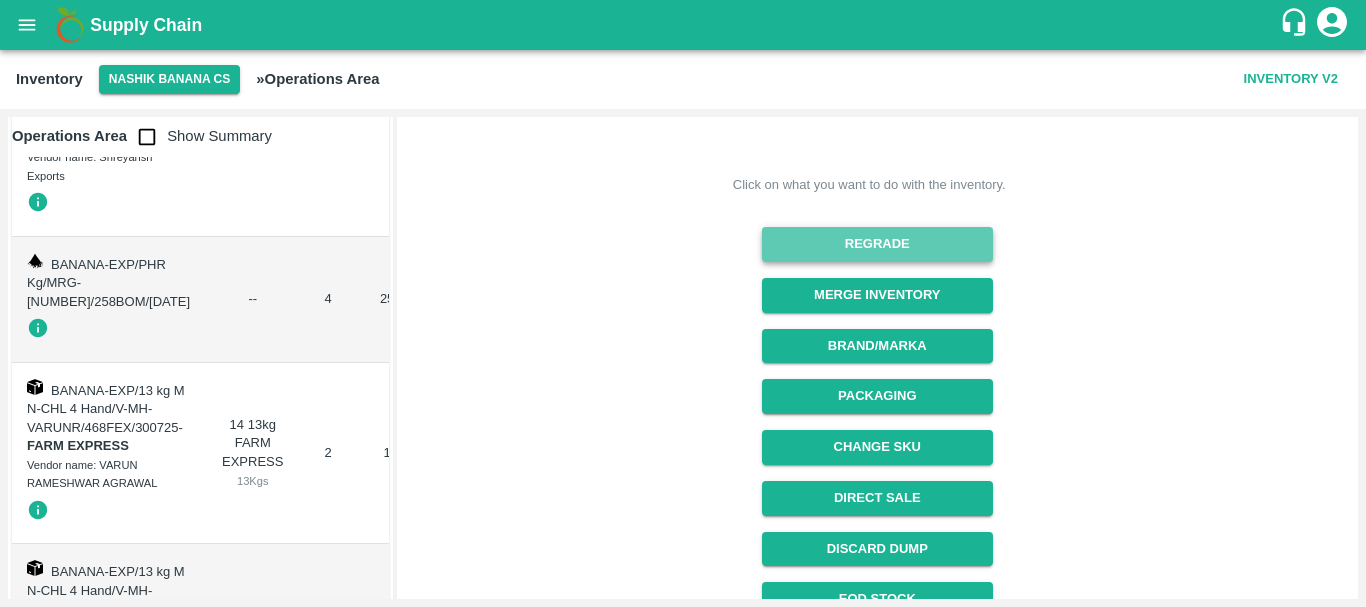 click on "Regrade" at bounding box center (877, 244) 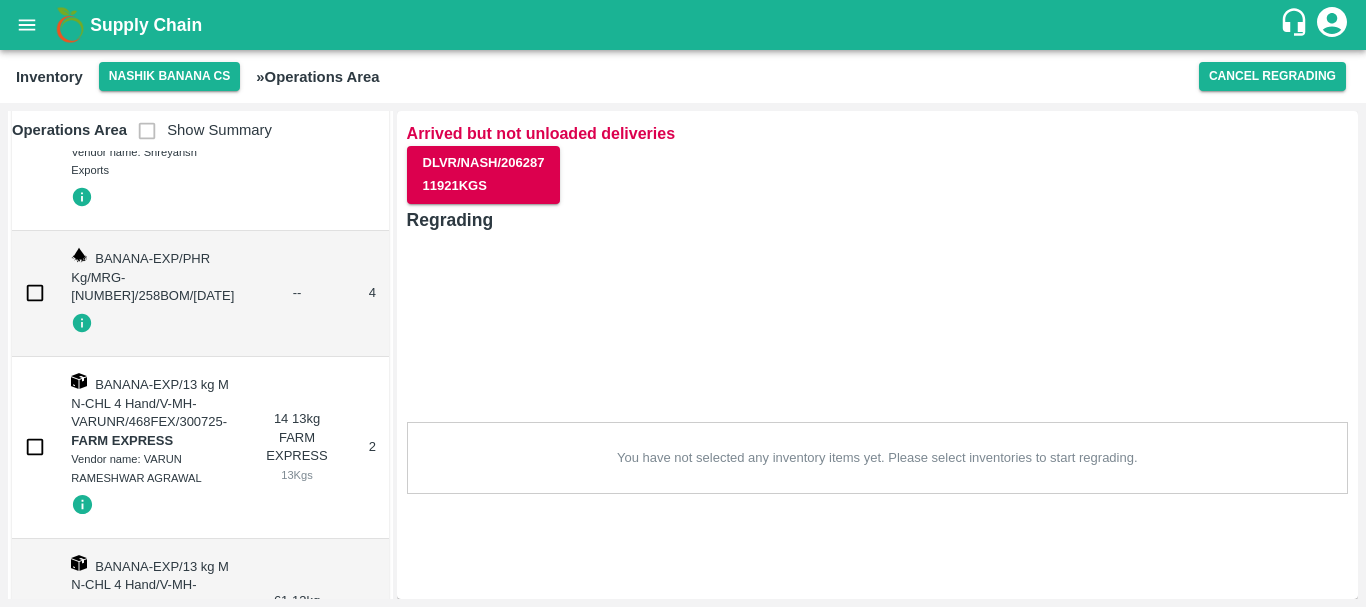 scroll, scrollTop: 0, scrollLeft: 0, axis: both 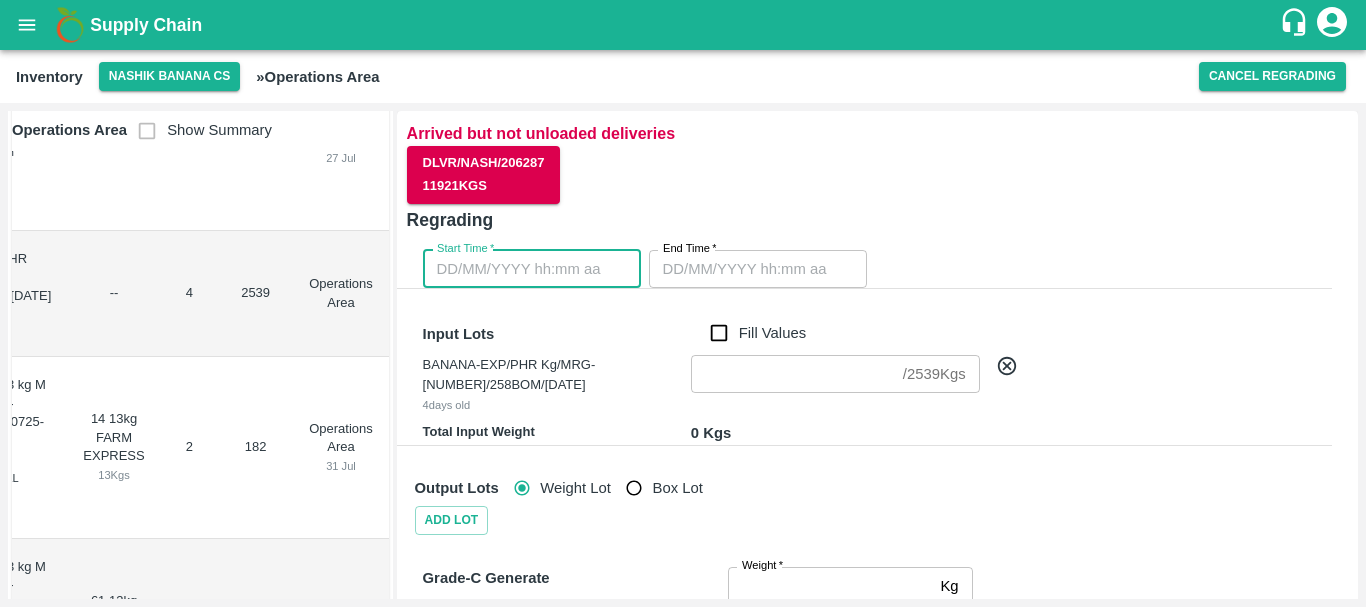 type on "DD/MM/YYYY hh:mm aa" 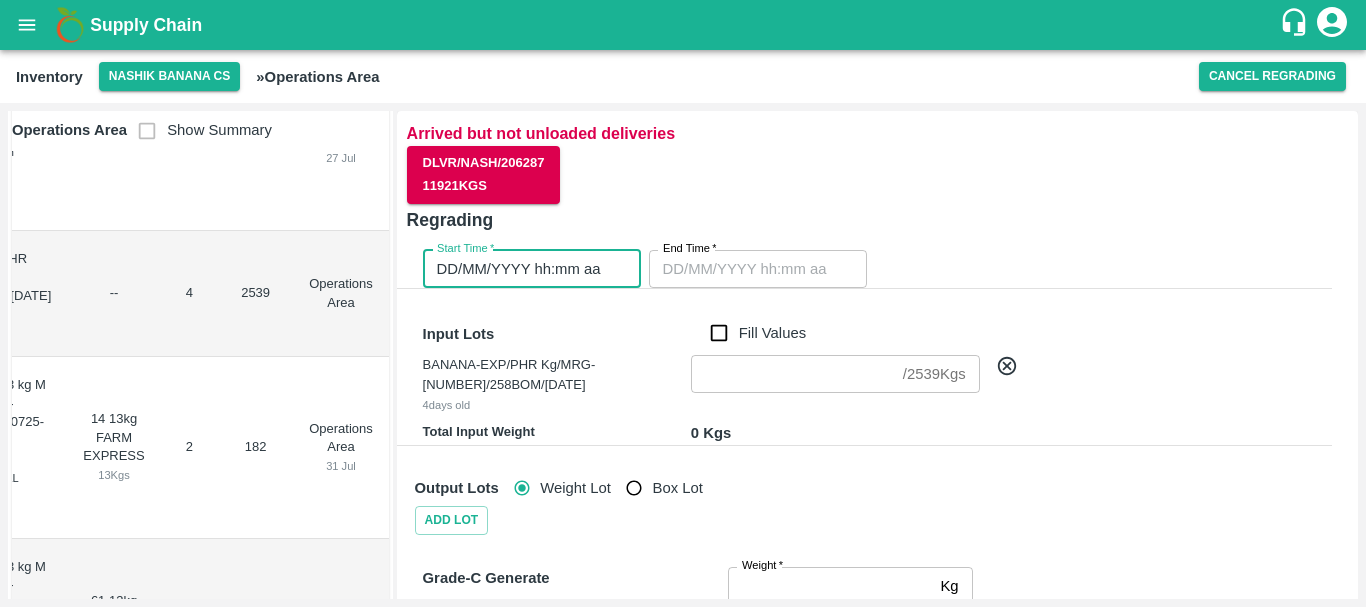 click on "DD/MM/YYYY hh:mm aa" at bounding box center (525, 269) 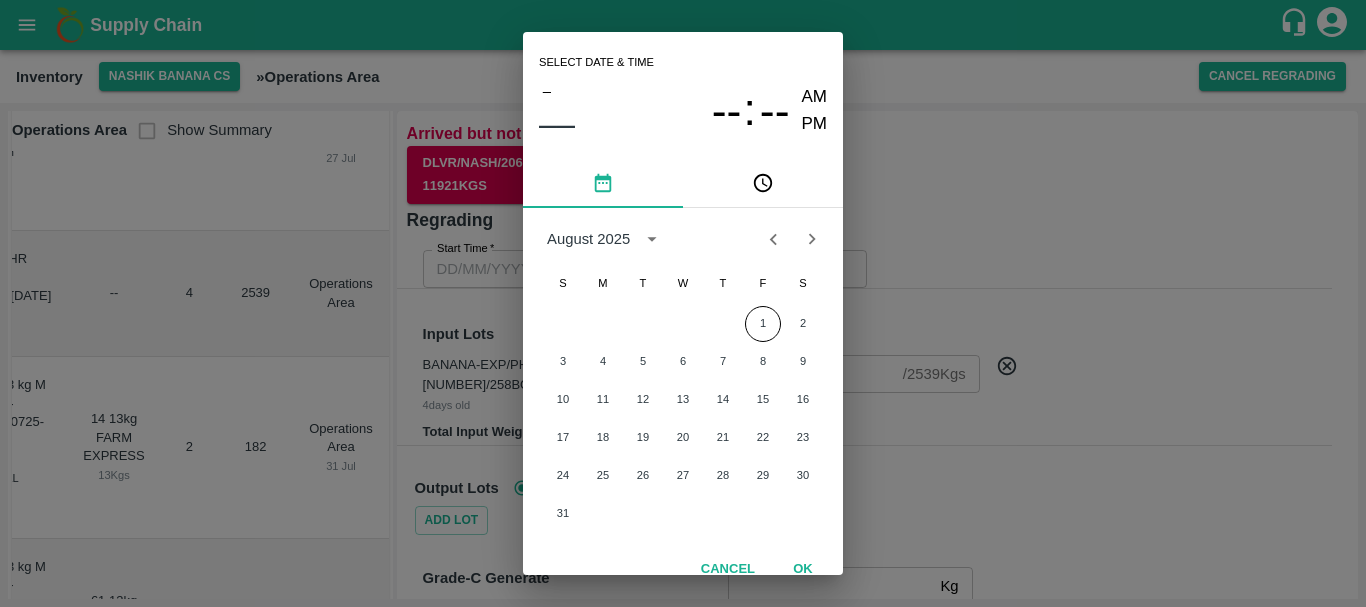 click 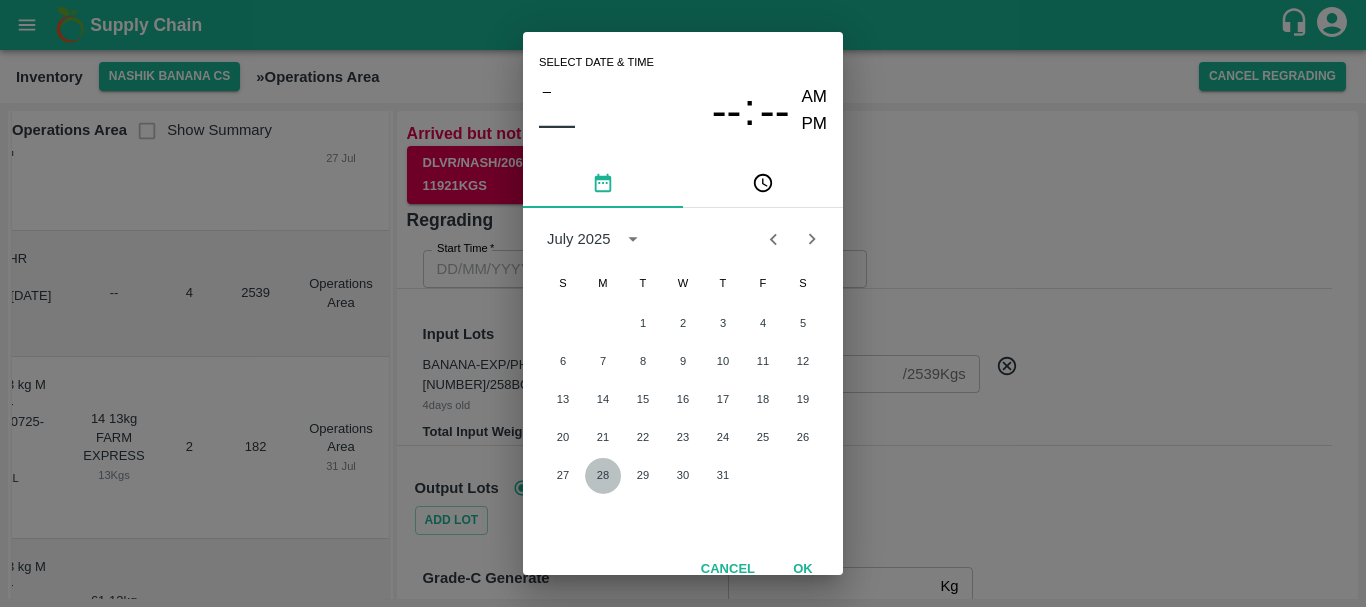 click on "28" at bounding box center [603, 476] 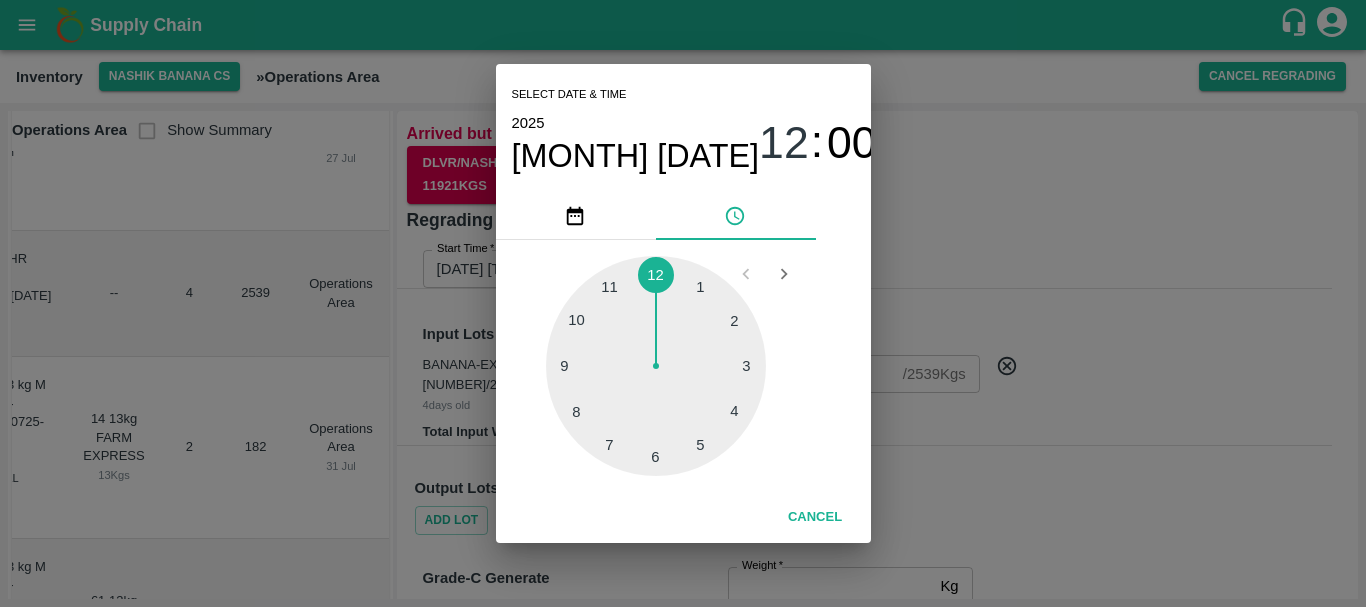 click on "AM" at bounding box center (902, 129) 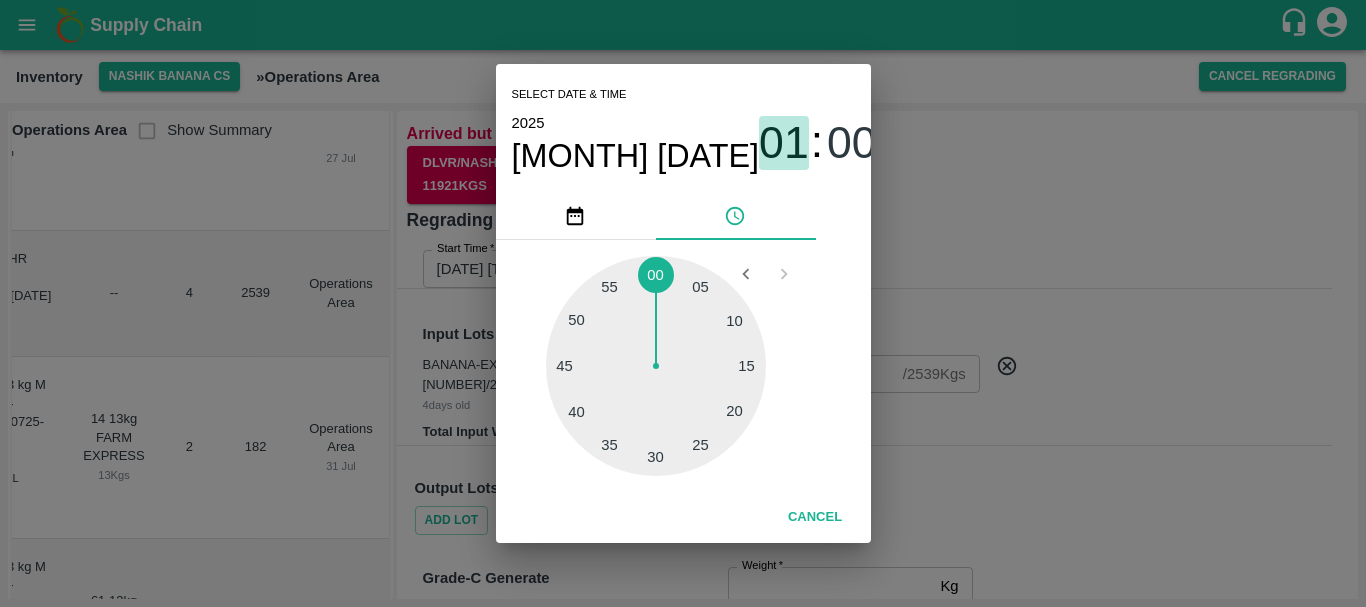 click on "01" at bounding box center [784, 143] 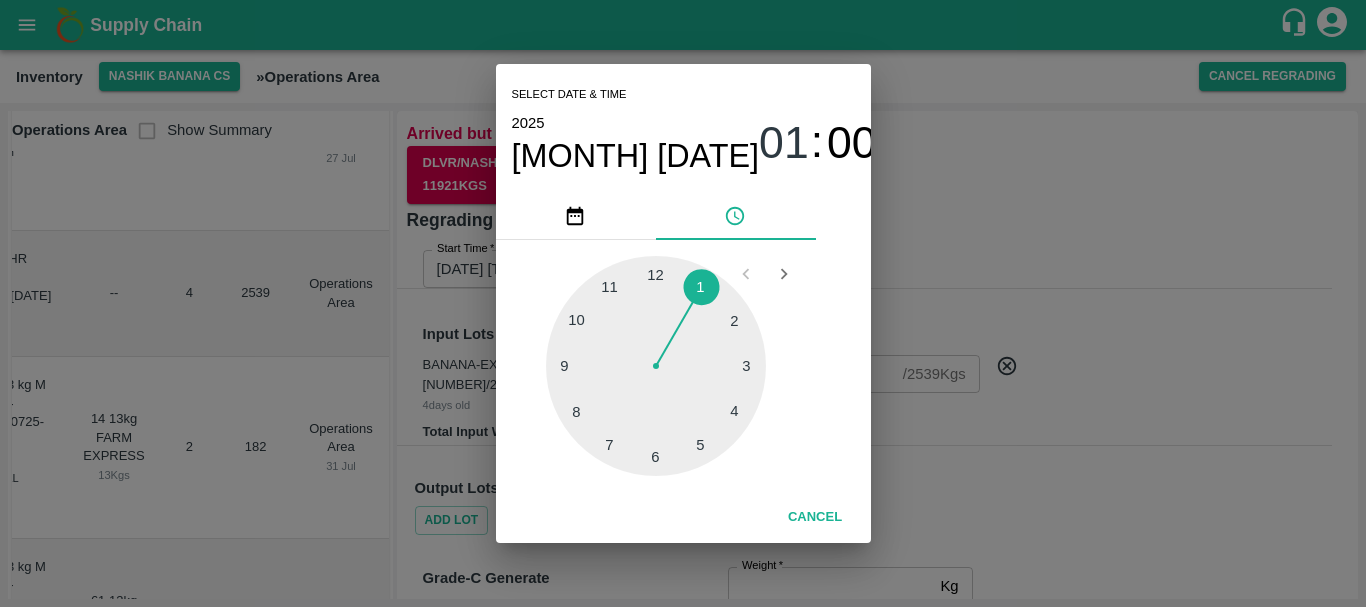 click at bounding box center [656, 366] 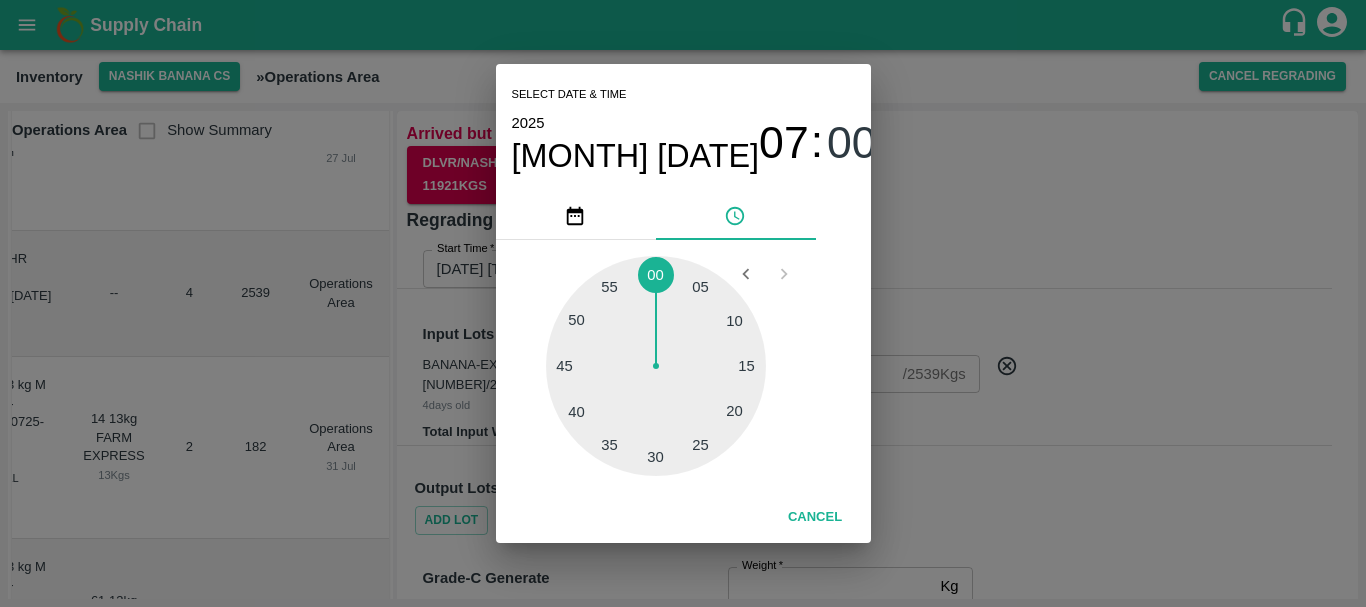 click on "AM" at bounding box center [902, 129] 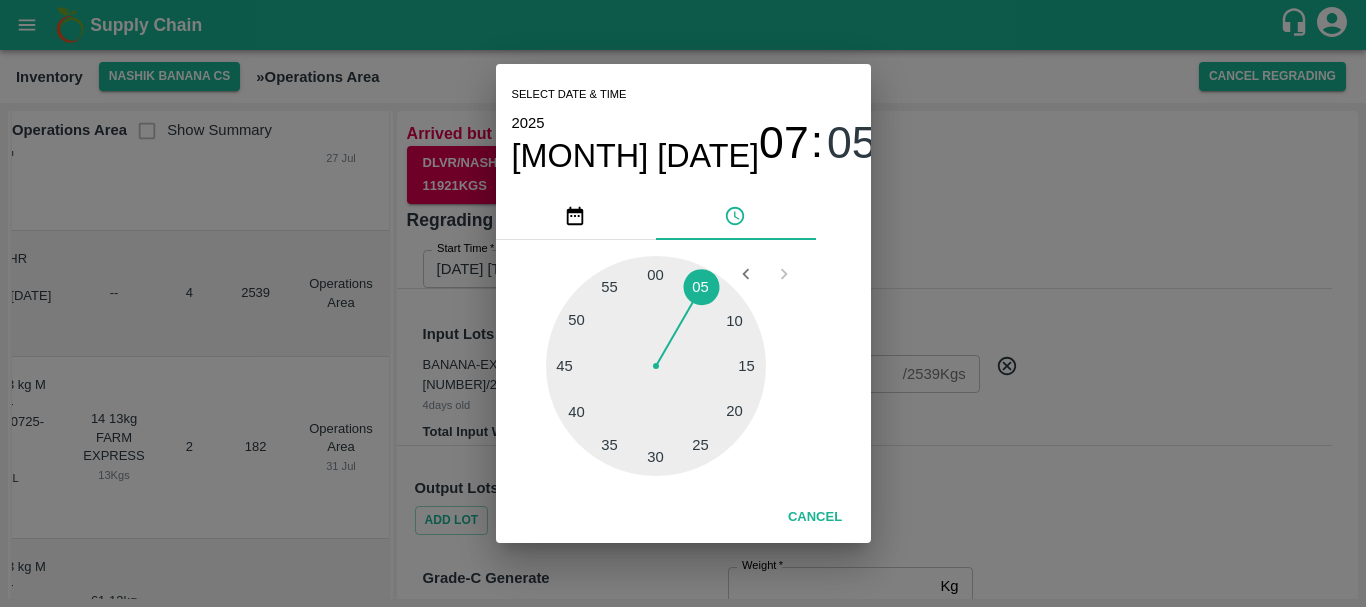 click on "OK" at bounding box center (890, 517) 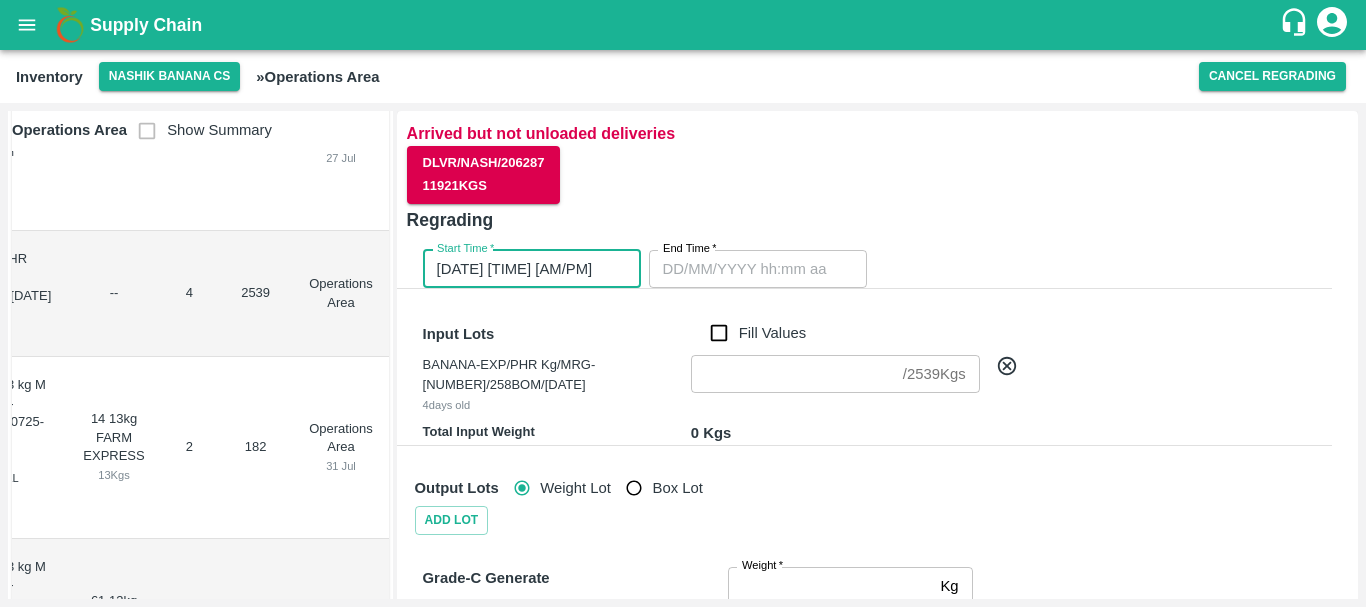 type on "DD/MM/YYYY hh:mm aa" 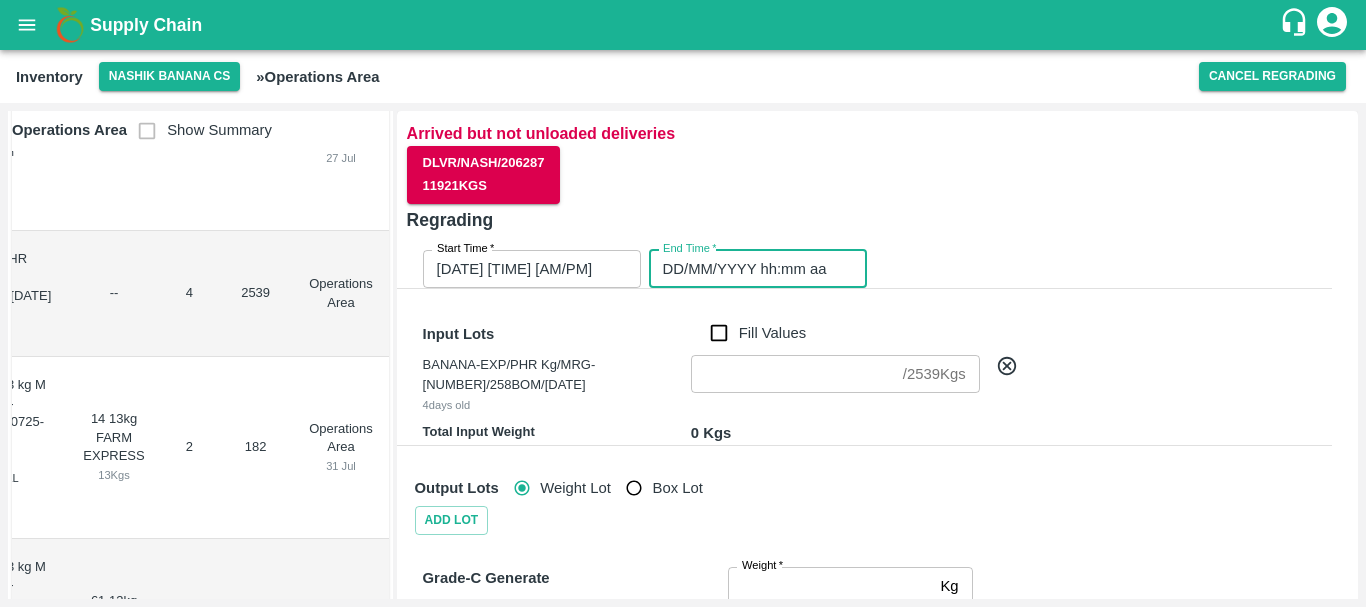 click on "DD/MM/YYYY hh:mm aa" at bounding box center [751, 269] 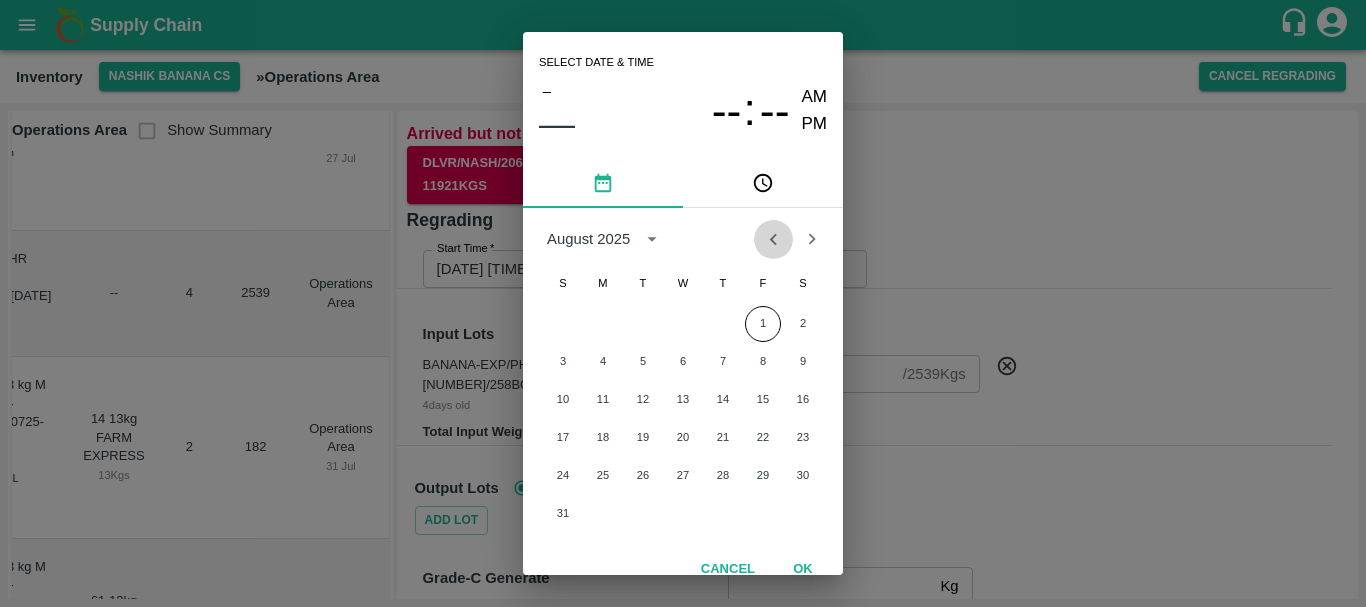click 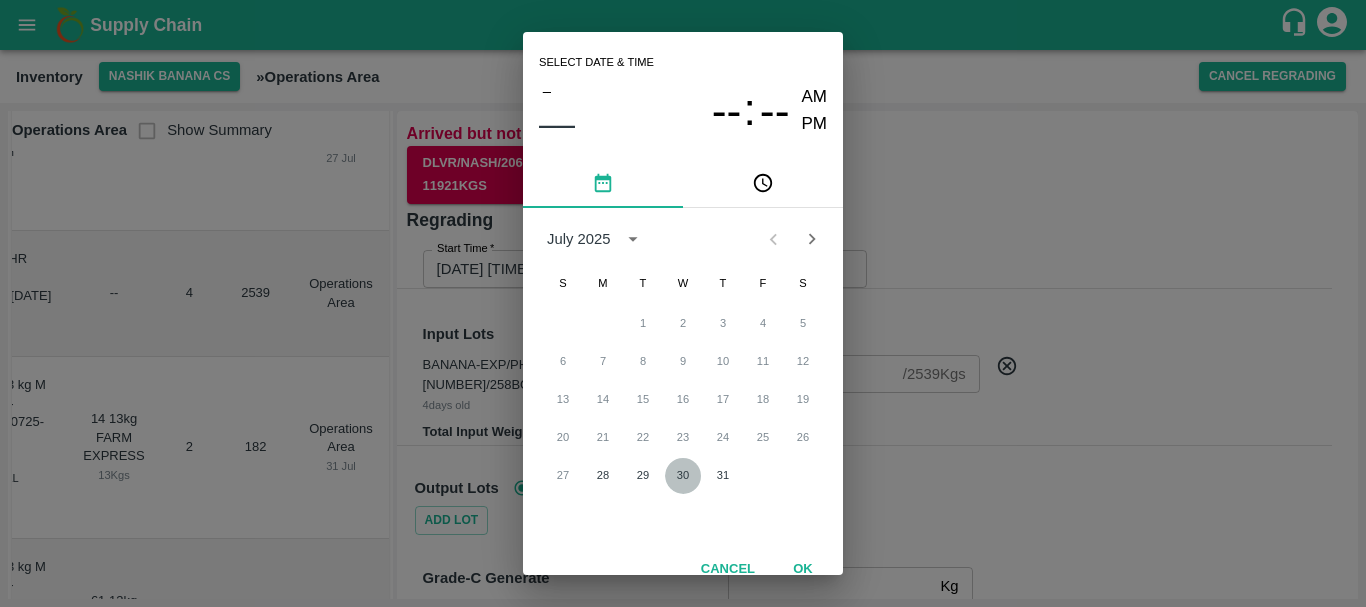 click on "30" at bounding box center (683, 476) 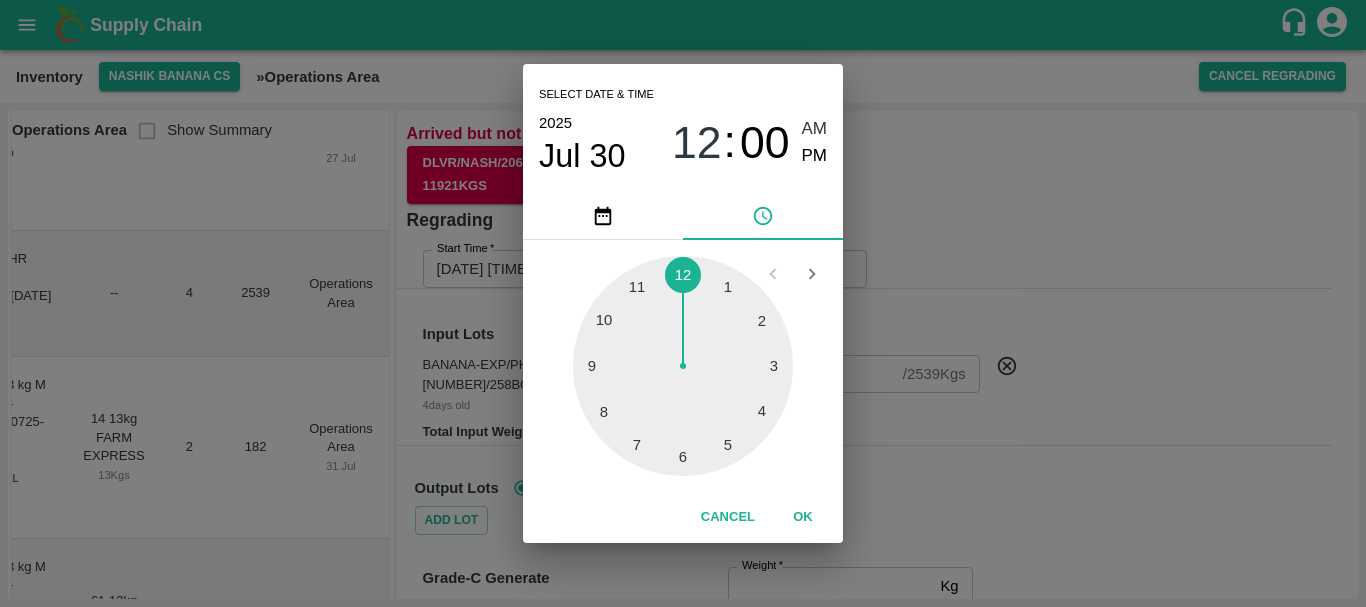 click at bounding box center (683, 366) 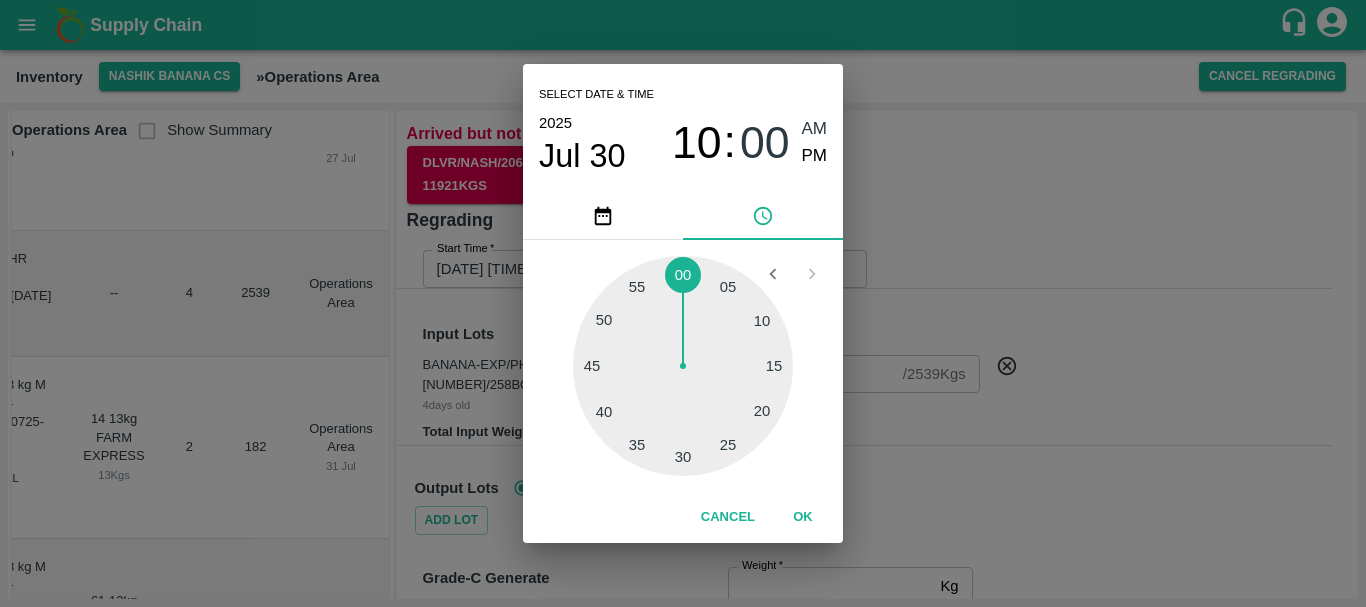 click at bounding box center (683, 366) 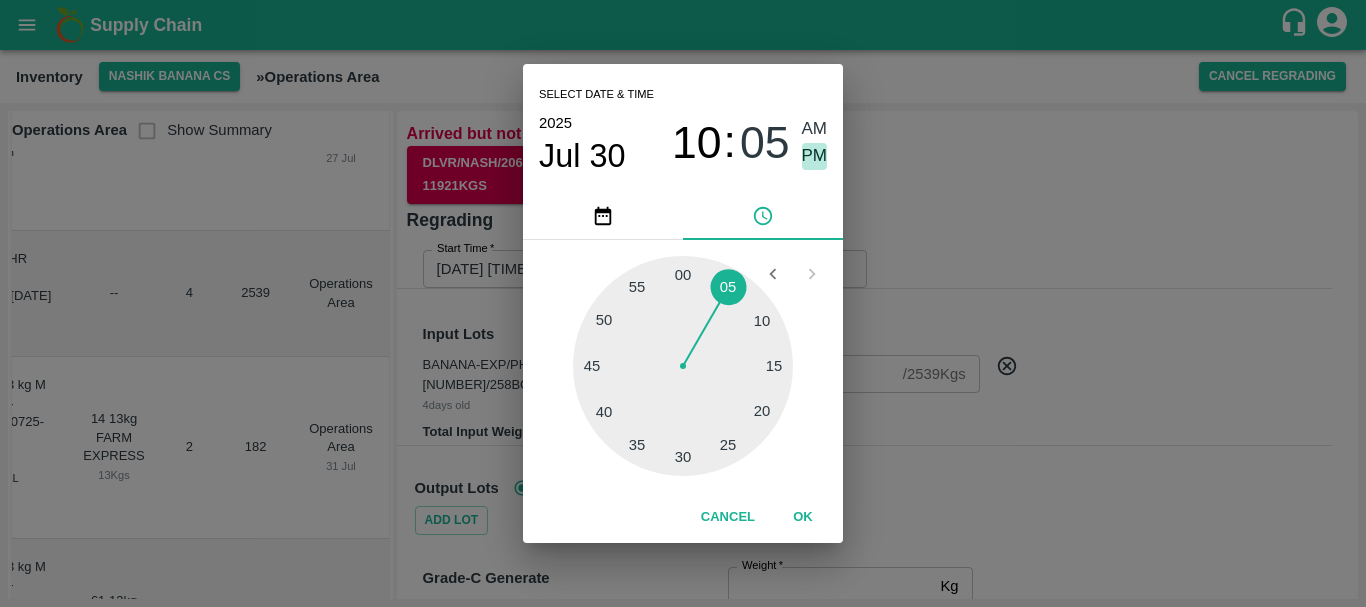 click on "PM" at bounding box center [815, 156] 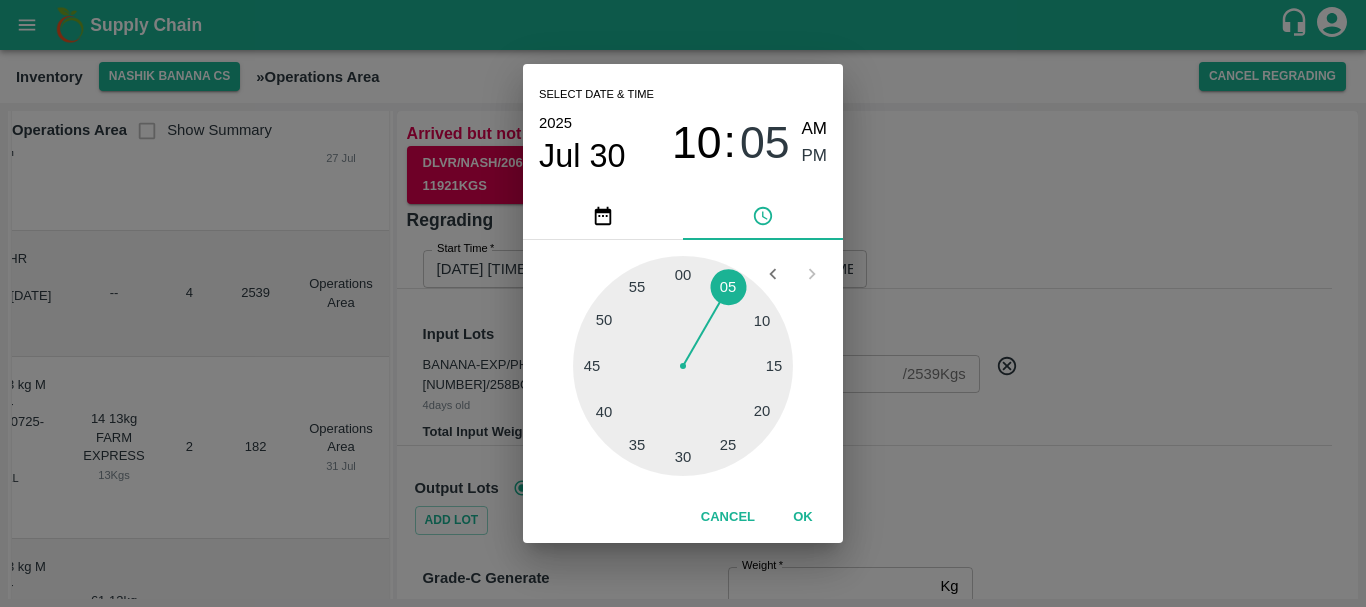 click on "Select date & time 2025 Jul 30 10 : 05 AM PM 05 10 15 20 25 30 35 40 45 50 55 00 Cancel OK" at bounding box center [683, 303] 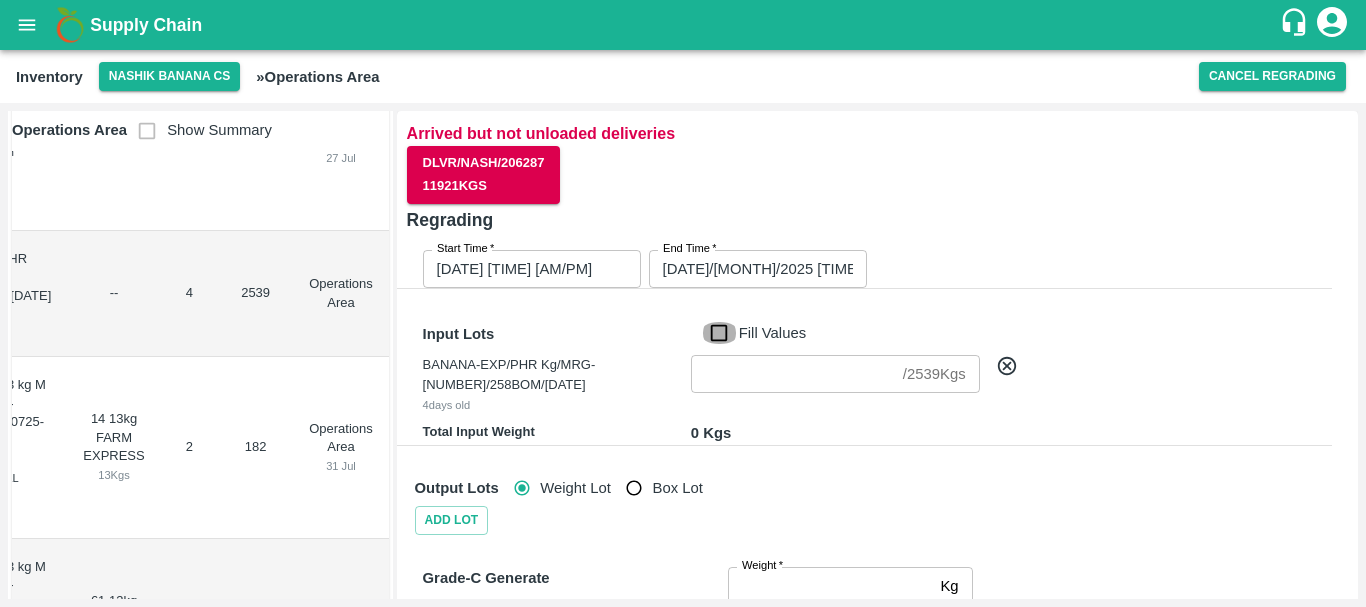 click on "Fill Values" at bounding box center (719, 333) 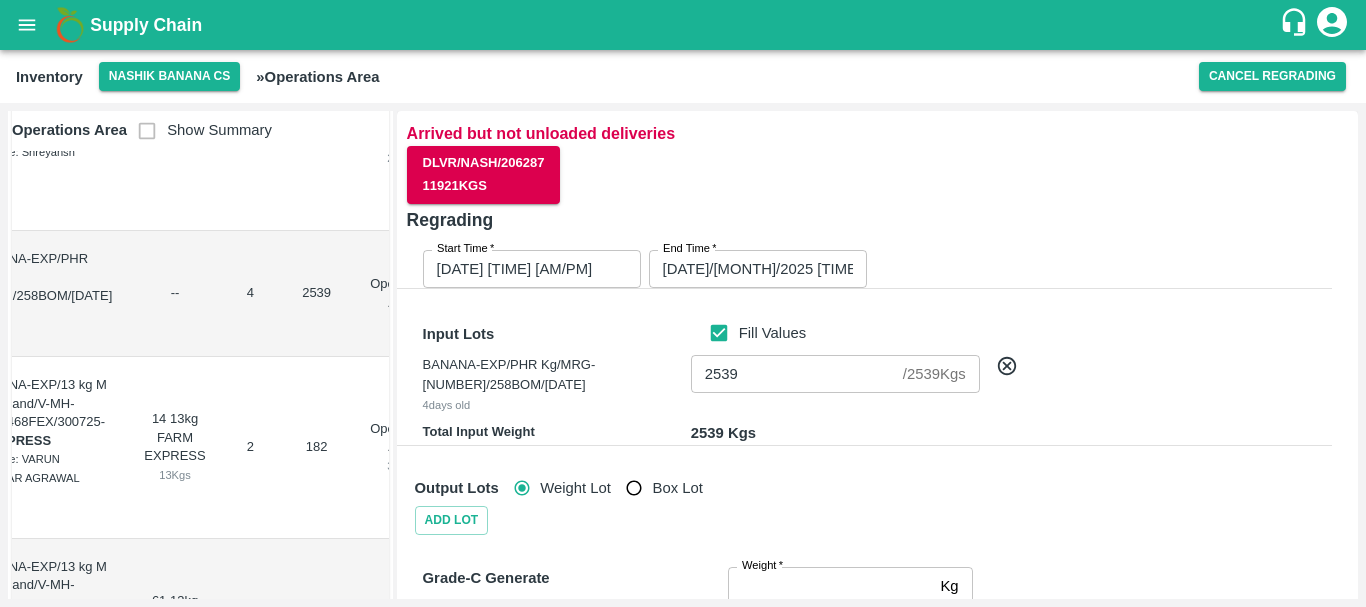 scroll, scrollTop: 0, scrollLeft: 185, axis: horizontal 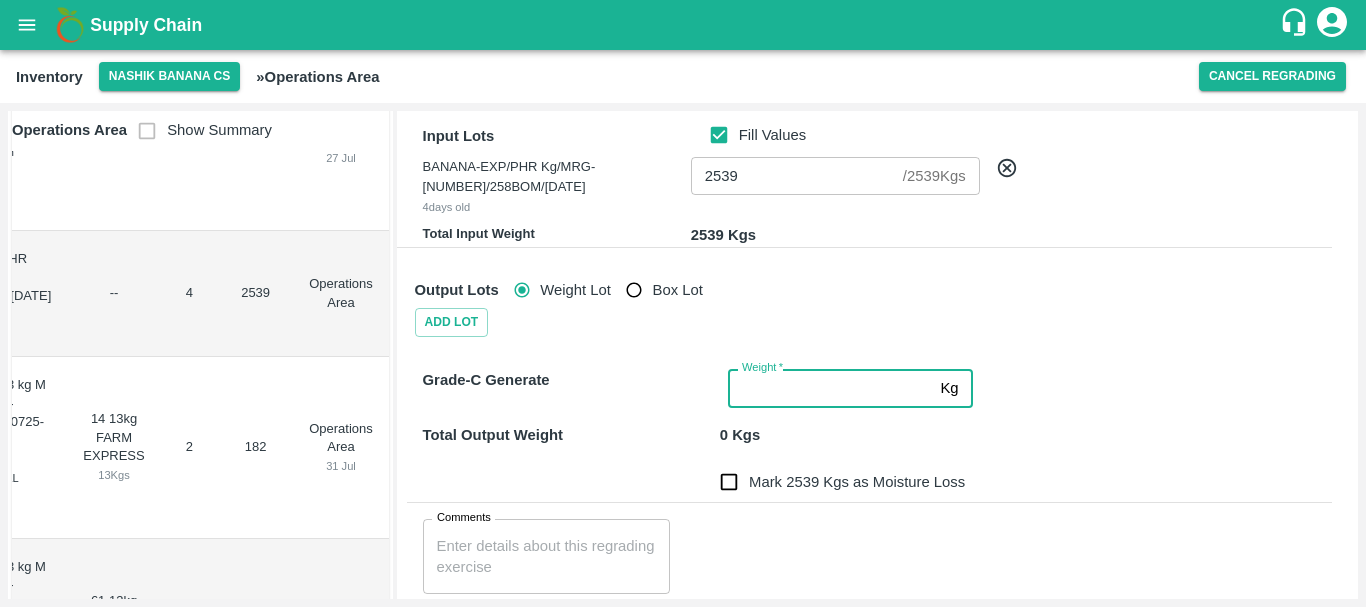 click on "Weight   *" at bounding box center (830, 388) 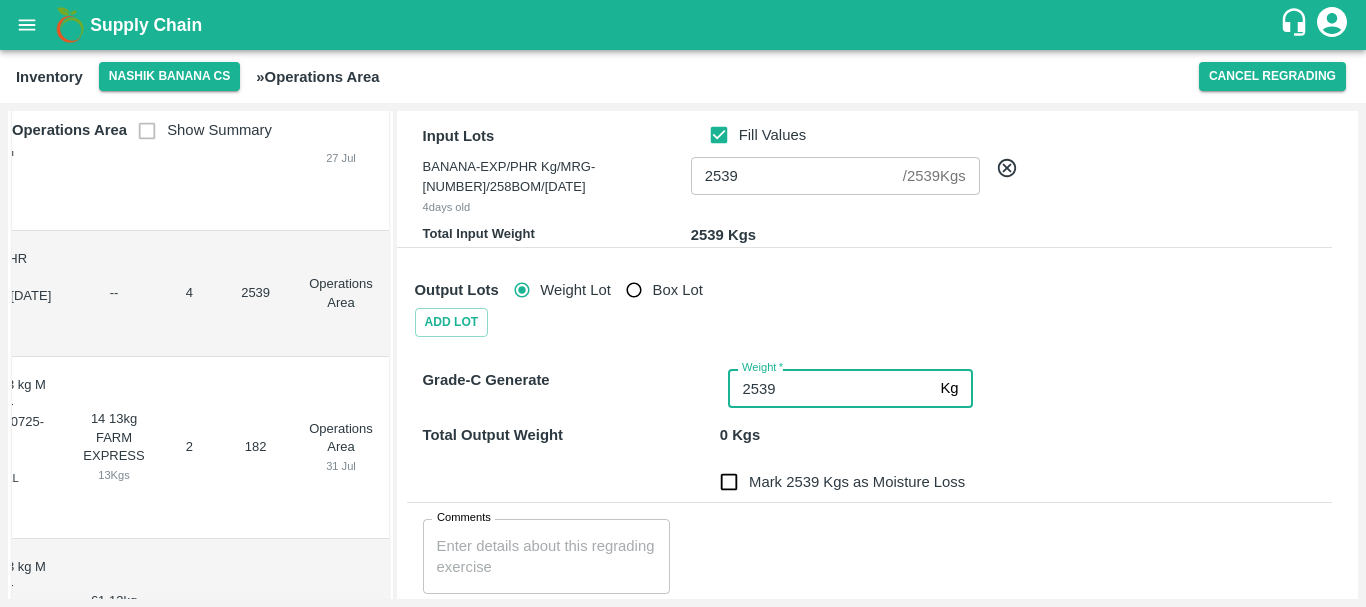 type on "2539" 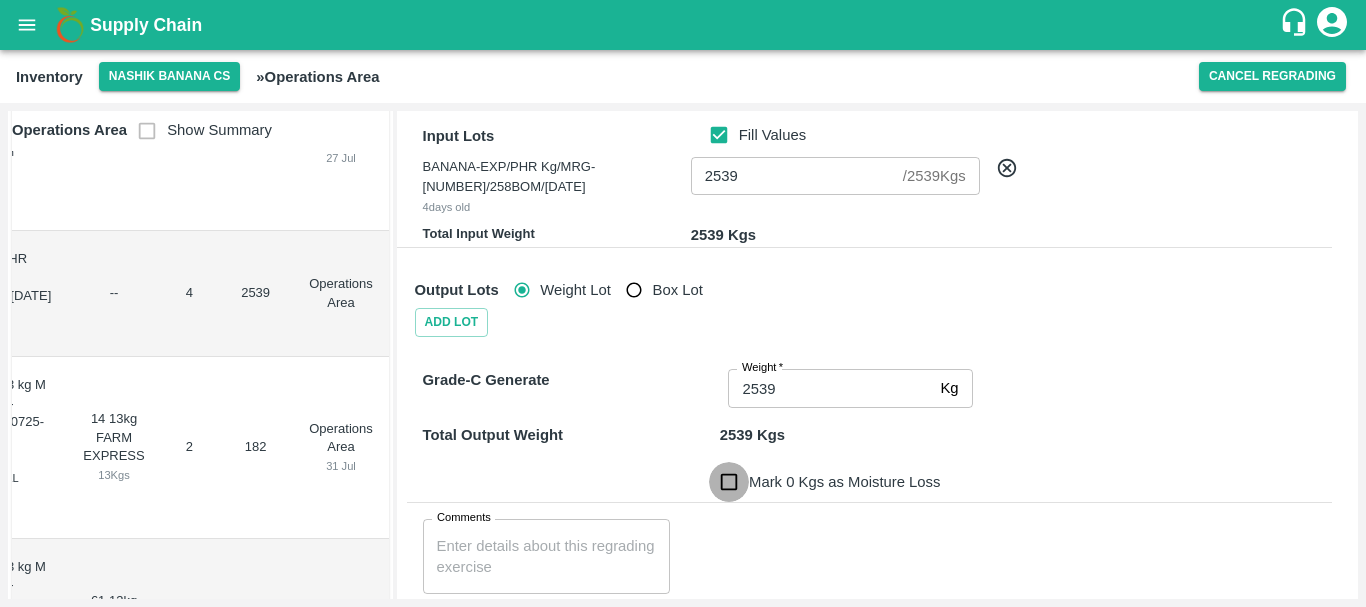 click on "Mark 0 Kgs as Moisture Loss" at bounding box center [729, 482] 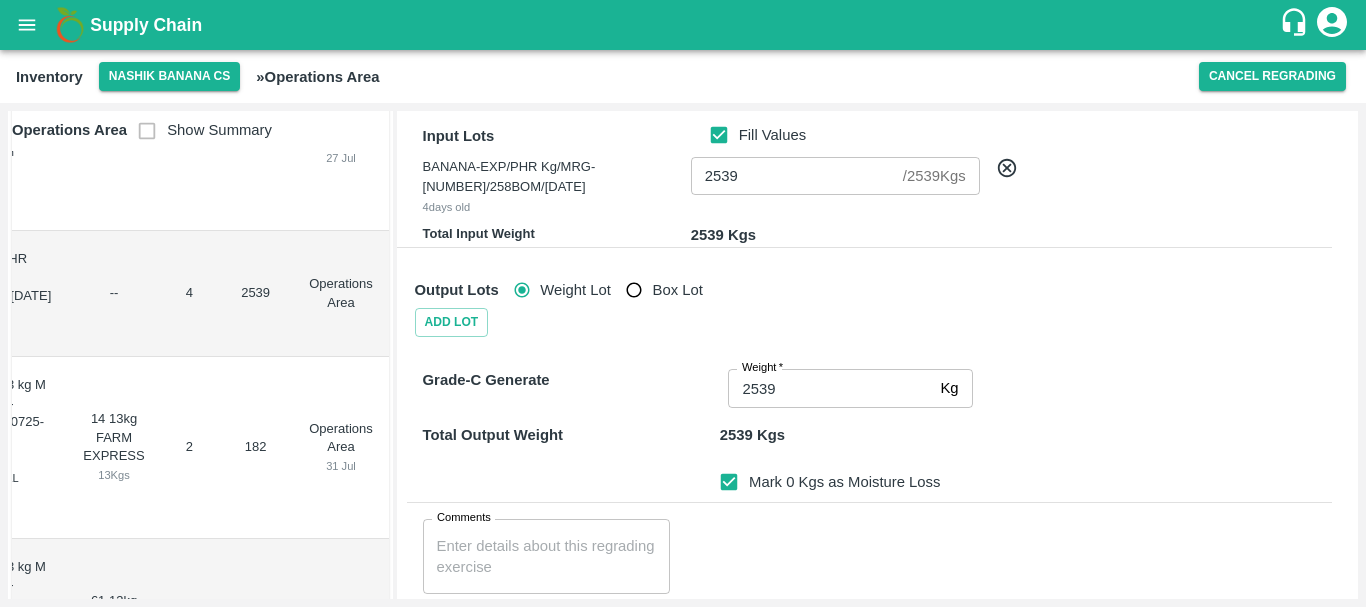 click on "Mark 0 Kgs as Moisture Loss" at bounding box center (865, 470) 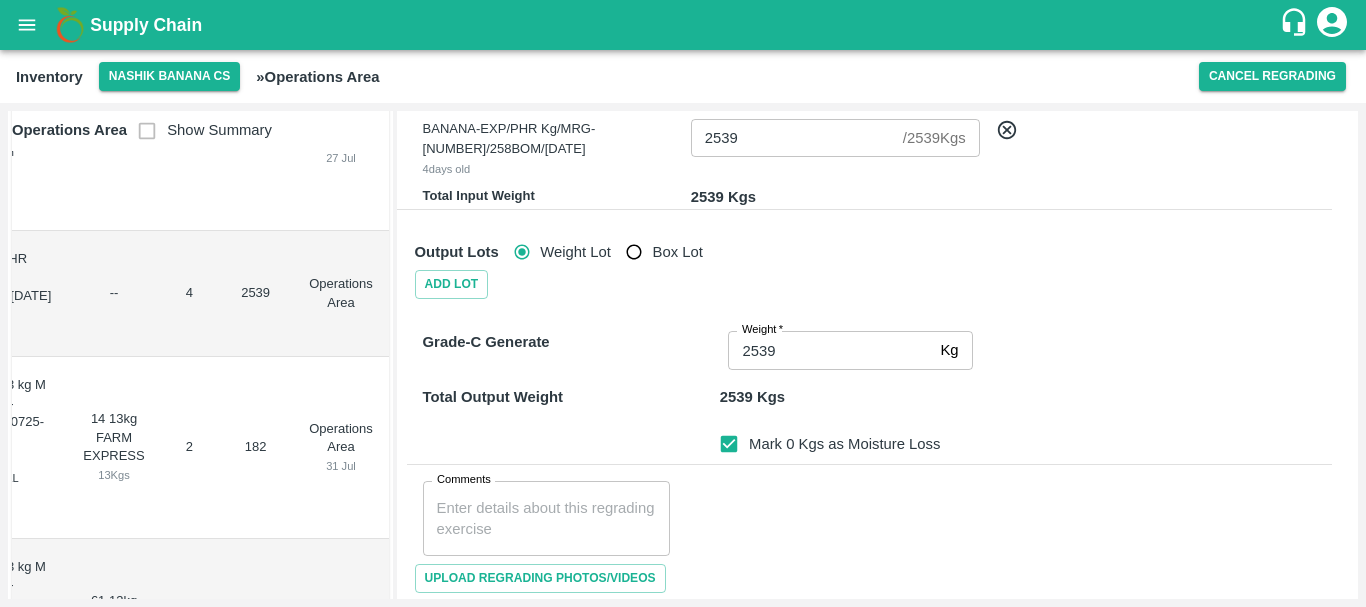 scroll, scrollTop: 297, scrollLeft: 0, axis: vertical 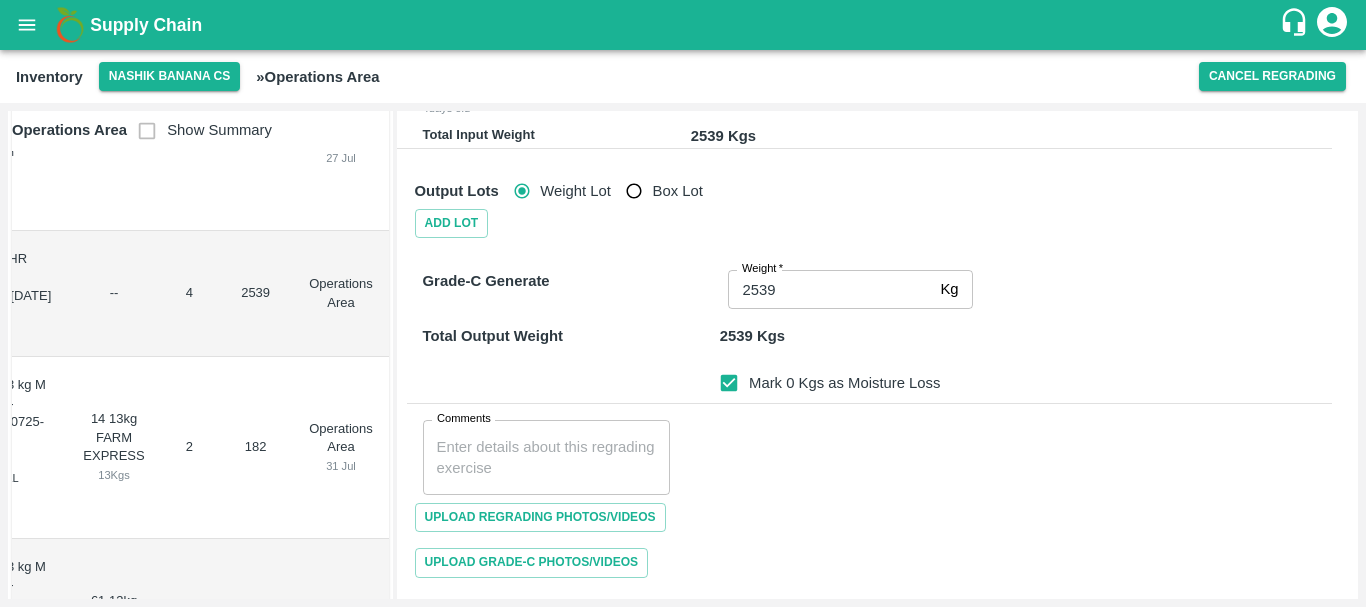 click on "x Comments" at bounding box center [547, 457] 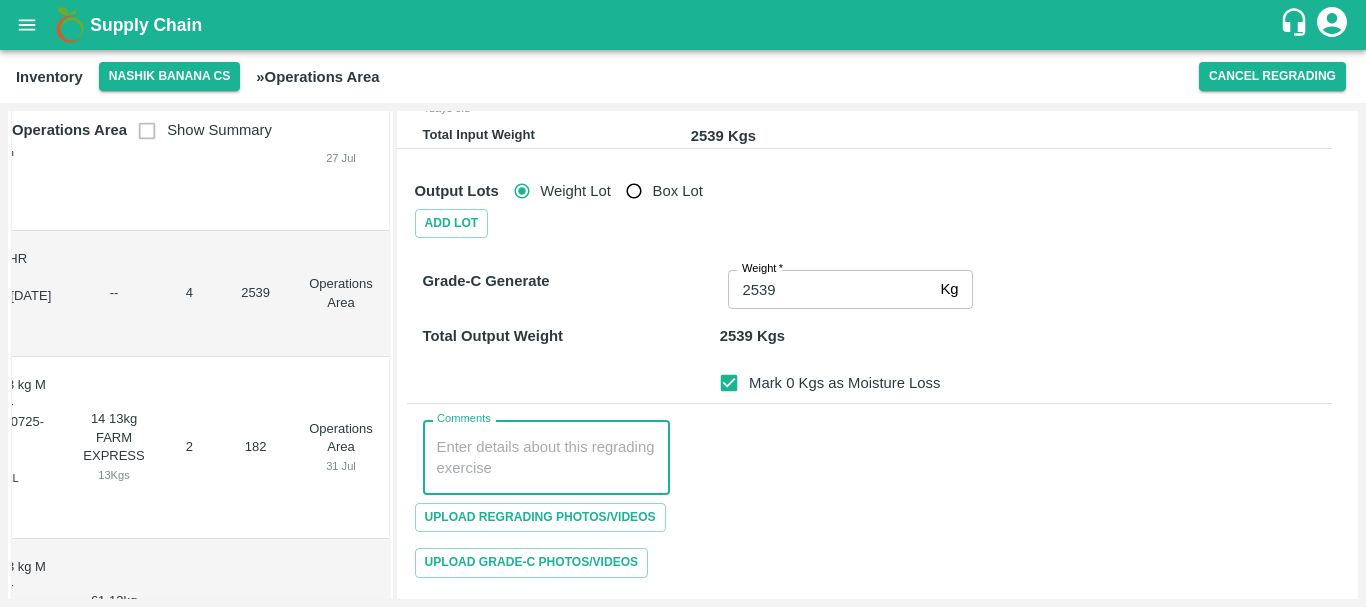 paste on "PHR WT- 28 Jul to 30 jul 25, Dump" 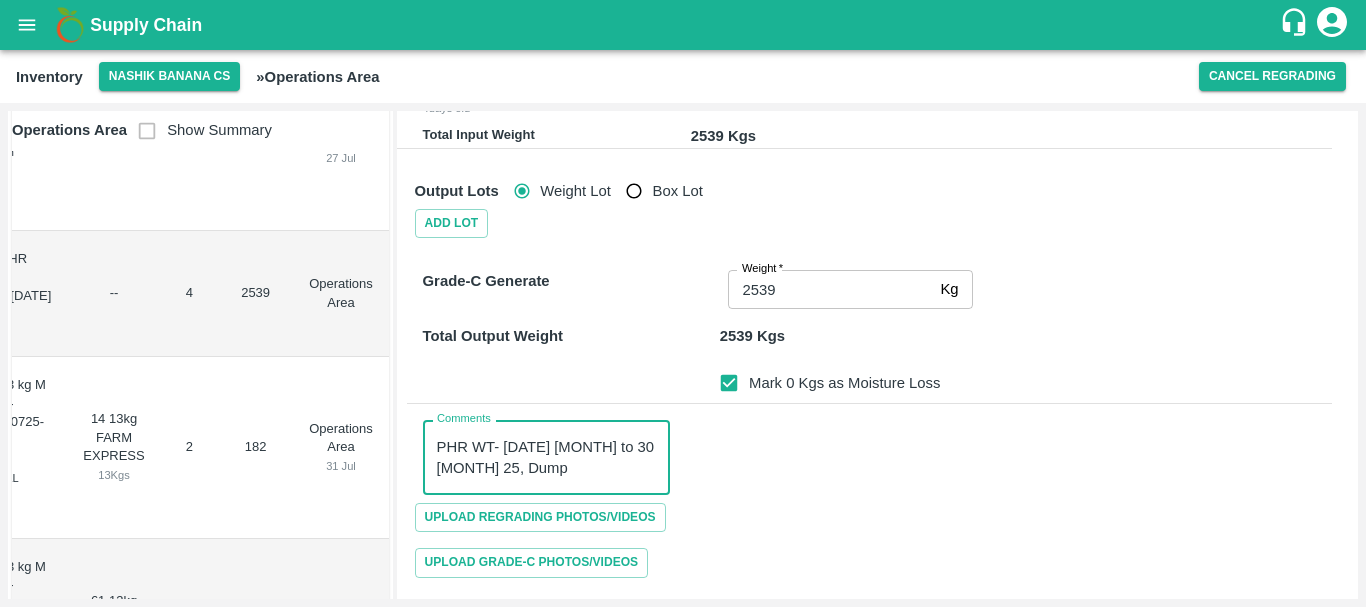 type on "PHR WT- 28 Jul to 30 jul 25, Dump" 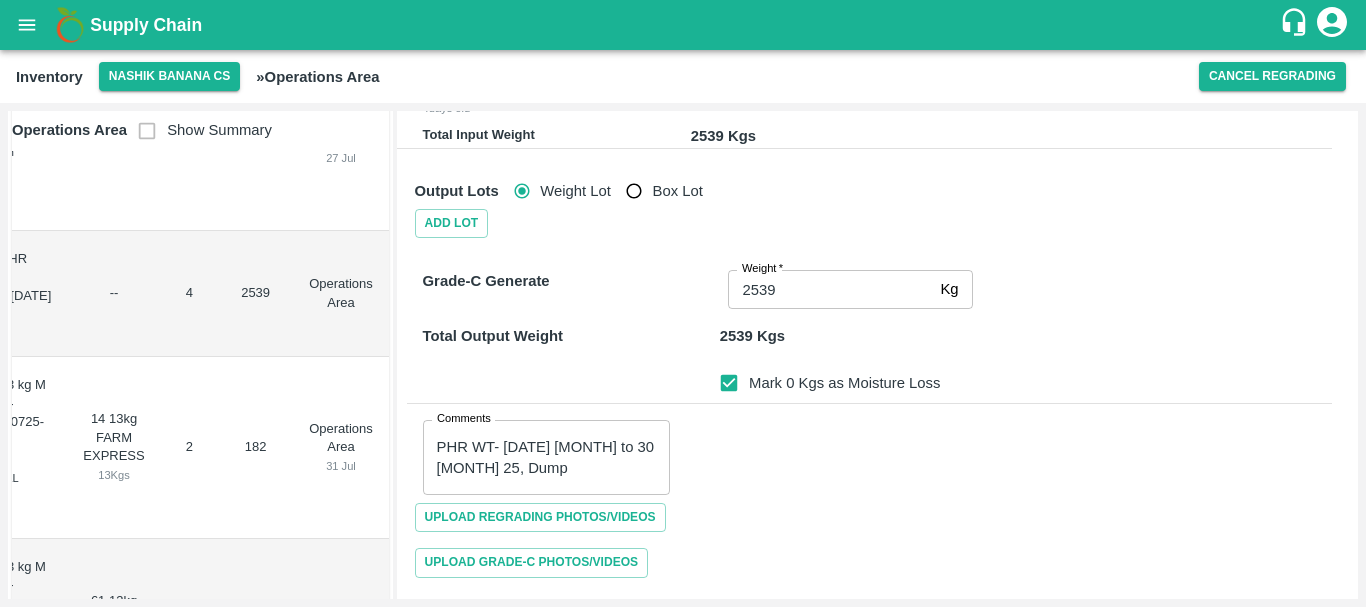 click on "Comments PHR WT- 28 Jul to 30 jul 25, Dump x Comments" at bounding box center (869, 449) 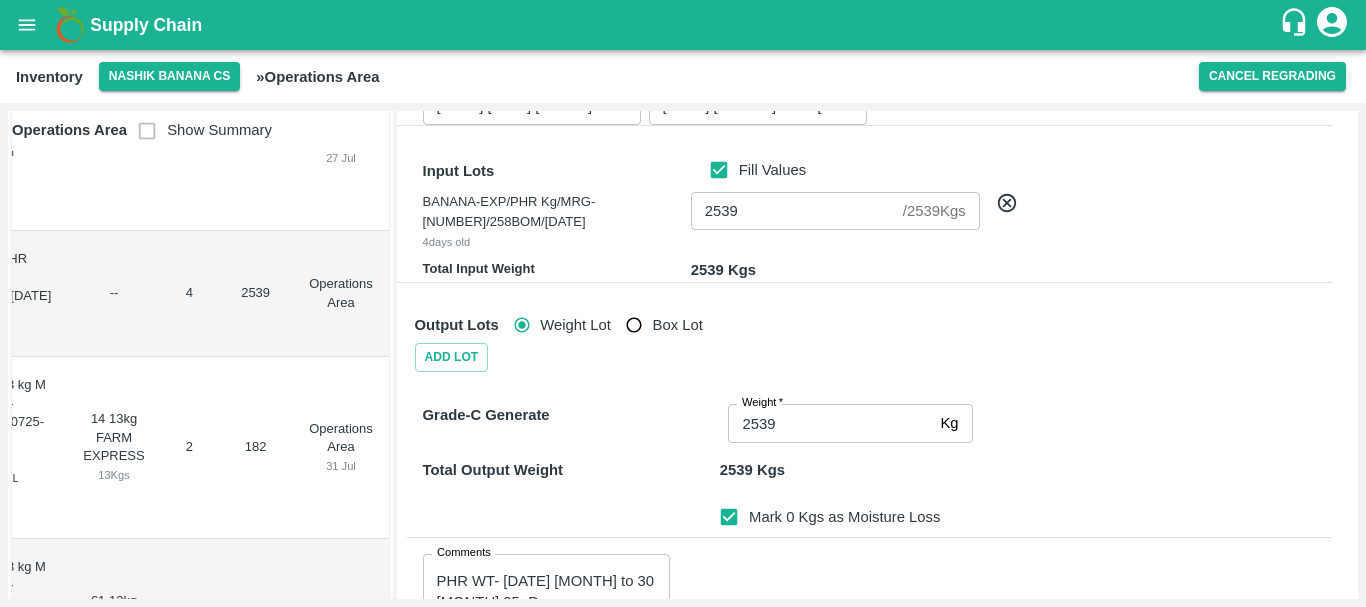 scroll, scrollTop: 371, scrollLeft: 0, axis: vertical 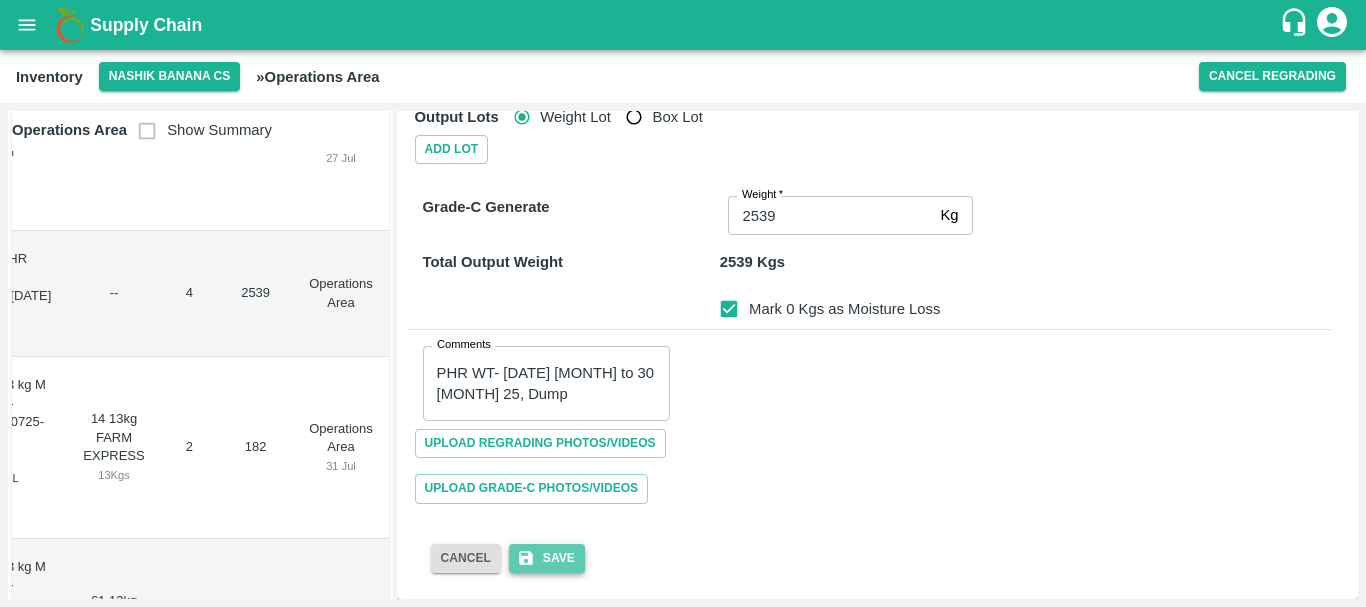 click on "Save" at bounding box center [547, 558] 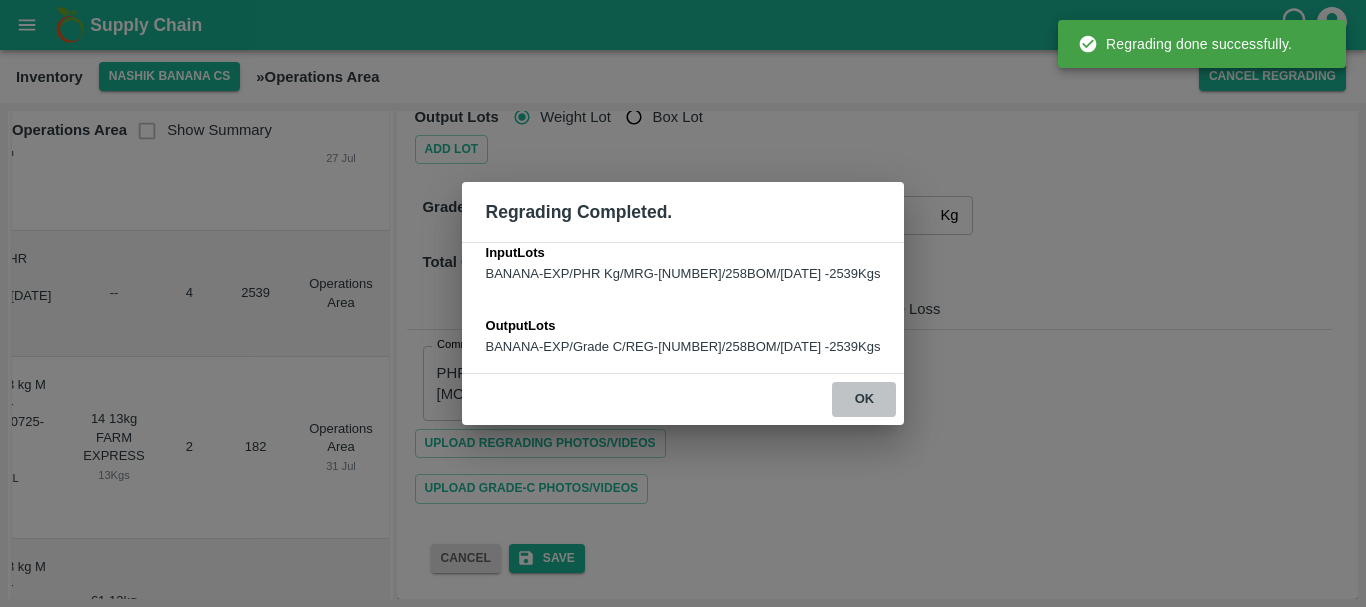 click on "ok" at bounding box center [864, 399] 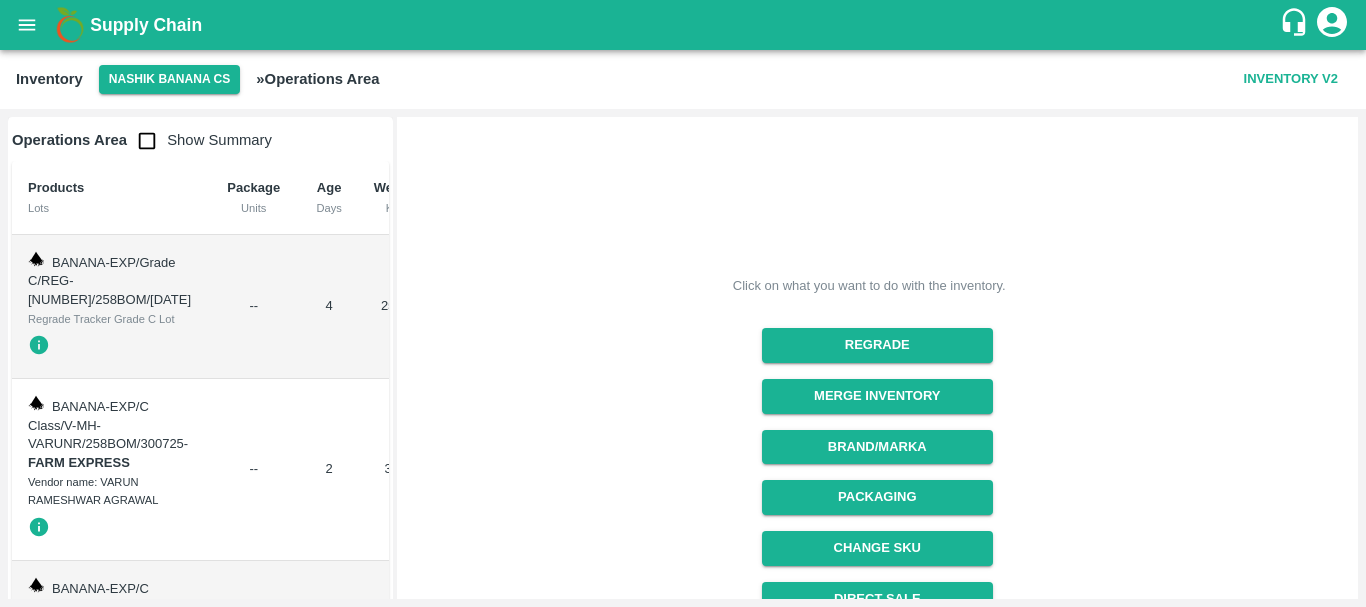 scroll, scrollTop: 0, scrollLeft: 0, axis: both 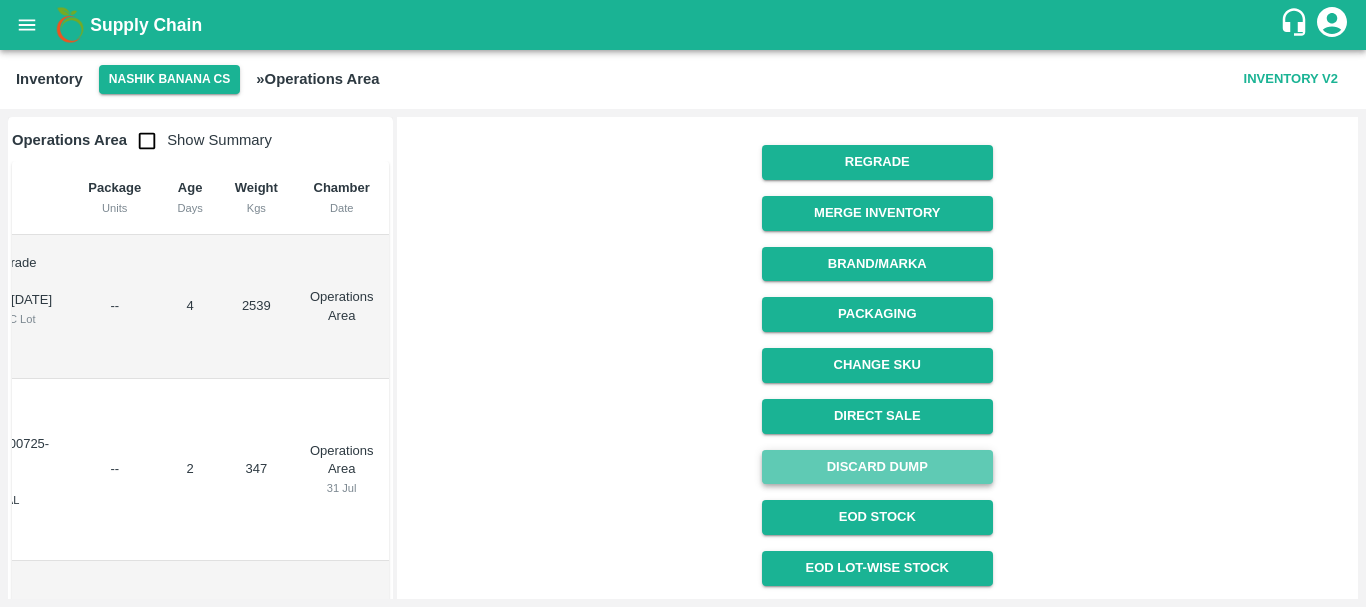 click on "Discard Dump" at bounding box center (877, 467) 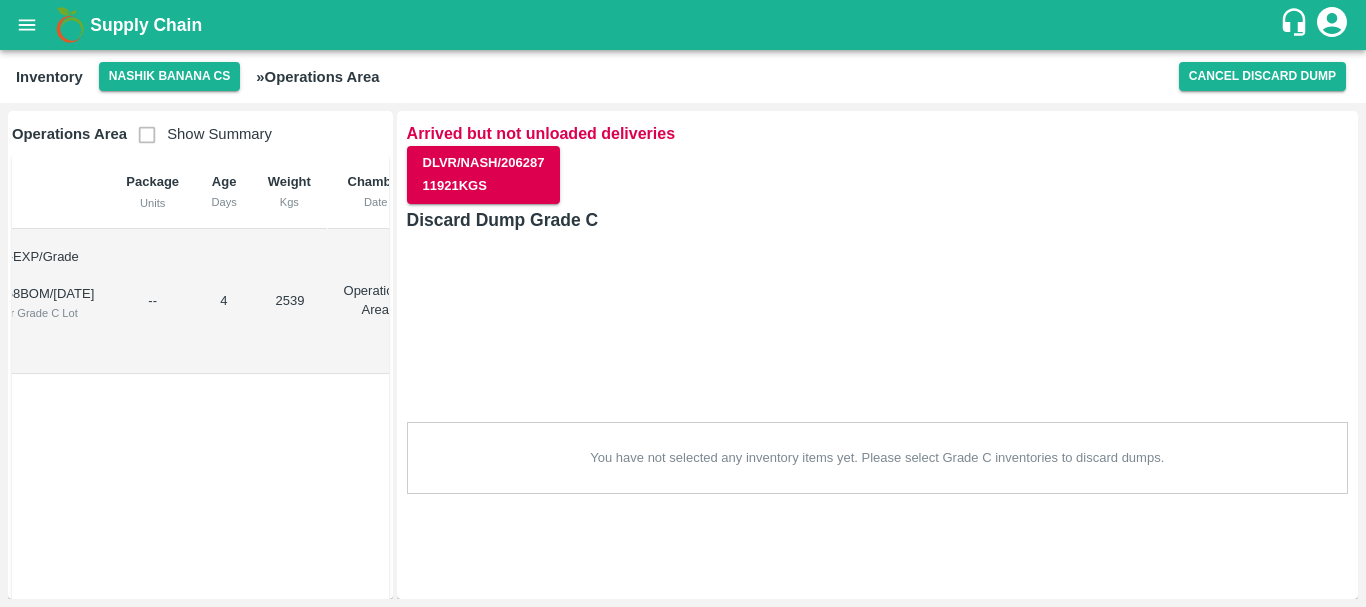 scroll, scrollTop: 0, scrollLeft: 0, axis: both 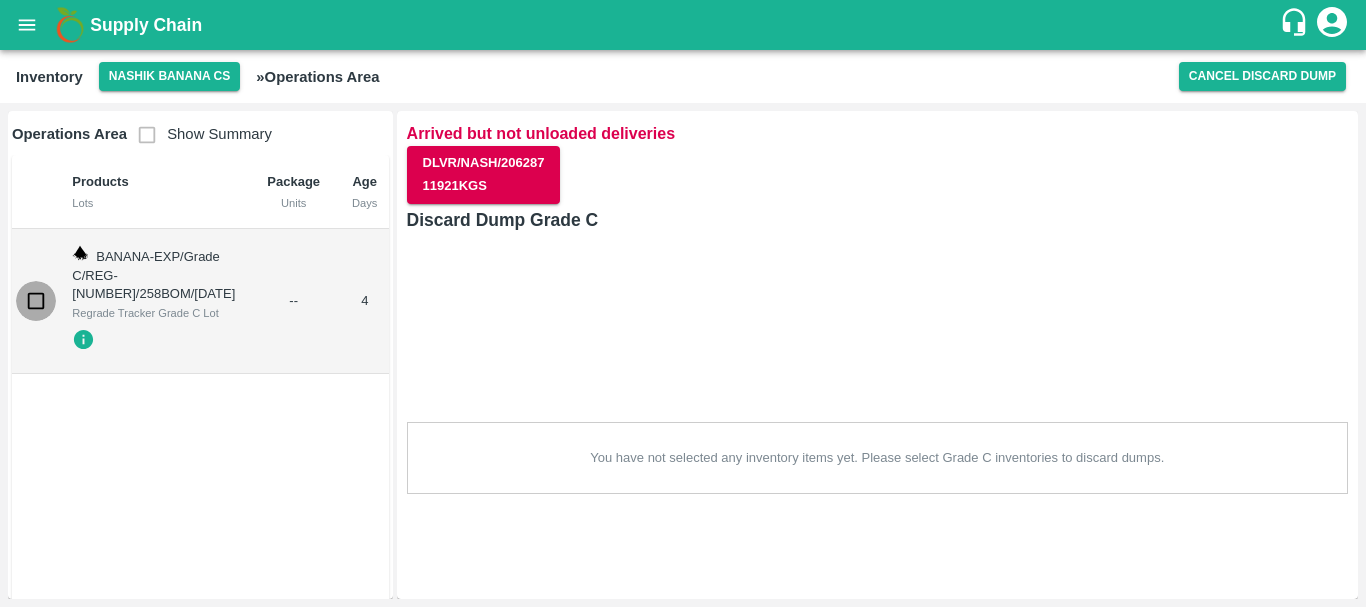 click at bounding box center (36, 301) 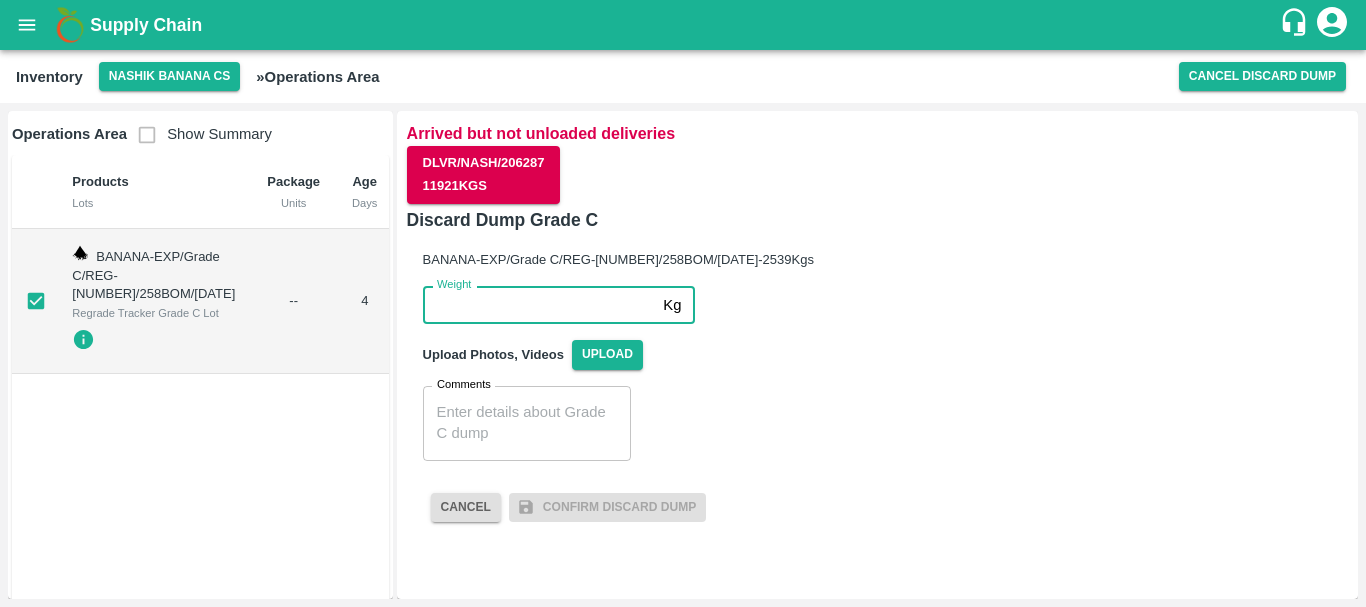 click on "Weight" at bounding box center (539, 305) 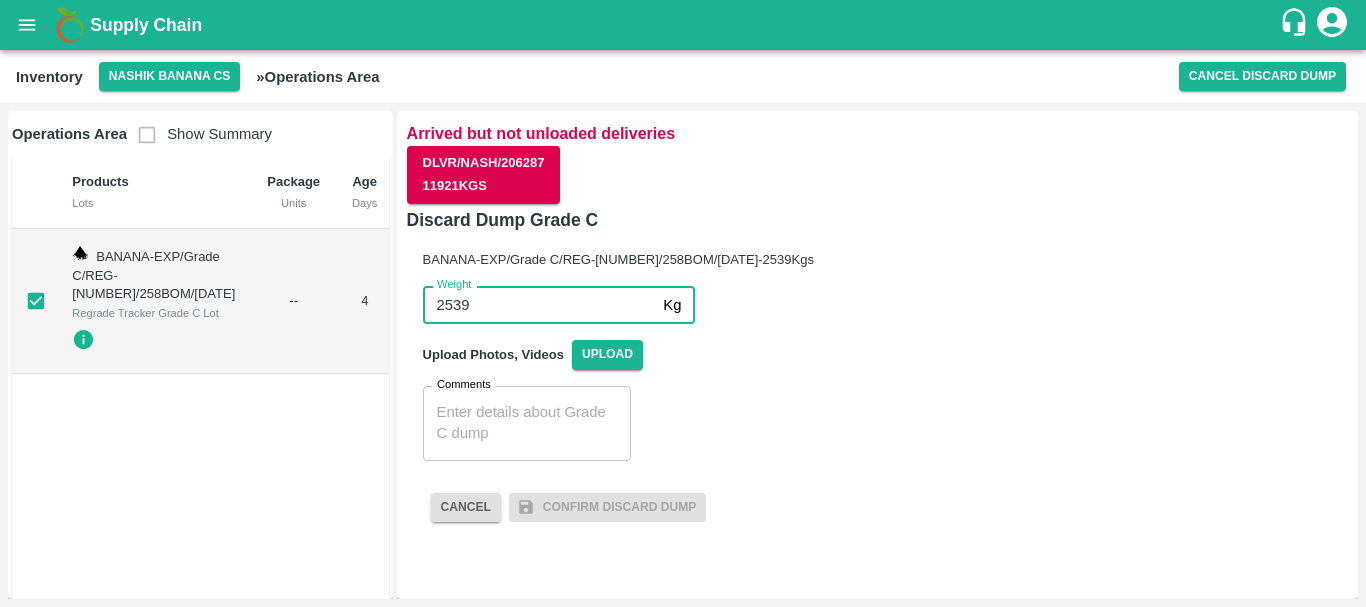 type on "2539" 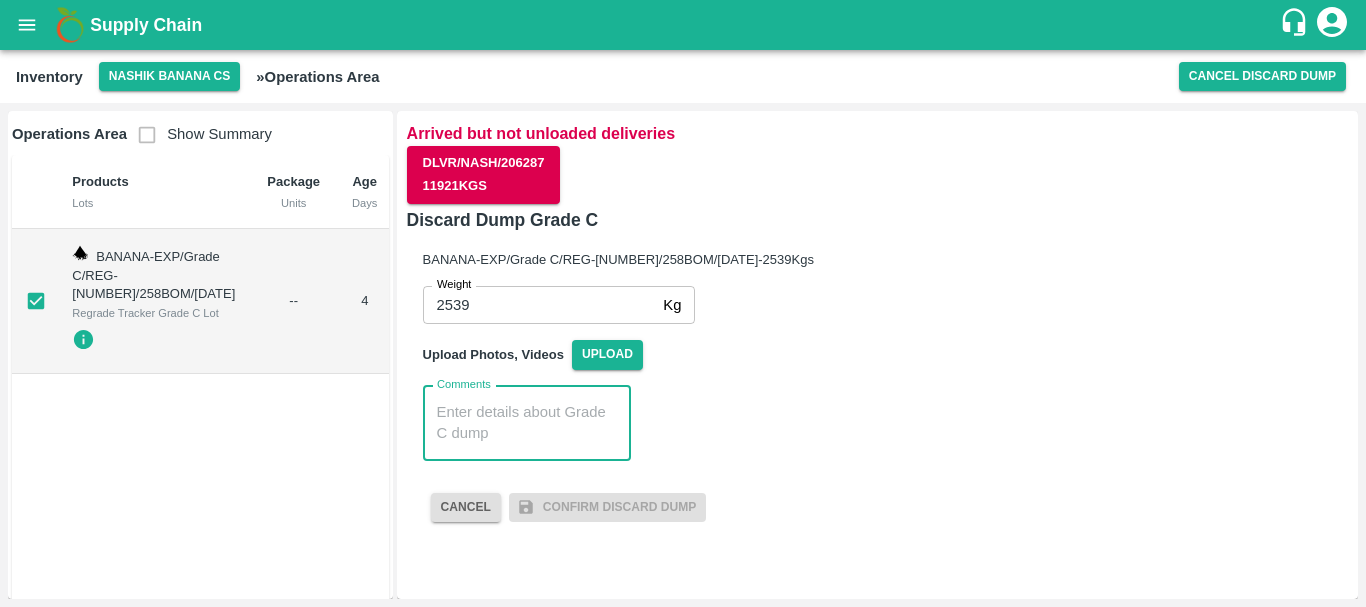 click on "Comments" at bounding box center [527, 423] 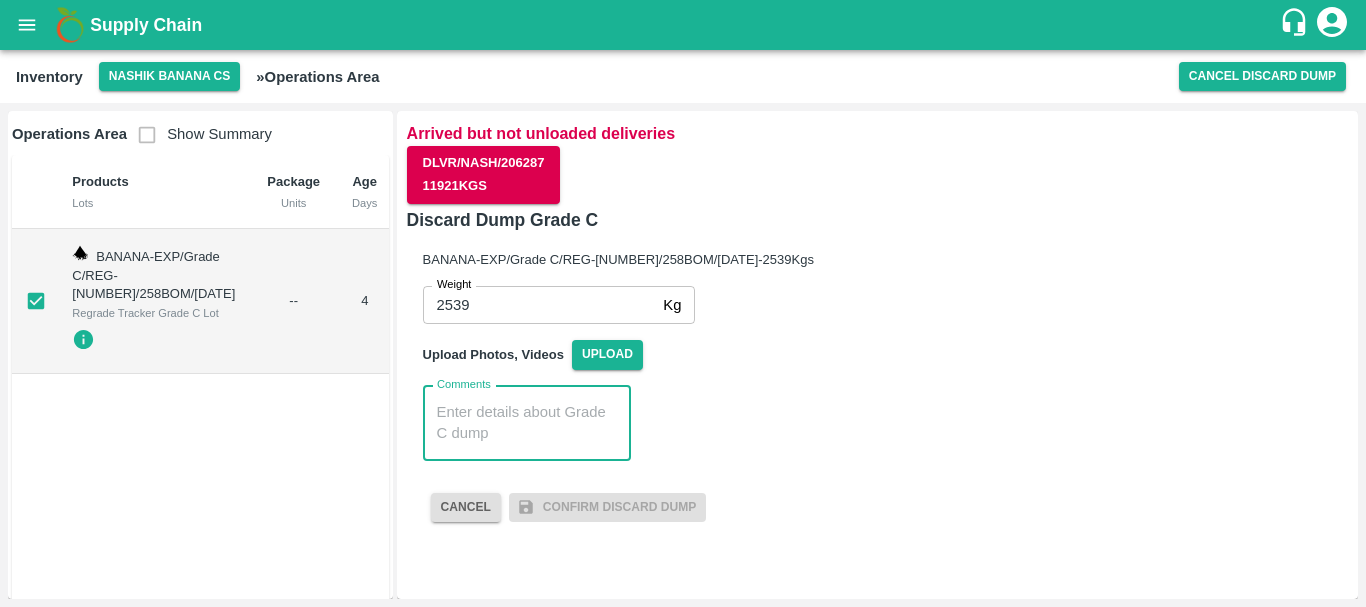 scroll, scrollTop: 0, scrollLeft: 169, axis: horizontal 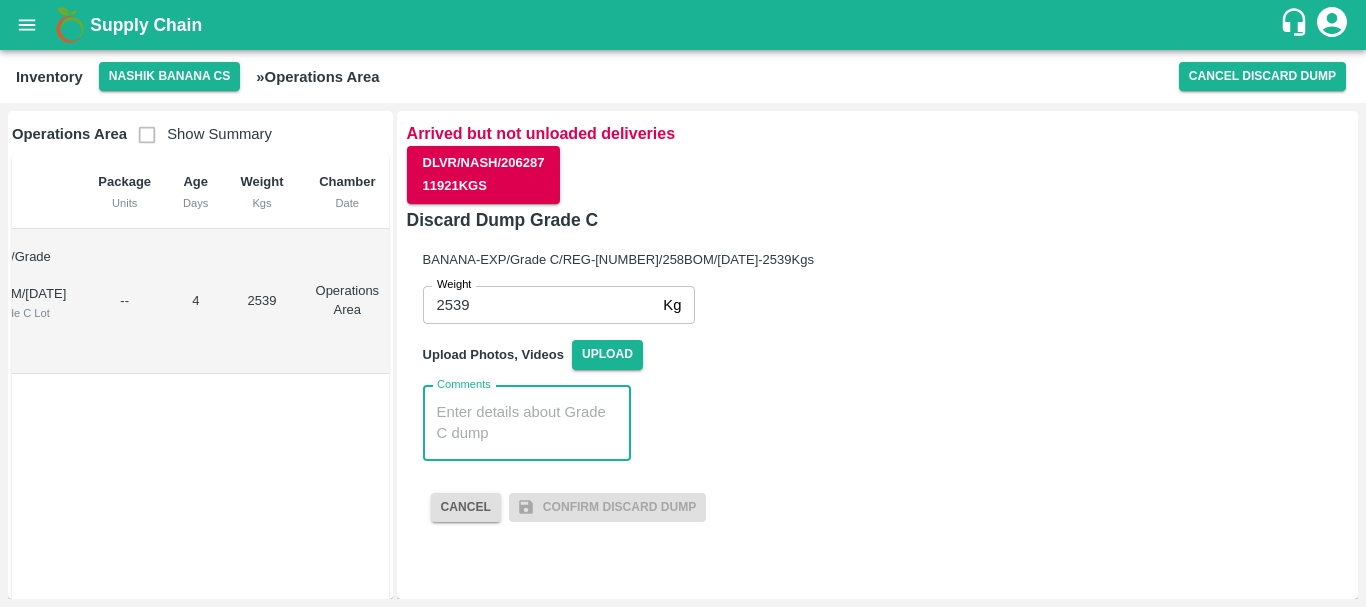 click on "Comments" at bounding box center [527, 423] 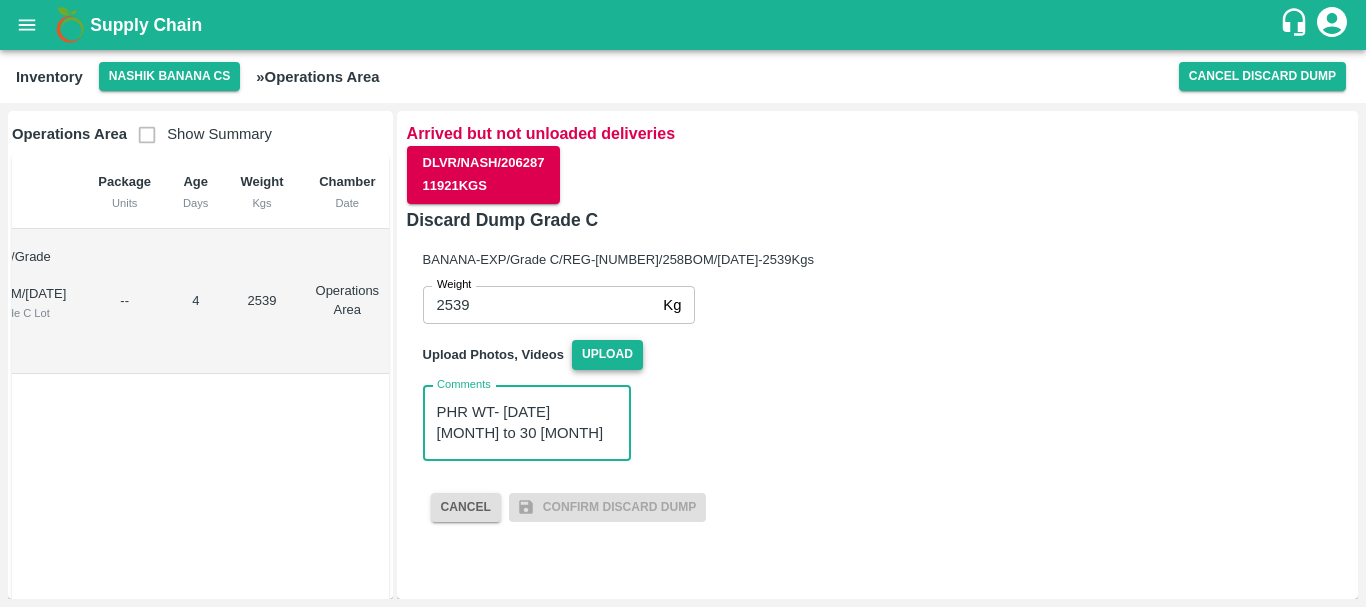 type on "PHR WT- 28 Jul to 30 jul 25, Dump" 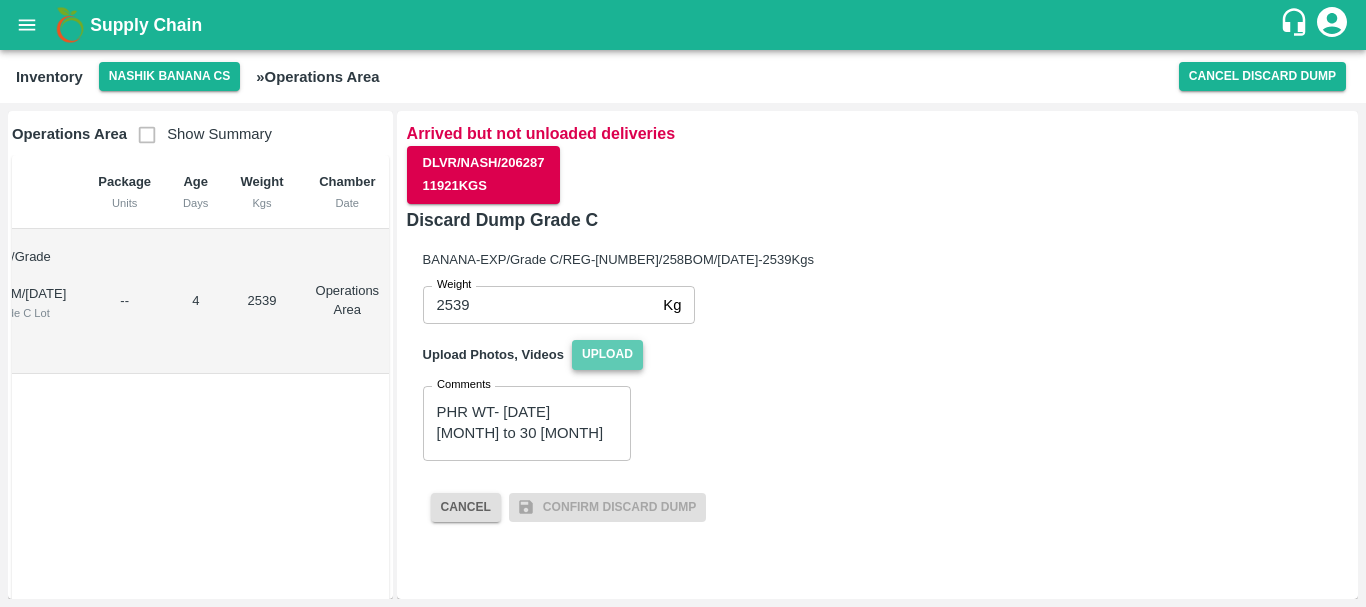 click on "Upload" at bounding box center [607, 354] 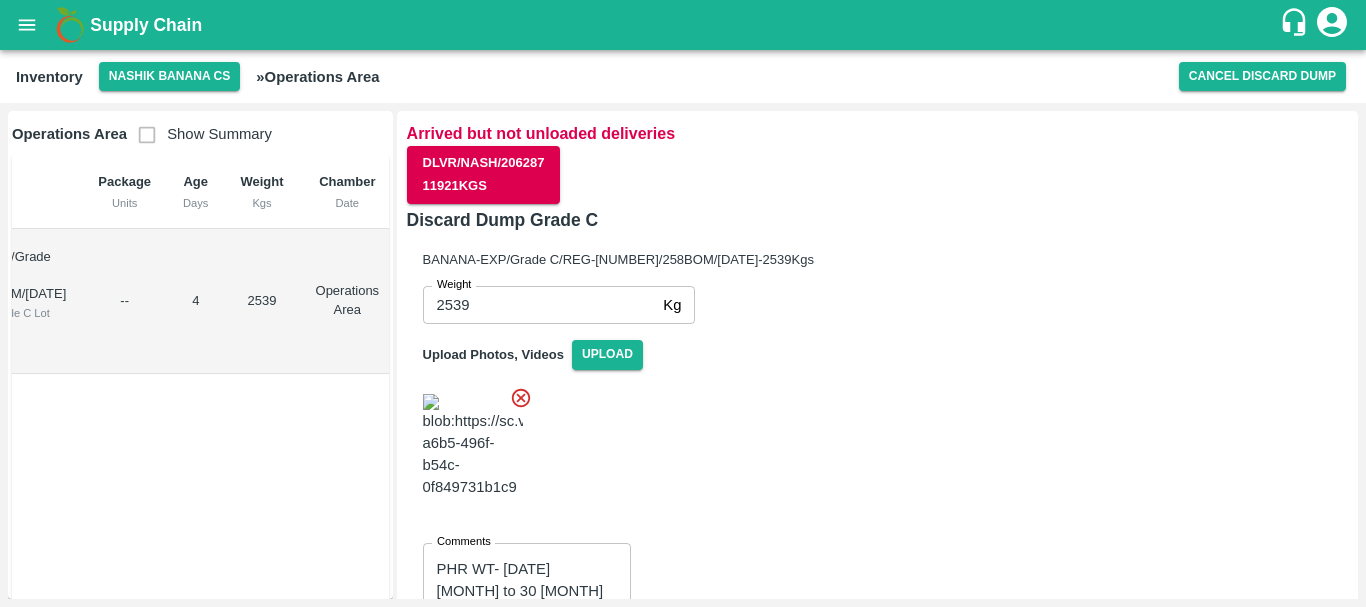 scroll, scrollTop: 223, scrollLeft: 0, axis: vertical 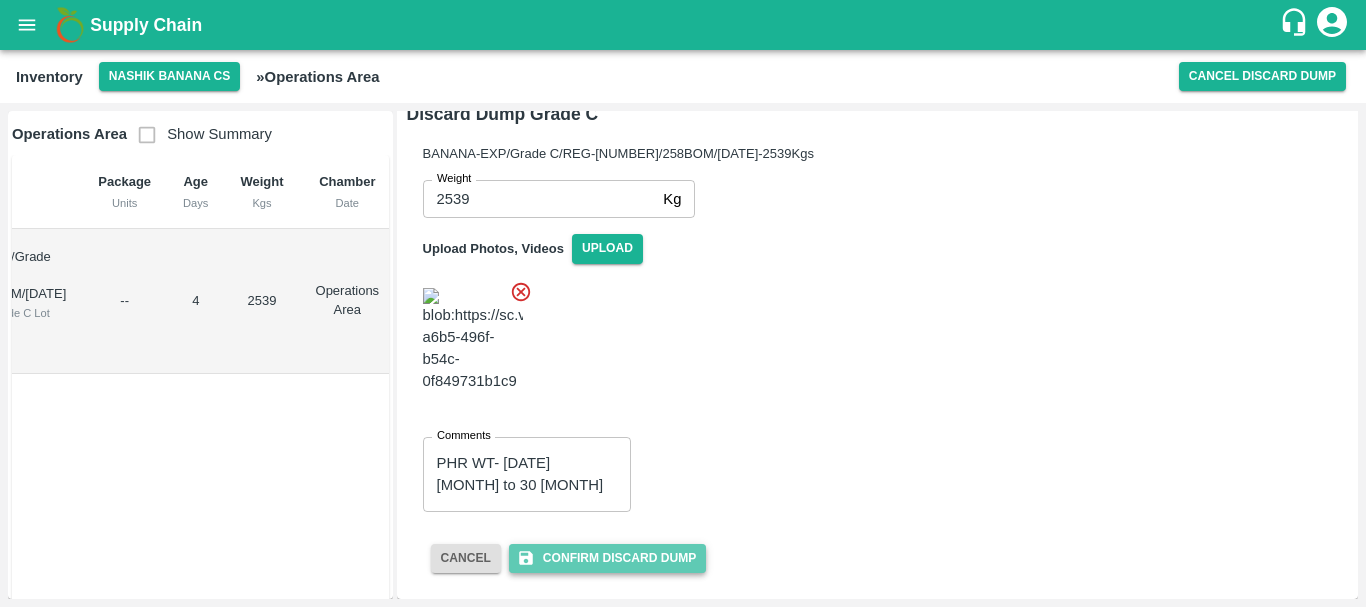 click on "Confirm Discard Dump" at bounding box center (607, 558) 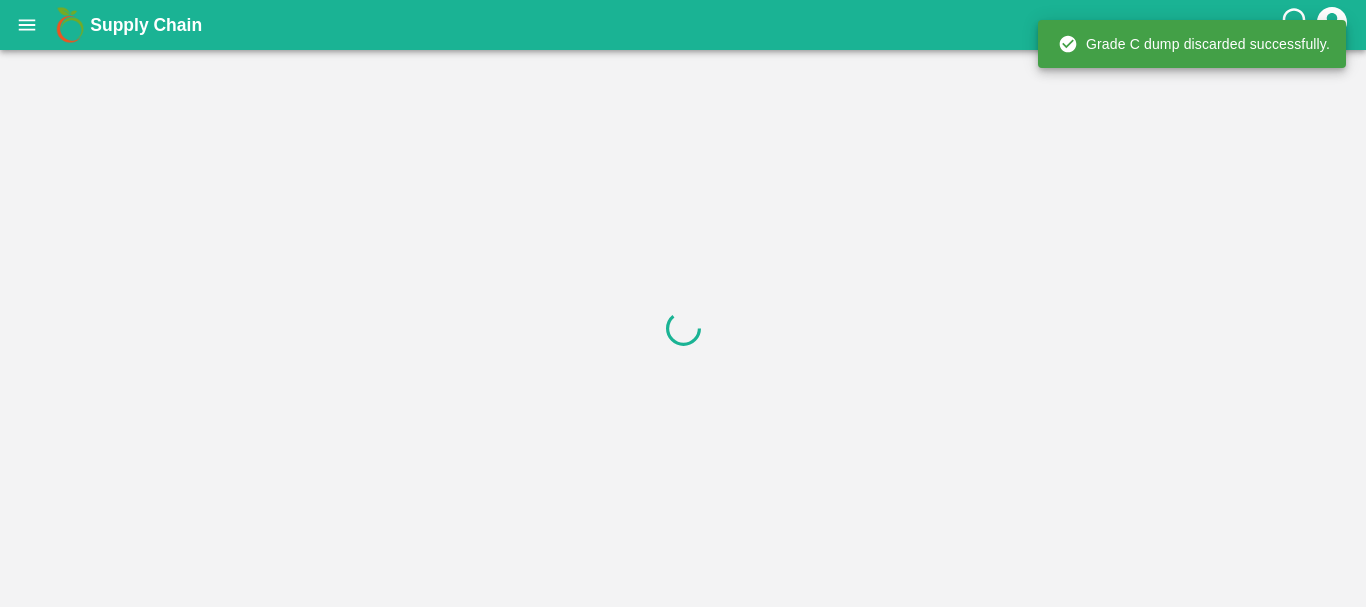 click at bounding box center (683, 328) 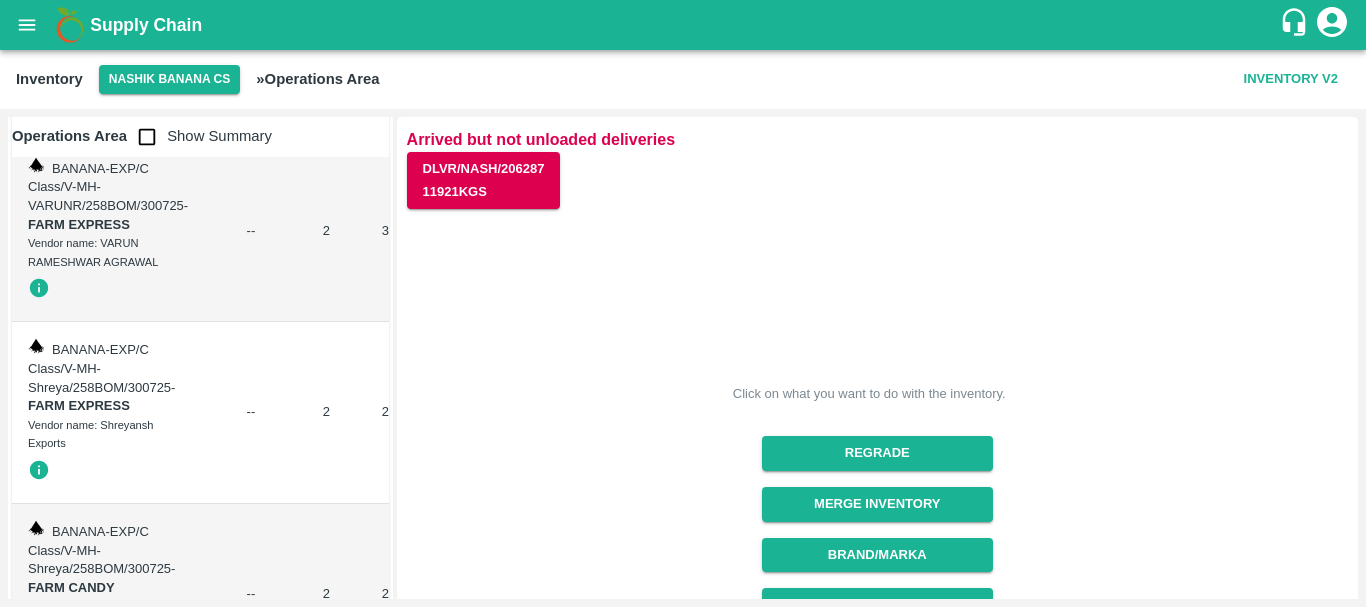 scroll, scrollTop: 16, scrollLeft: 0, axis: vertical 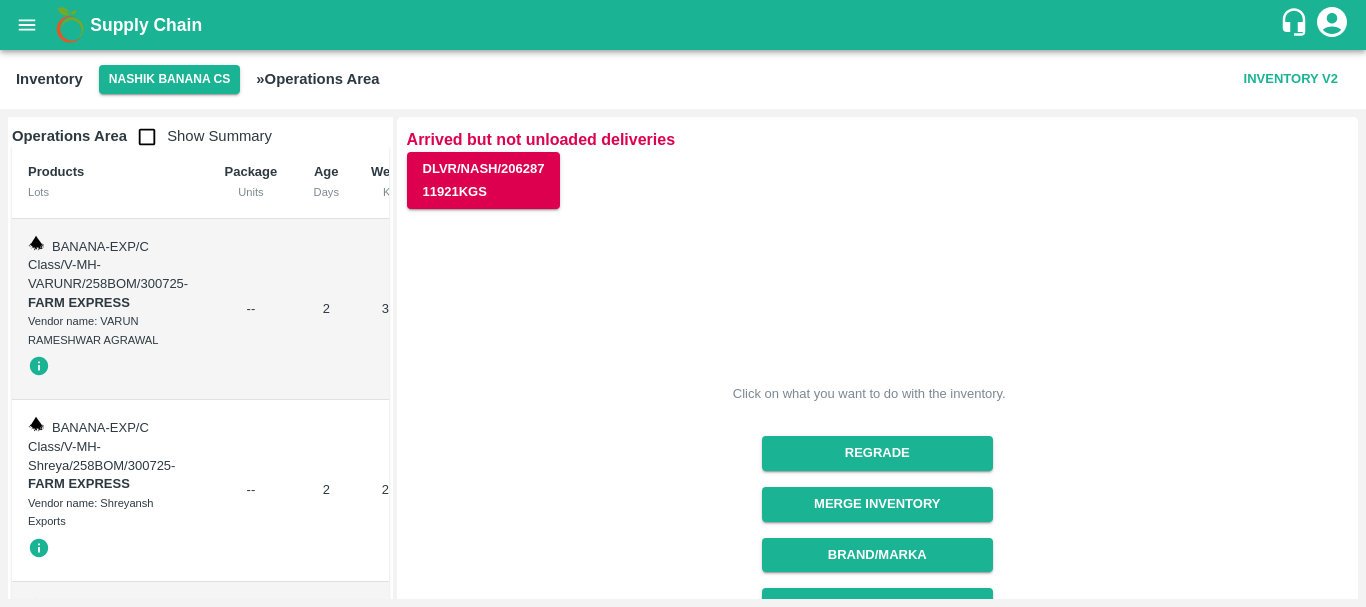 click at bounding box center [147, 137] 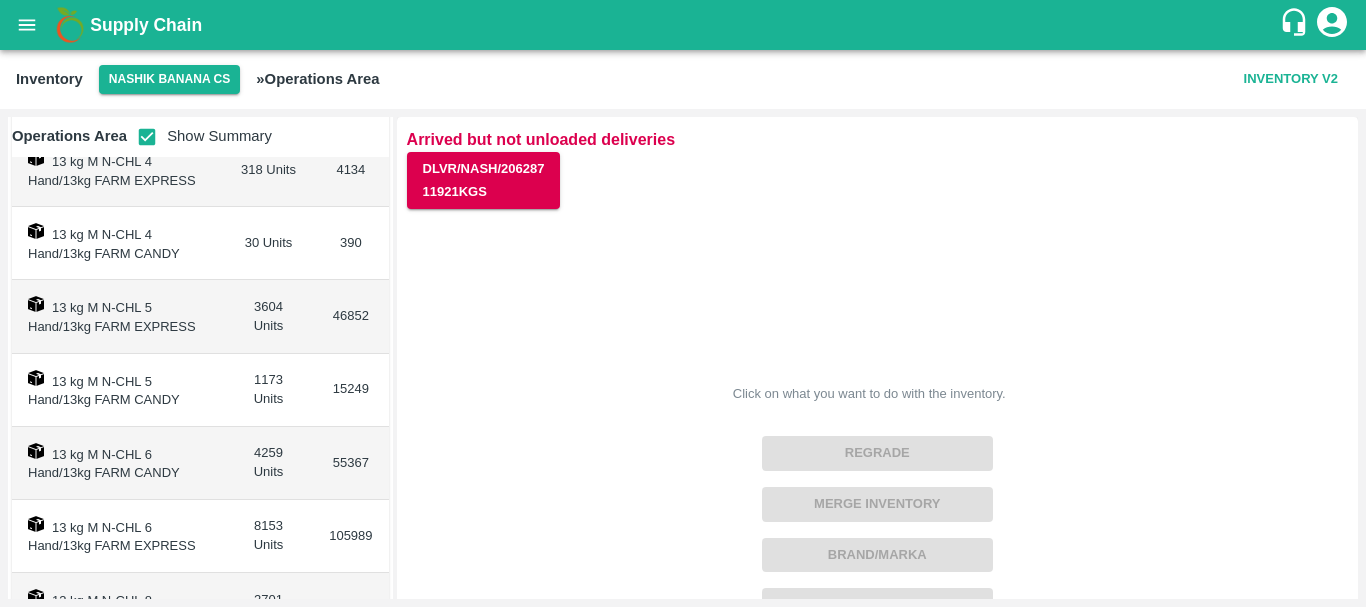 scroll, scrollTop: 0, scrollLeft: 0, axis: both 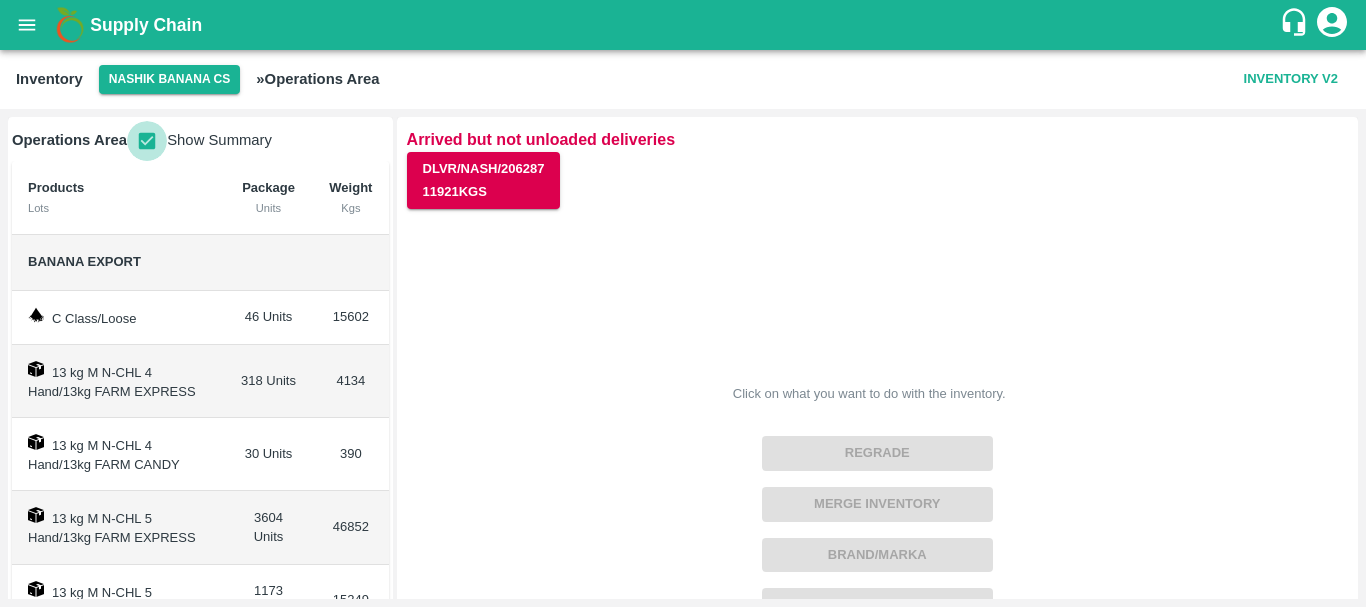 click at bounding box center (147, 141) 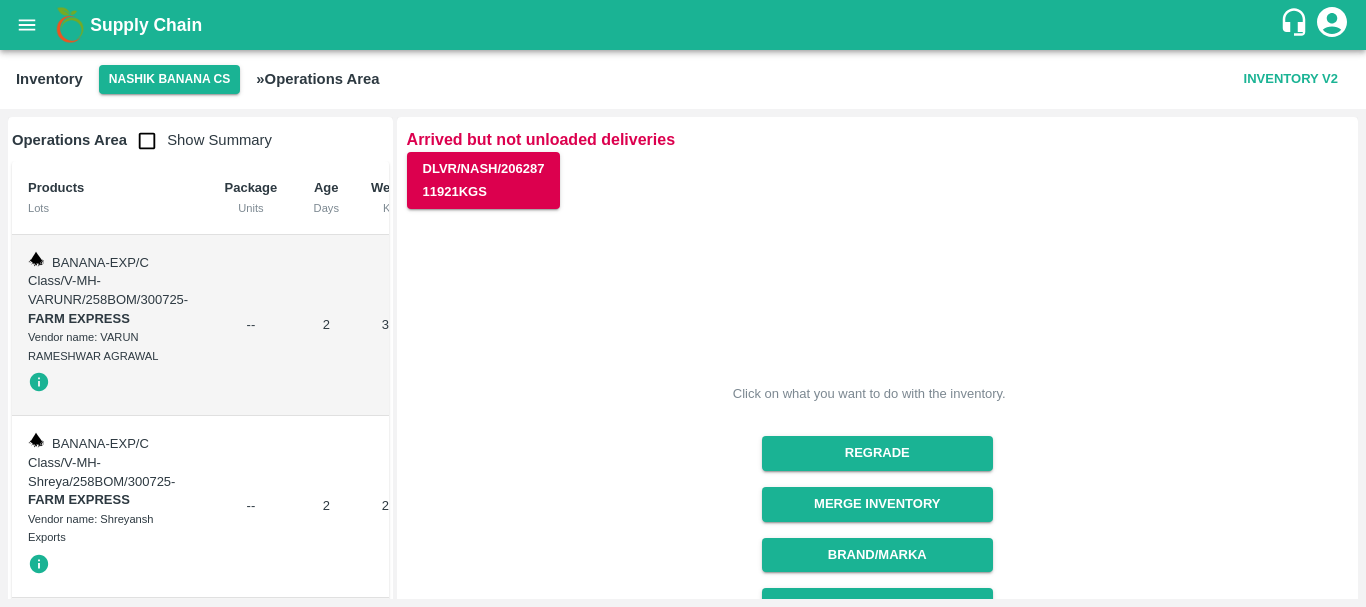 scroll, scrollTop: 389, scrollLeft: 0, axis: vertical 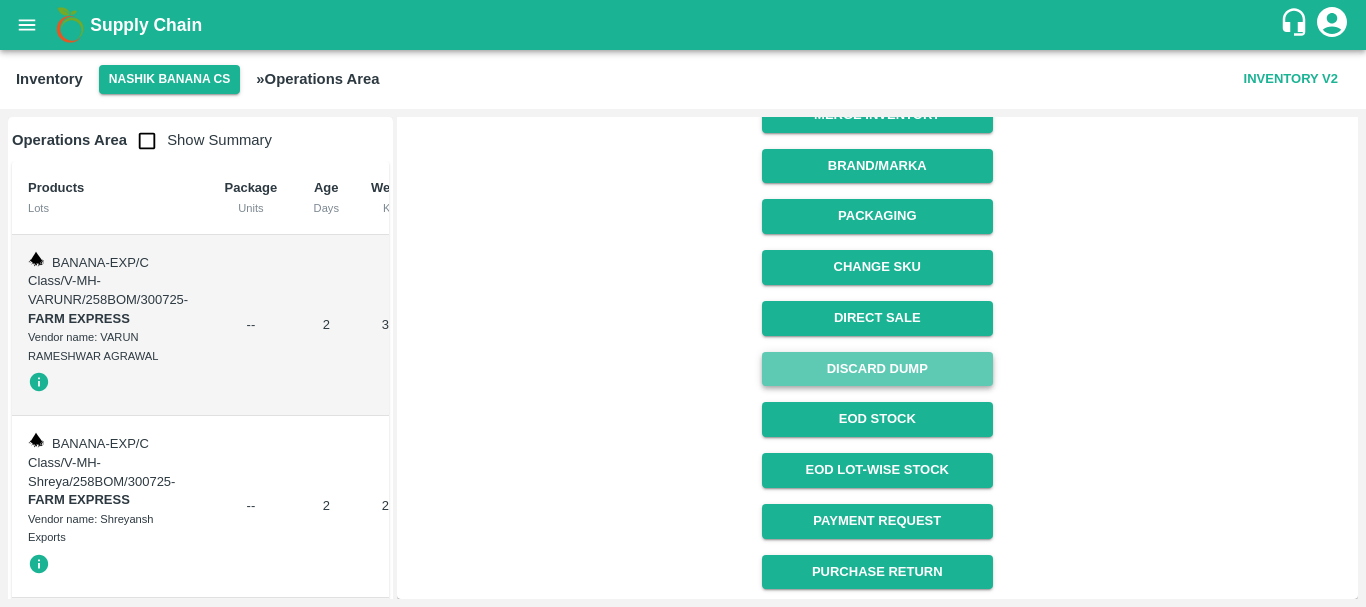 click on "Discard Dump" at bounding box center (877, 369) 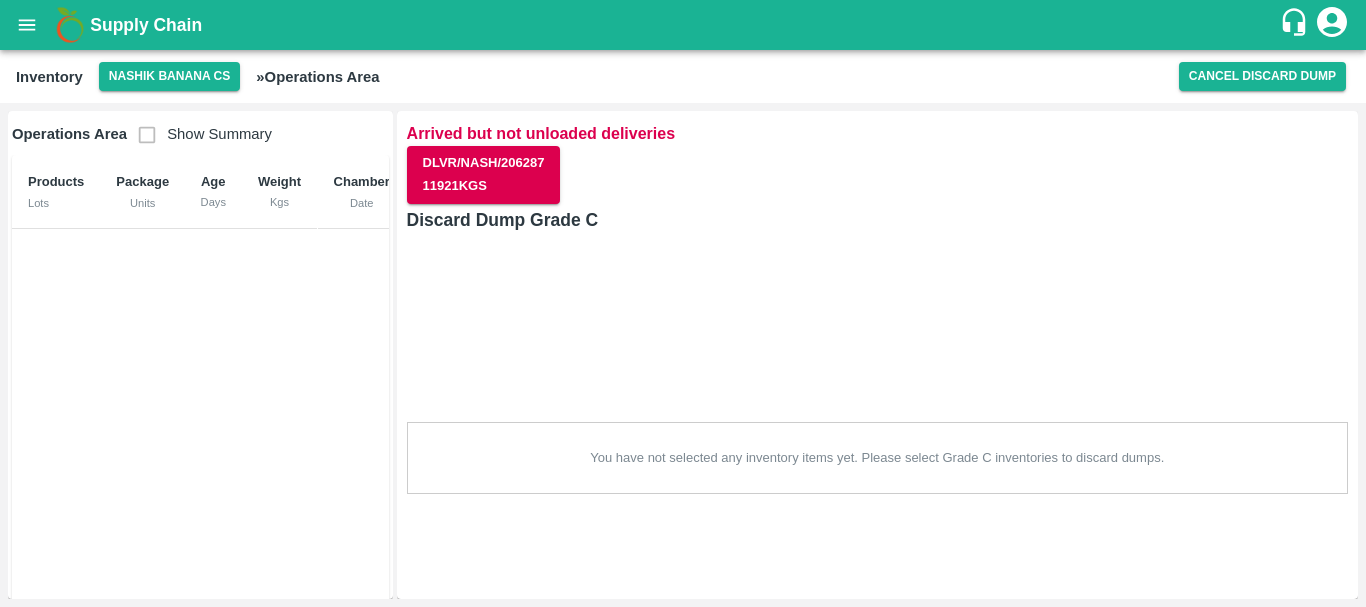 scroll, scrollTop: 0, scrollLeft: 0, axis: both 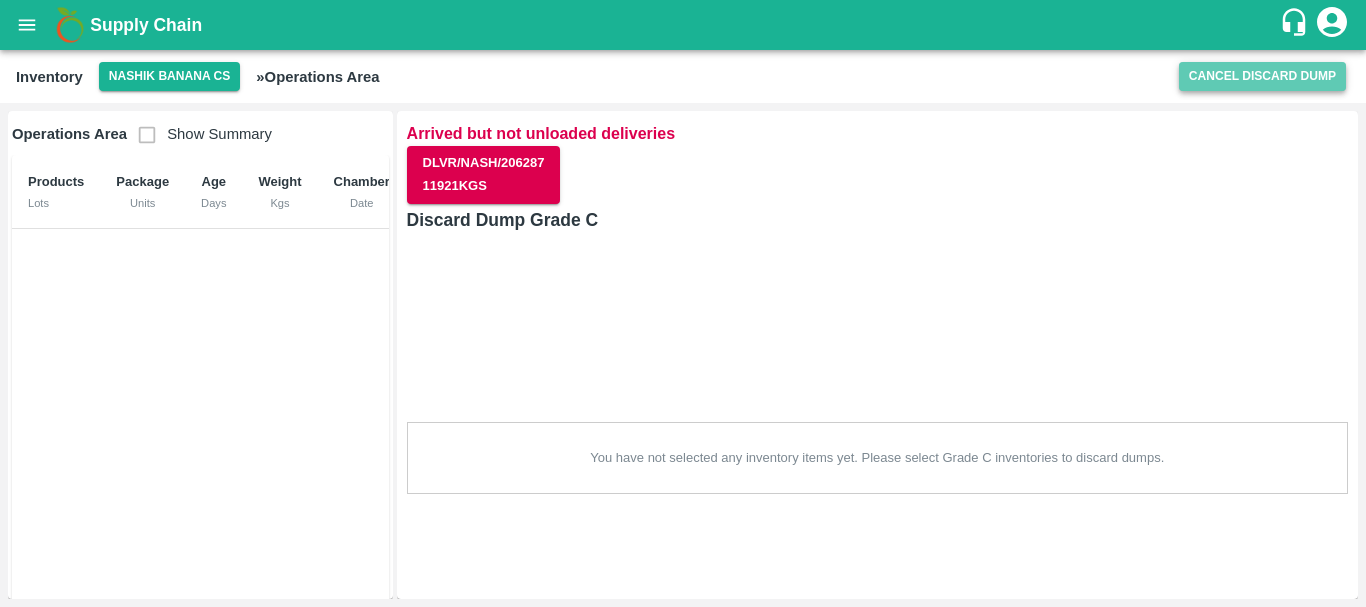 click on "Cancel Discard Dump" at bounding box center [1262, 76] 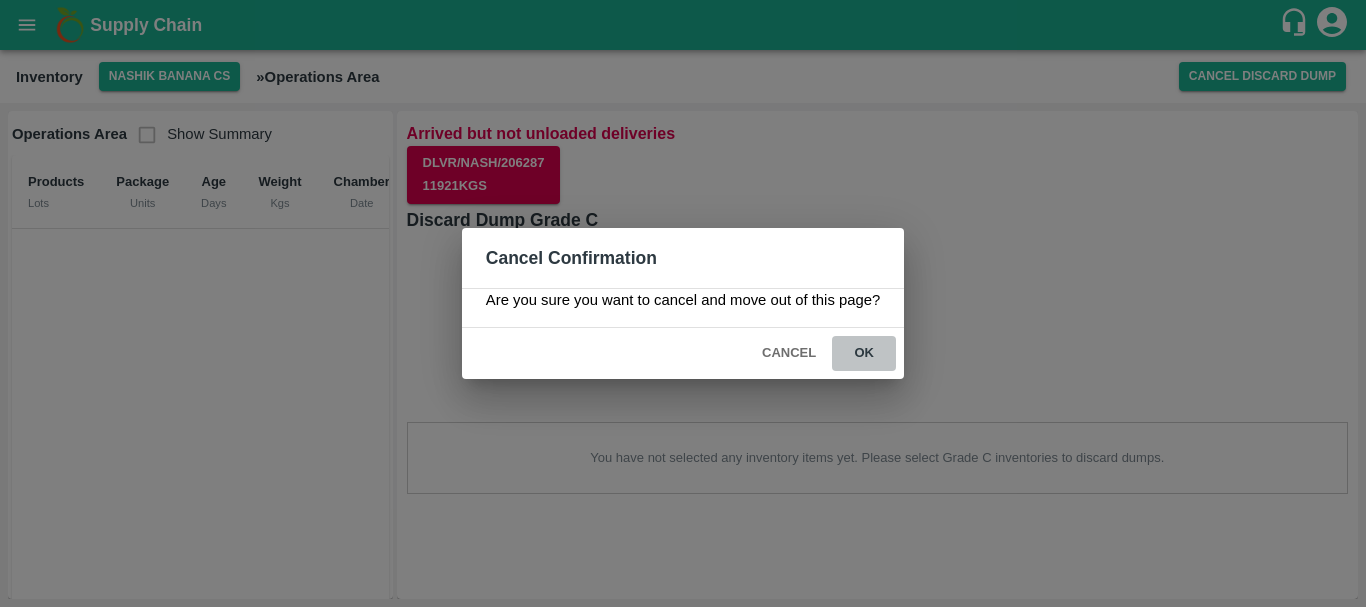 click on "ok" at bounding box center [864, 353] 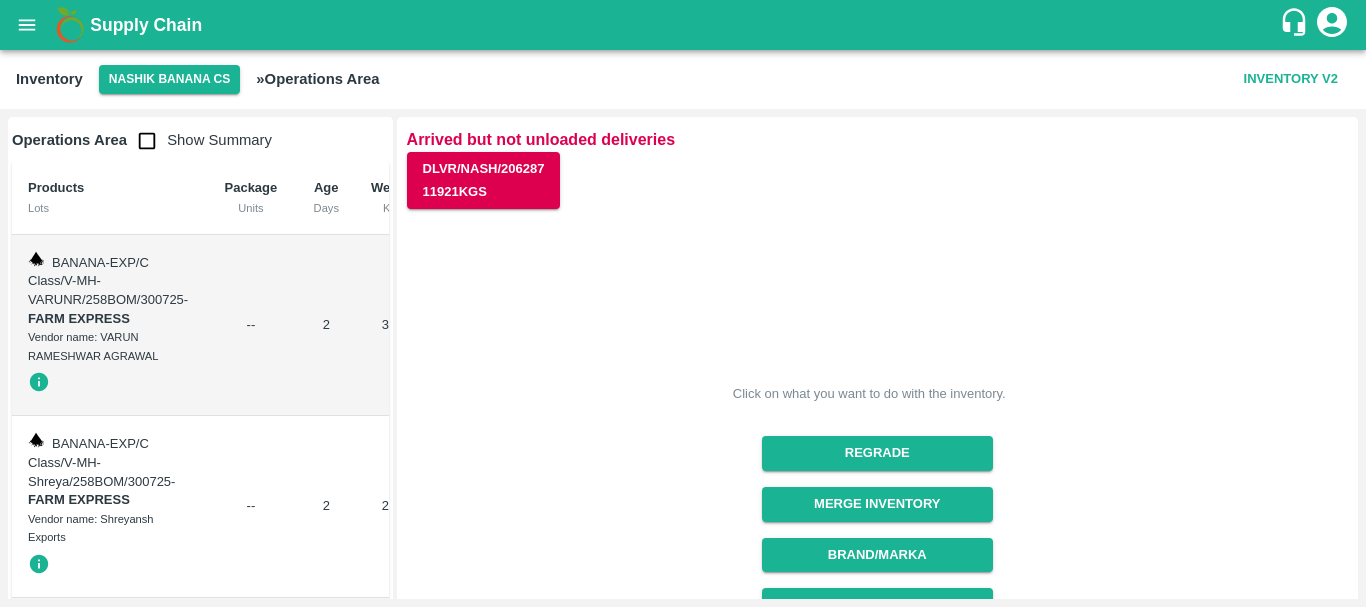 click on "BANANA-EXP/C Class/V-MH-VARUNR/258BOM/300725" at bounding box center [106, 281] 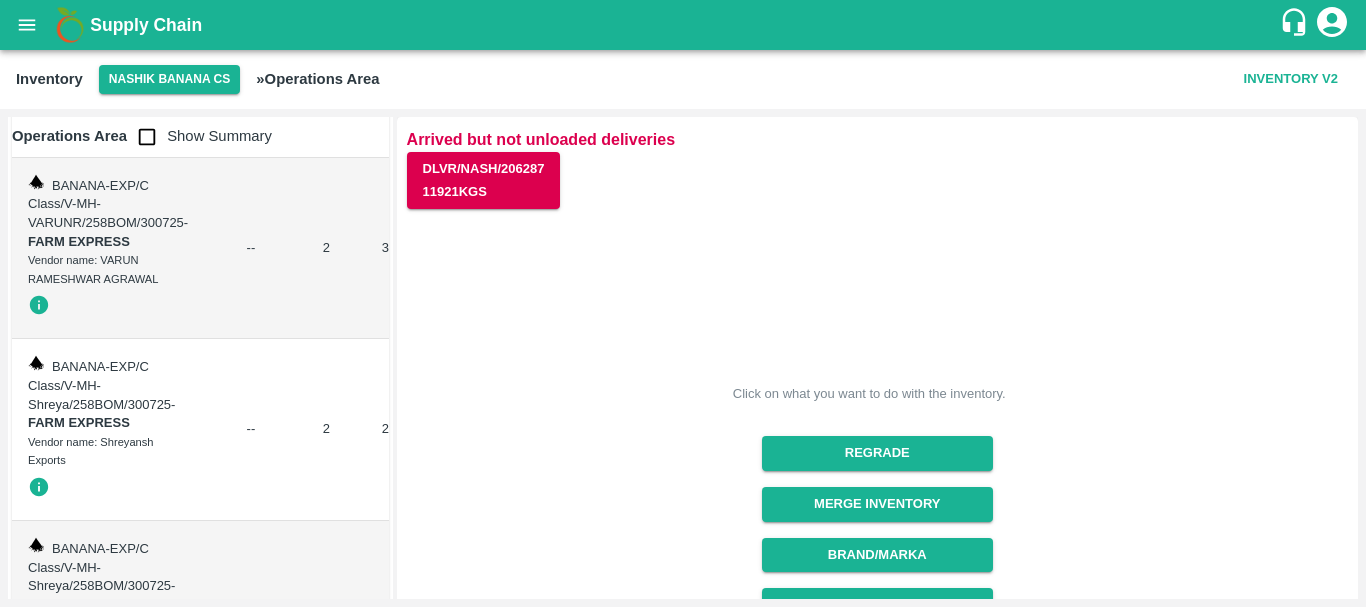 scroll, scrollTop: 0, scrollLeft: 0, axis: both 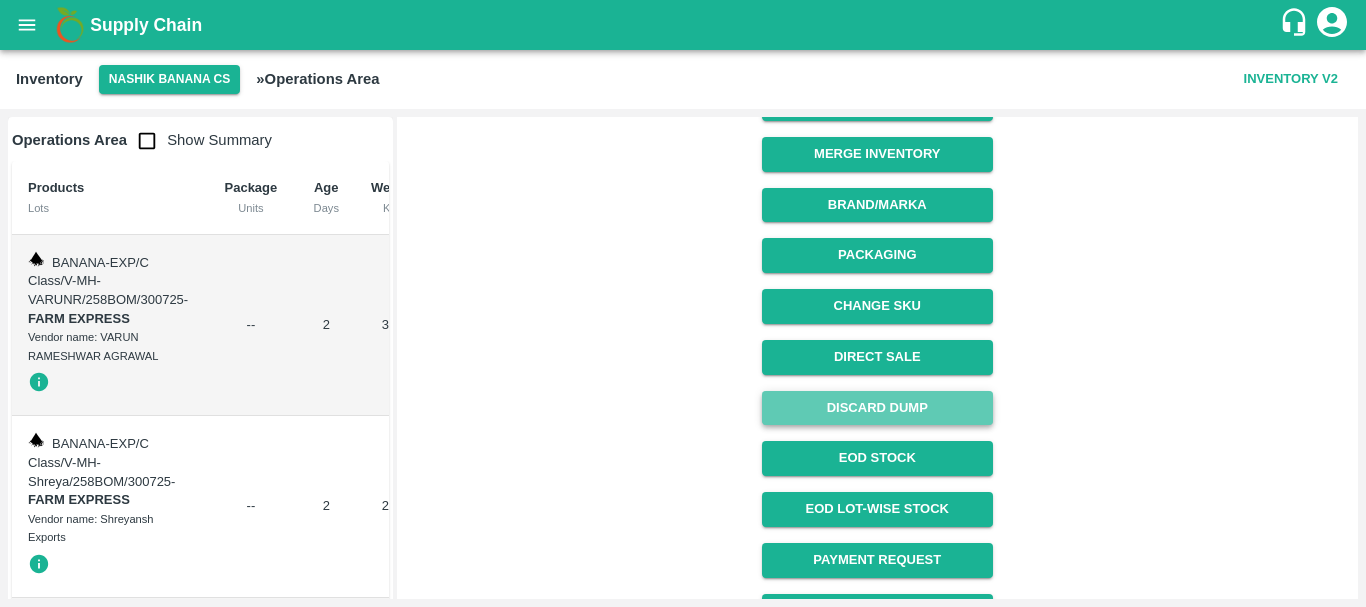 click on "Discard Dump" at bounding box center [877, 408] 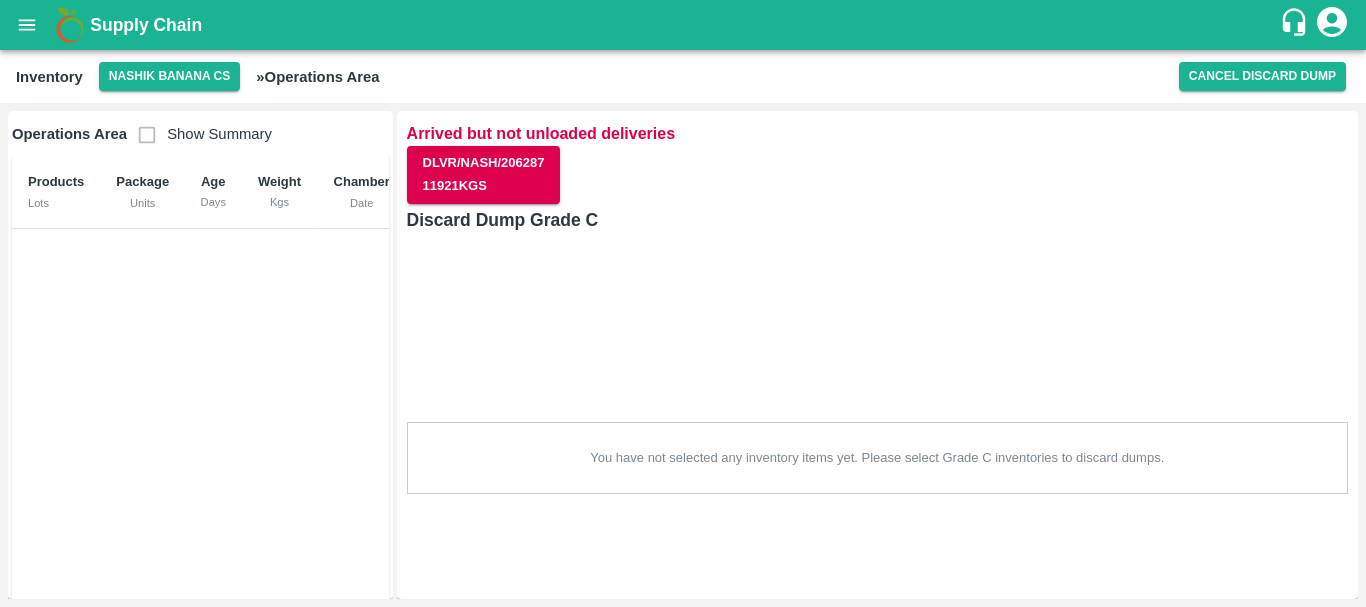 scroll, scrollTop: 0, scrollLeft: 0, axis: both 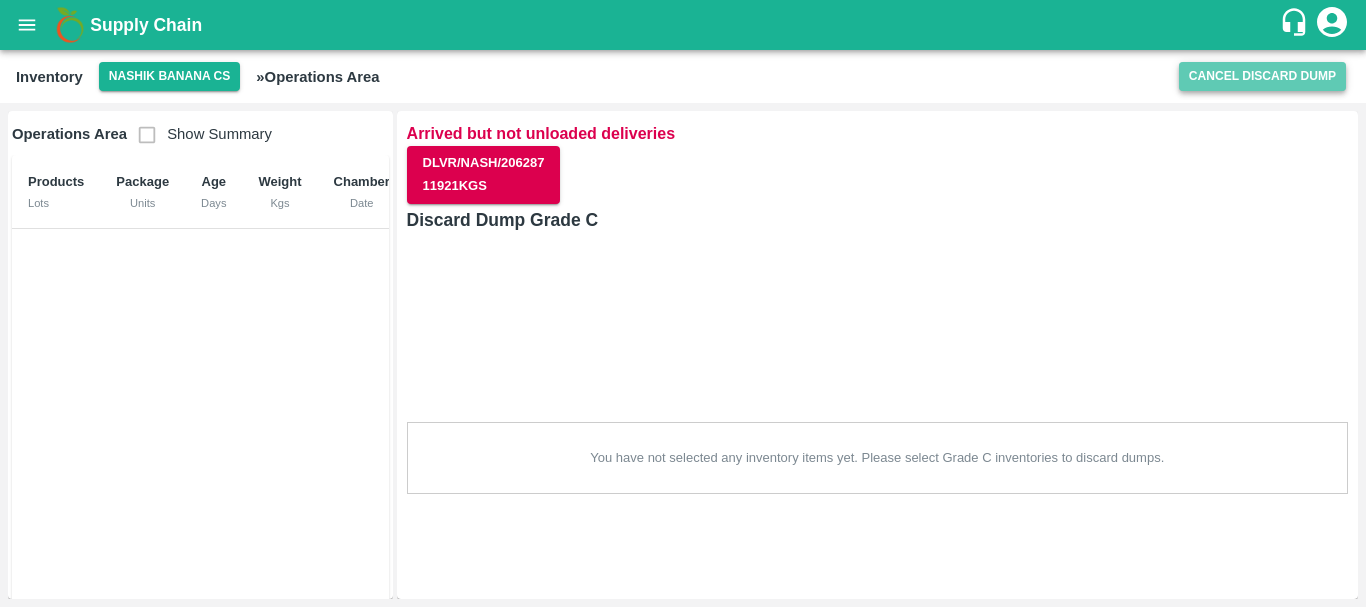 click on "Cancel Discard Dump" at bounding box center [1262, 76] 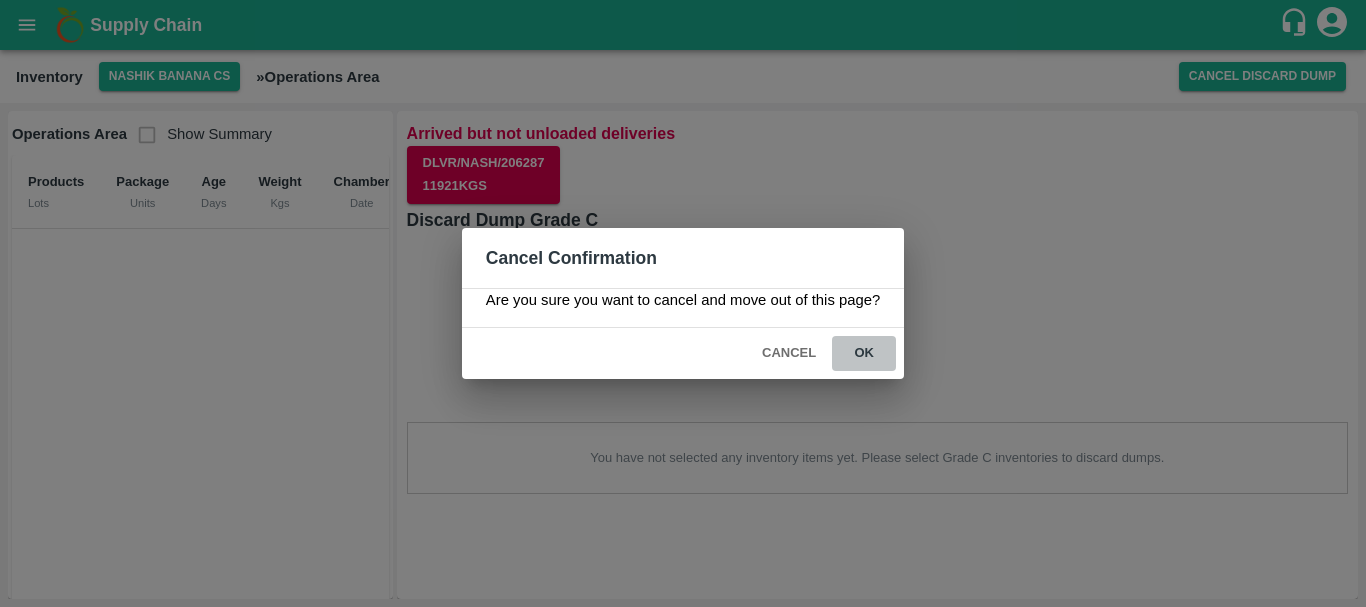 click on "ok" at bounding box center (864, 353) 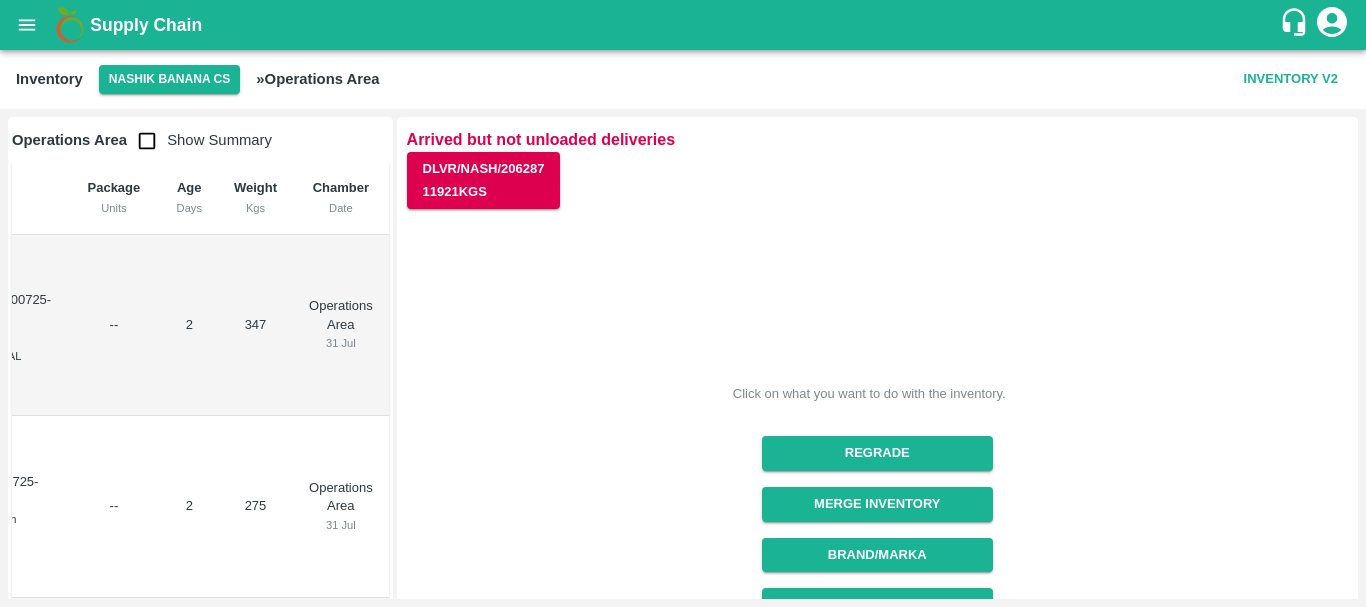 scroll, scrollTop: 0, scrollLeft: 0, axis: both 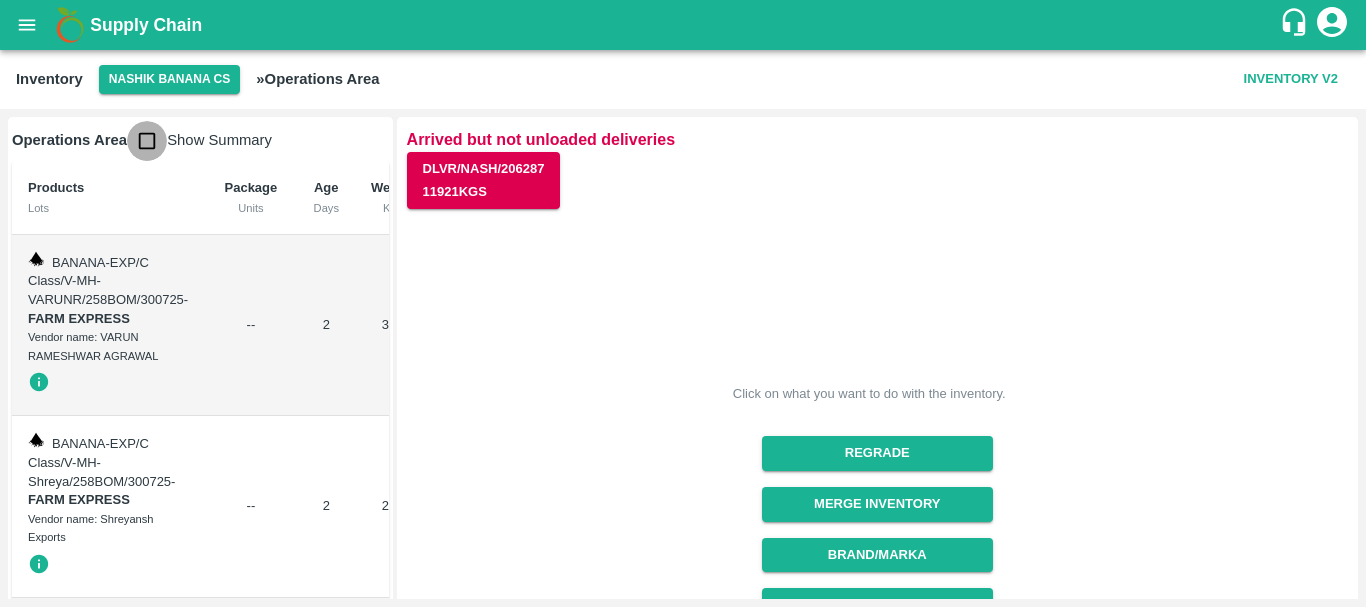 click at bounding box center [147, 141] 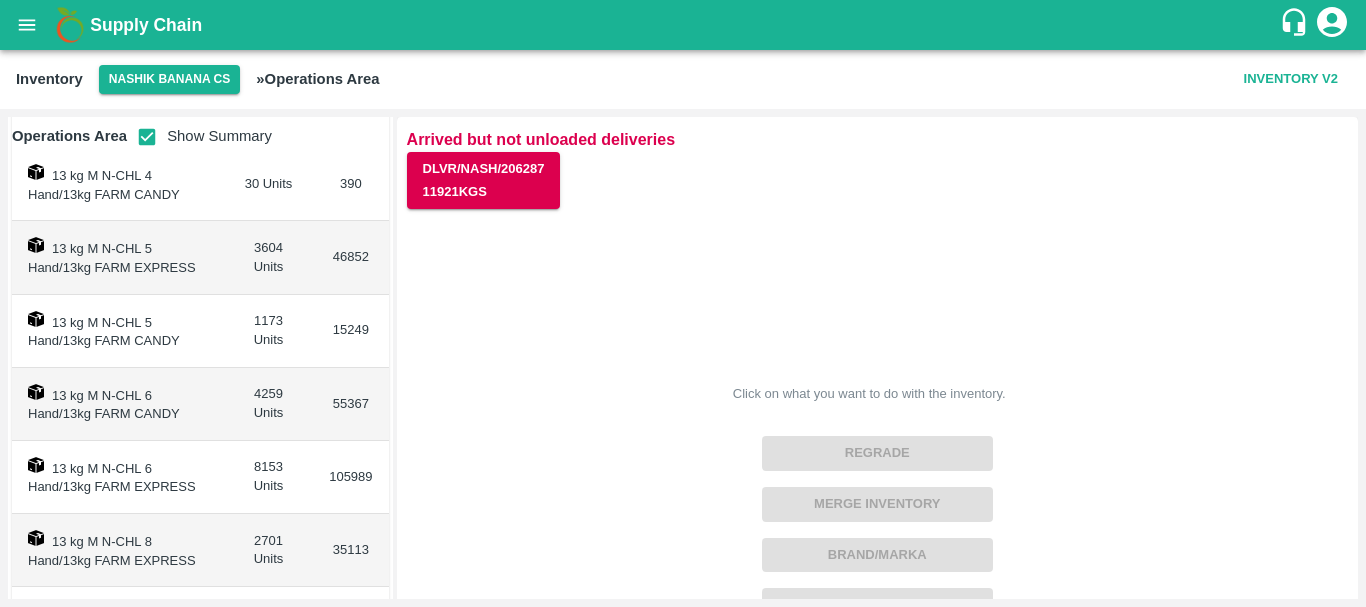 scroll, scrollTop: 0, scrollLeft: 0, axis: both 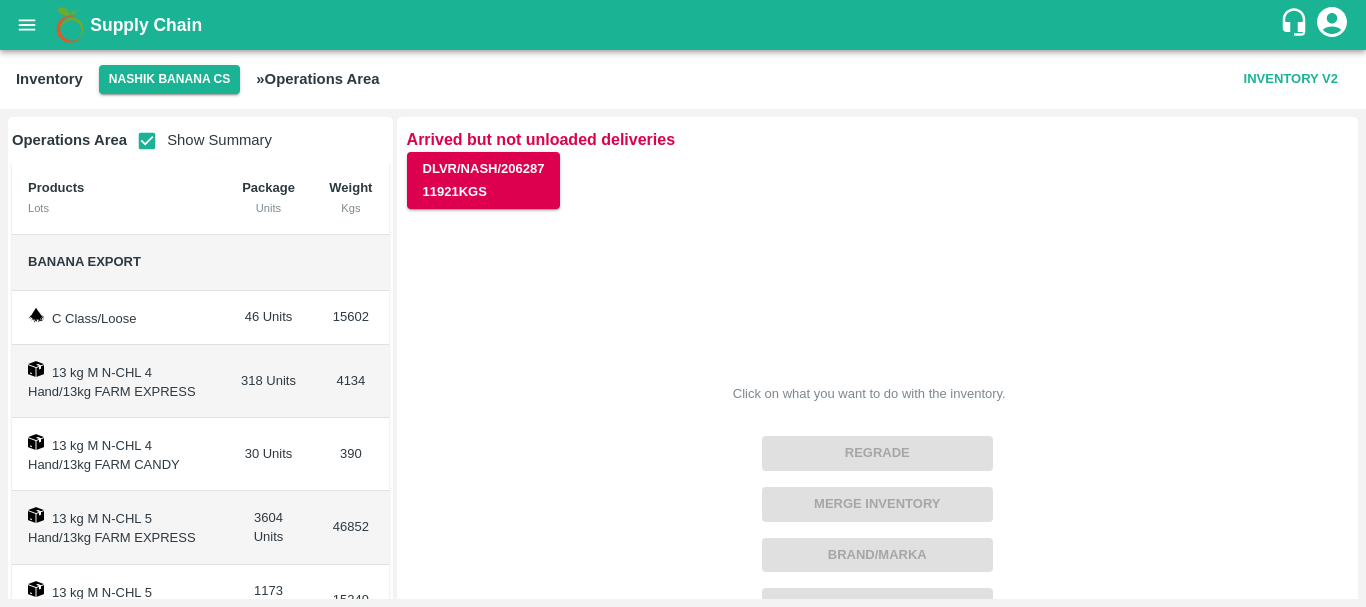 click at bounding box center [147, 141] 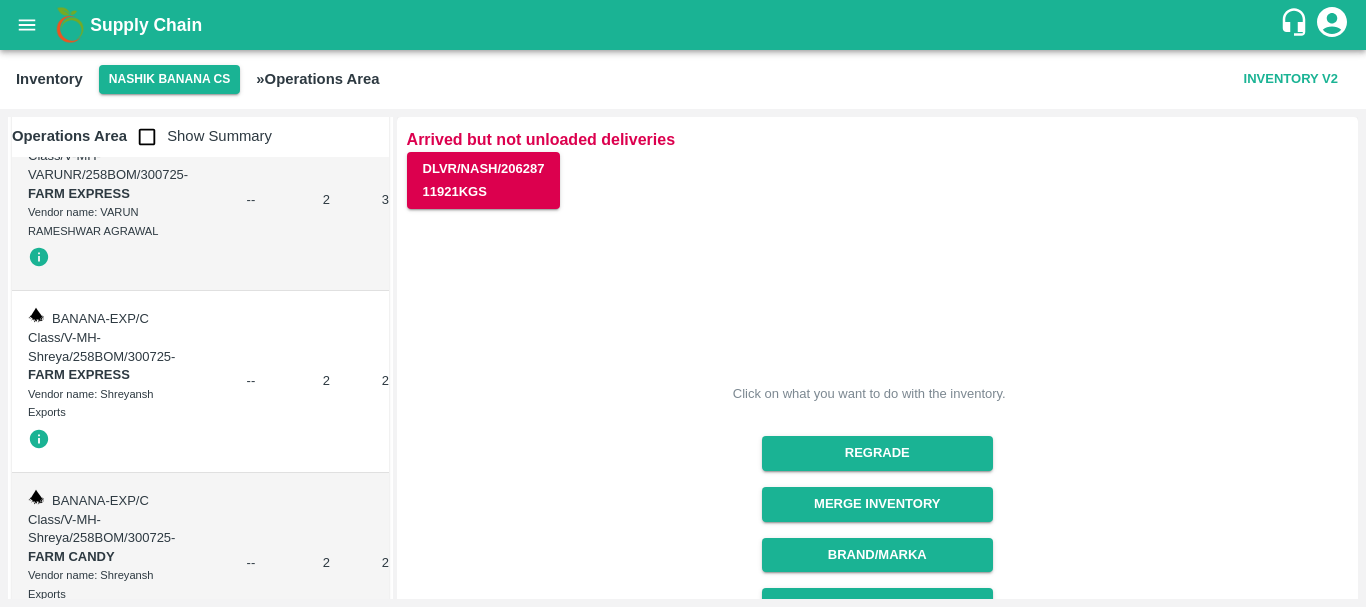 scroll, scrollTop: 0, scrollLeft: 0, axis: both 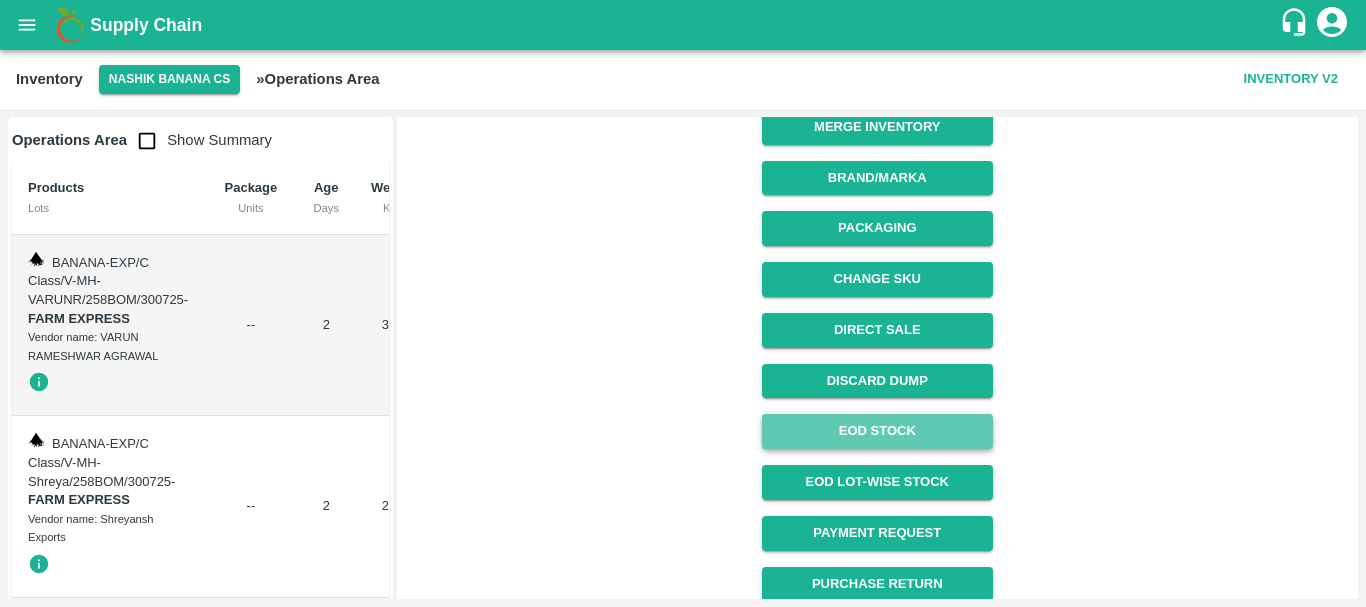 click on "EOD Stock" at bounding box center (877, 431) 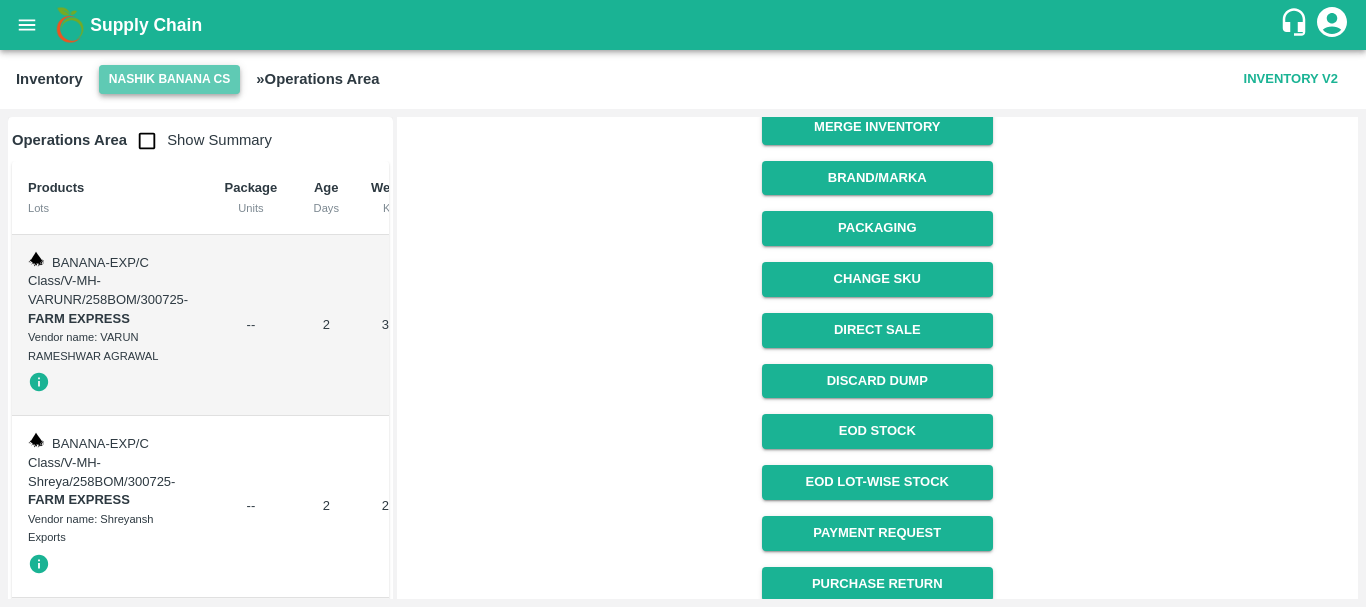 click on "Nashik Banana CS" at bounding box center [170, 79] 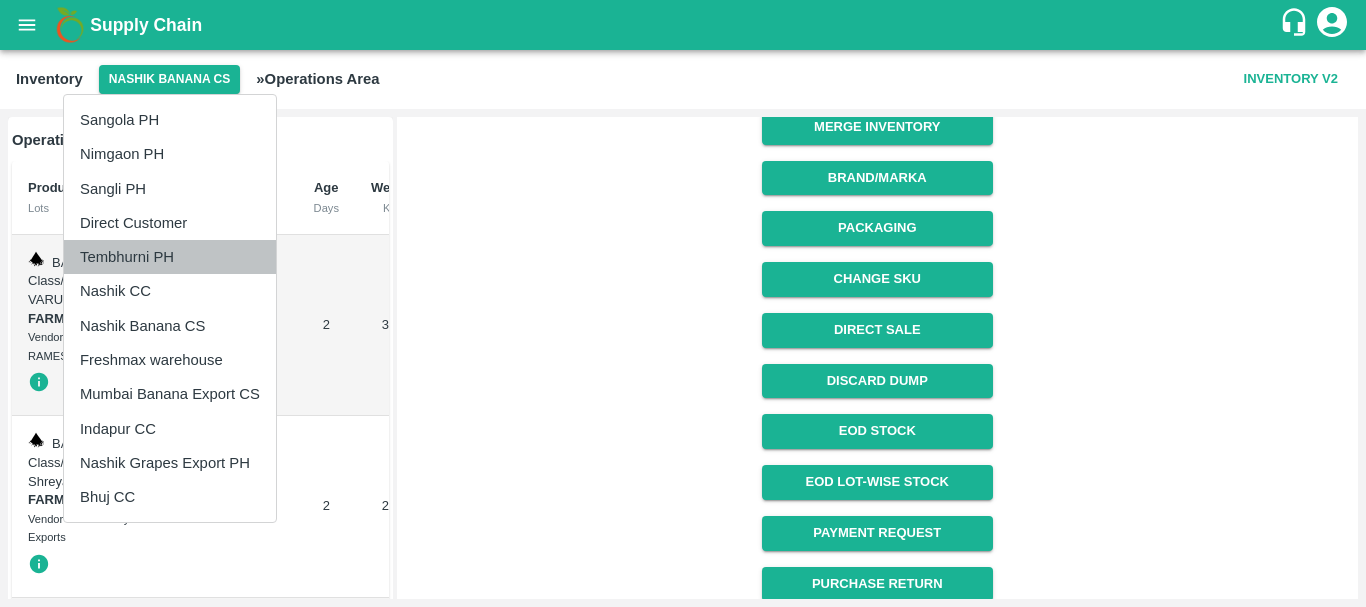 click on "Tembhurni PH" at bounding box center (170, 257) 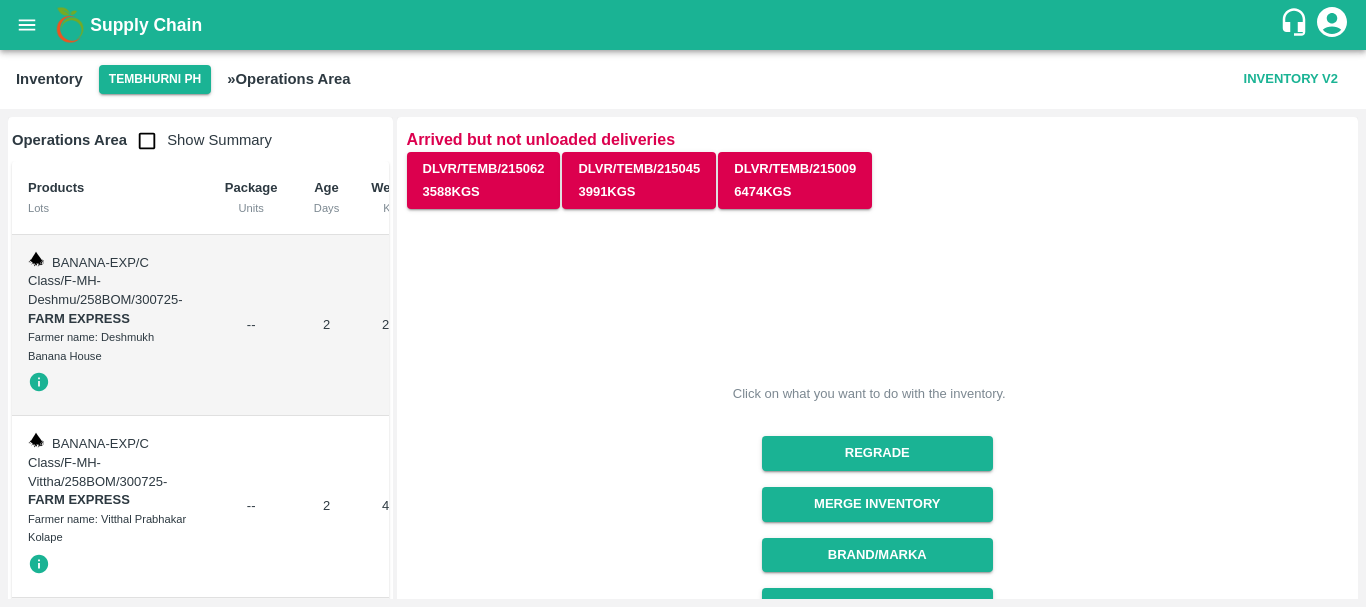 scroll, scrollTop: 0, scrollLeft: 0, axis: both 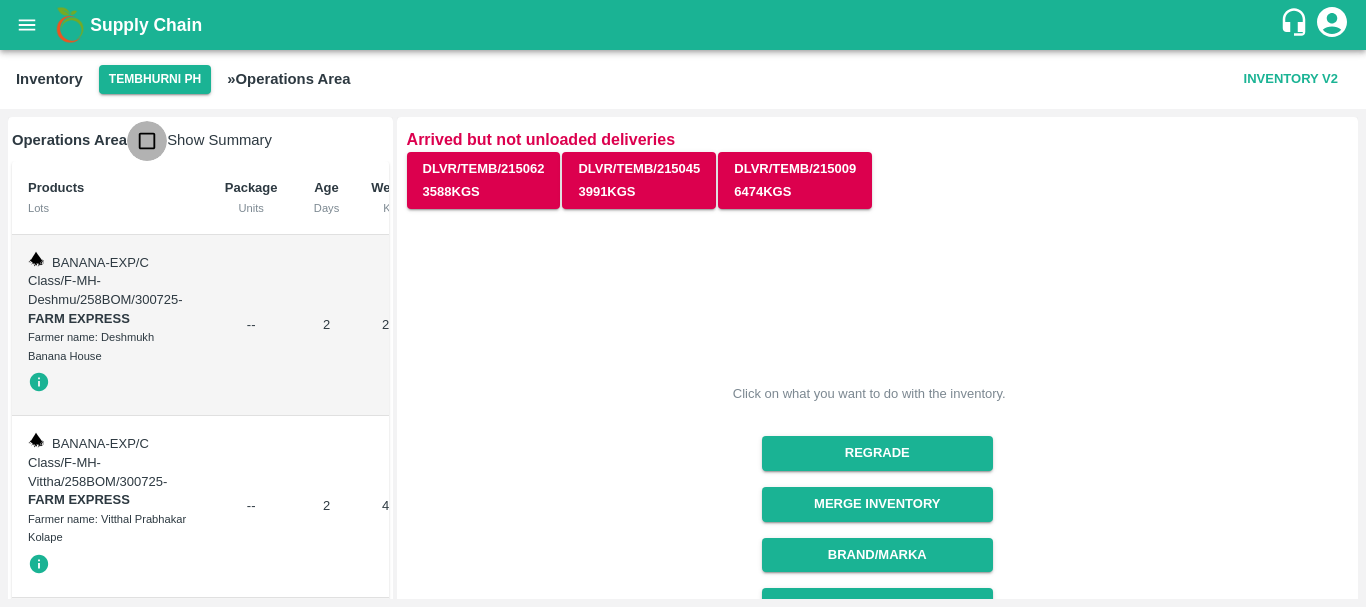 click at bounding box center (147, 141) 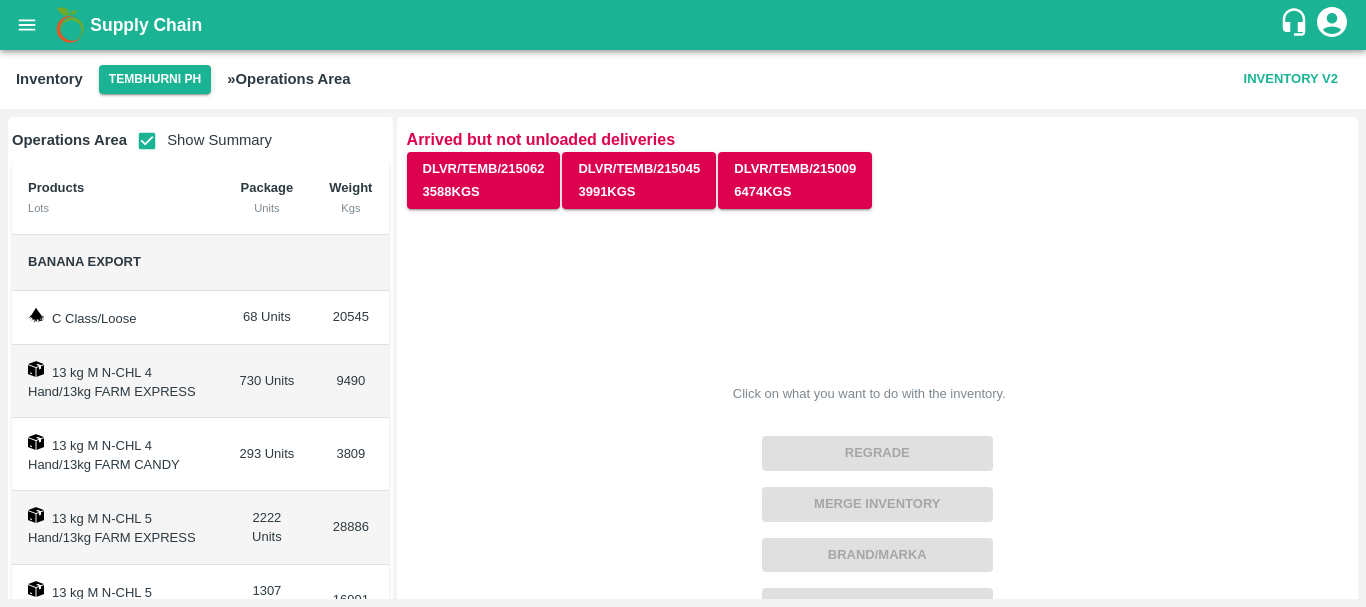click at bounding box center [147, 141] 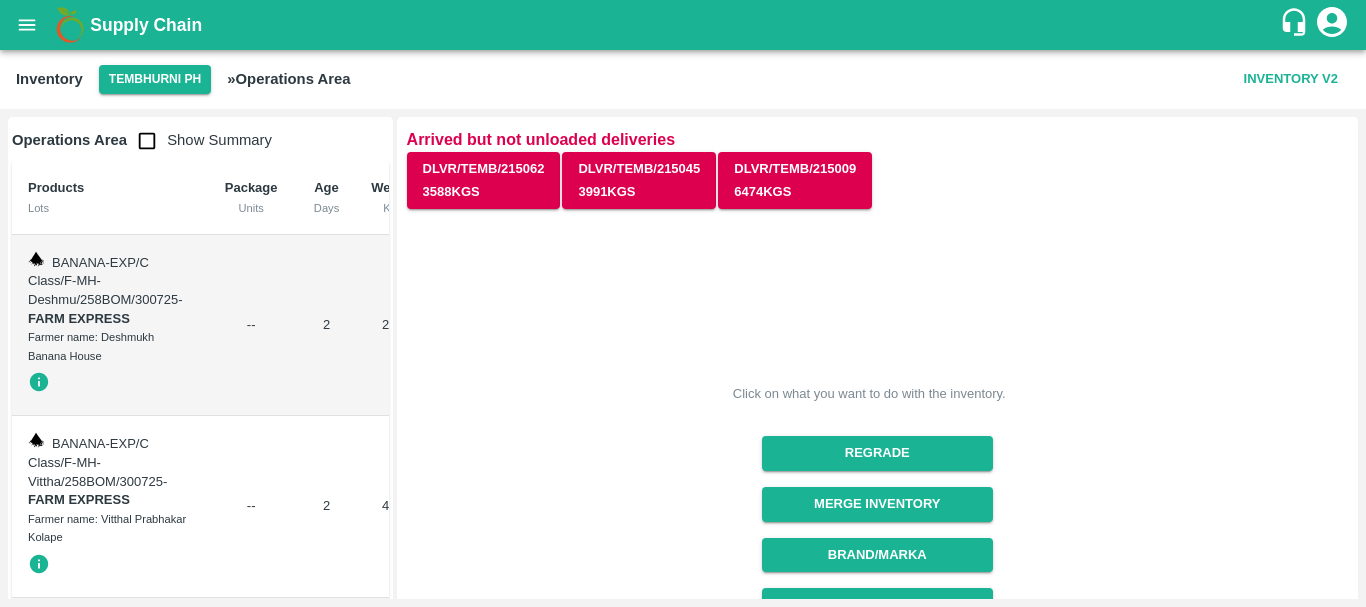 scroll, scrollTop: 0, scrollLeft: 0, axis: both 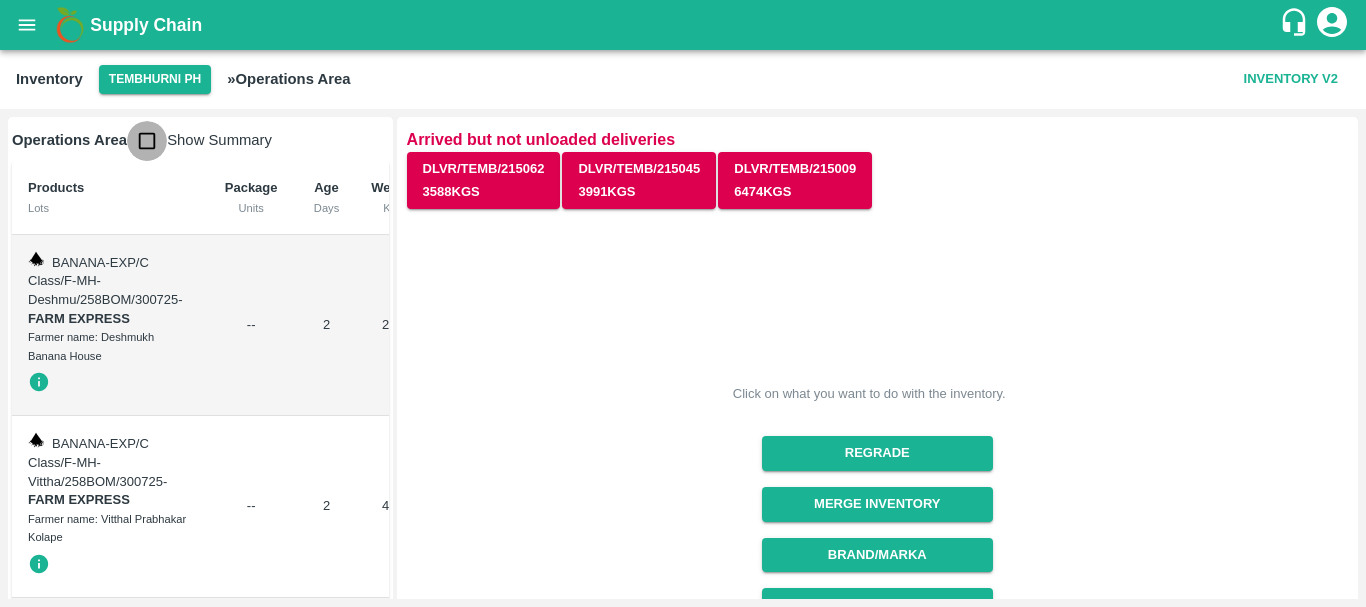 click at bounding box center [147, 141] 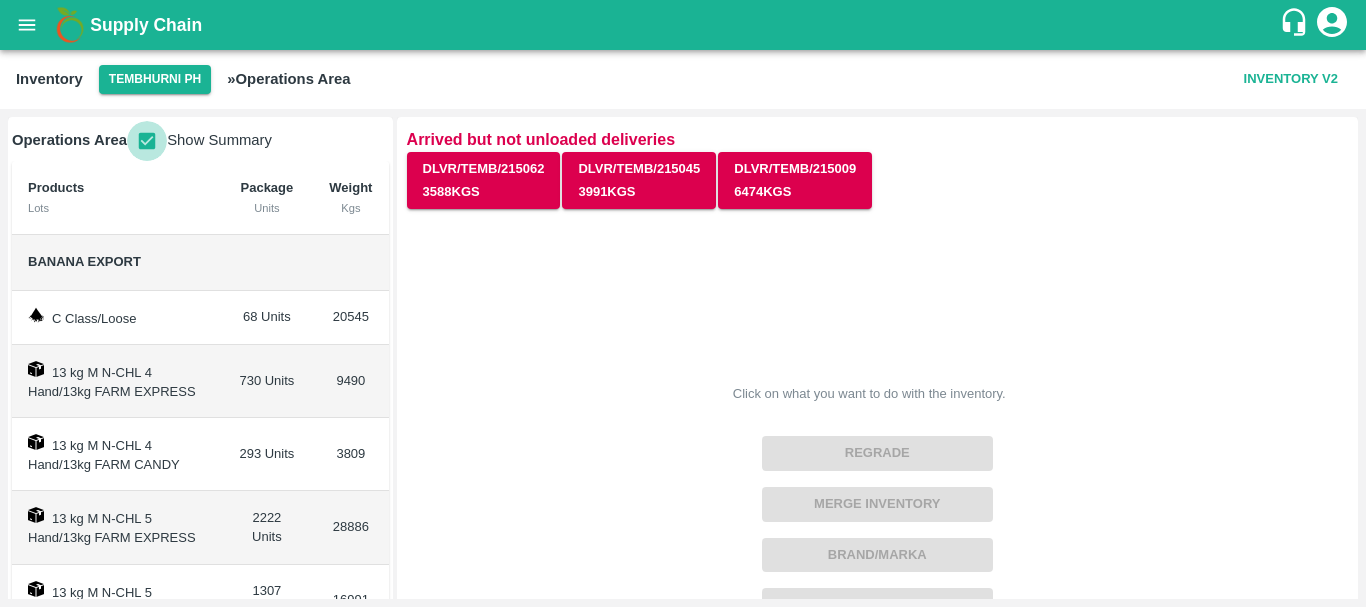 click at bounding box center (147, 141) 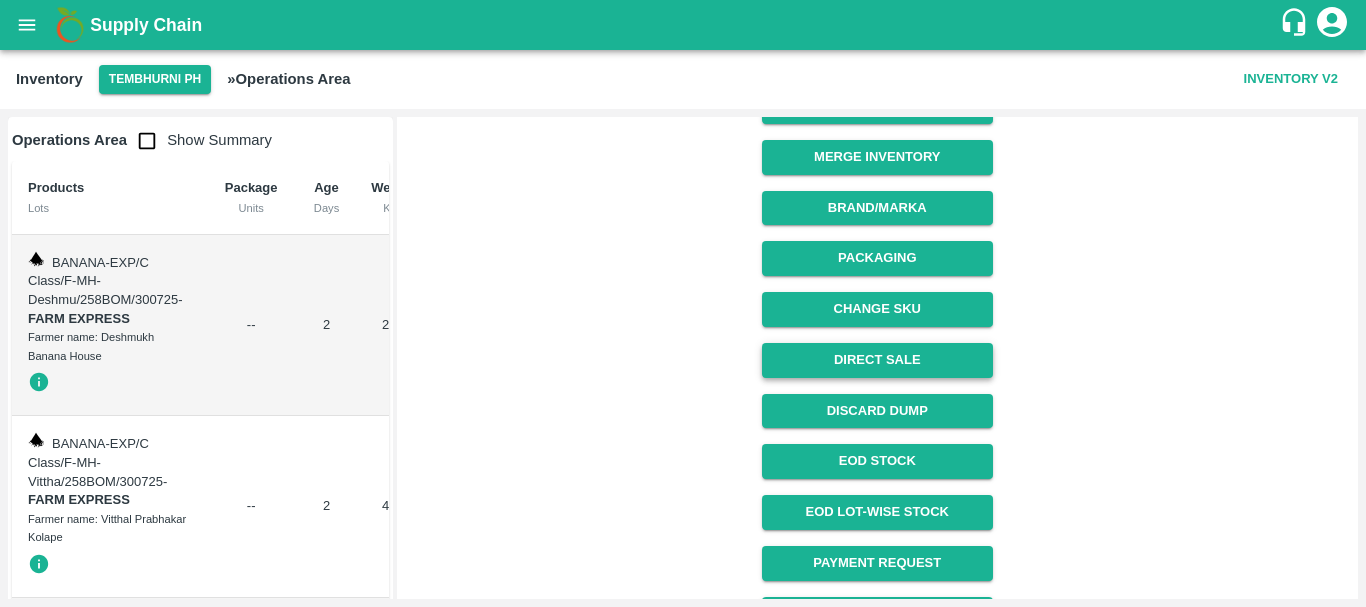 scroll, scrollTop: 389, scrollLeft: 0, axis: vertical 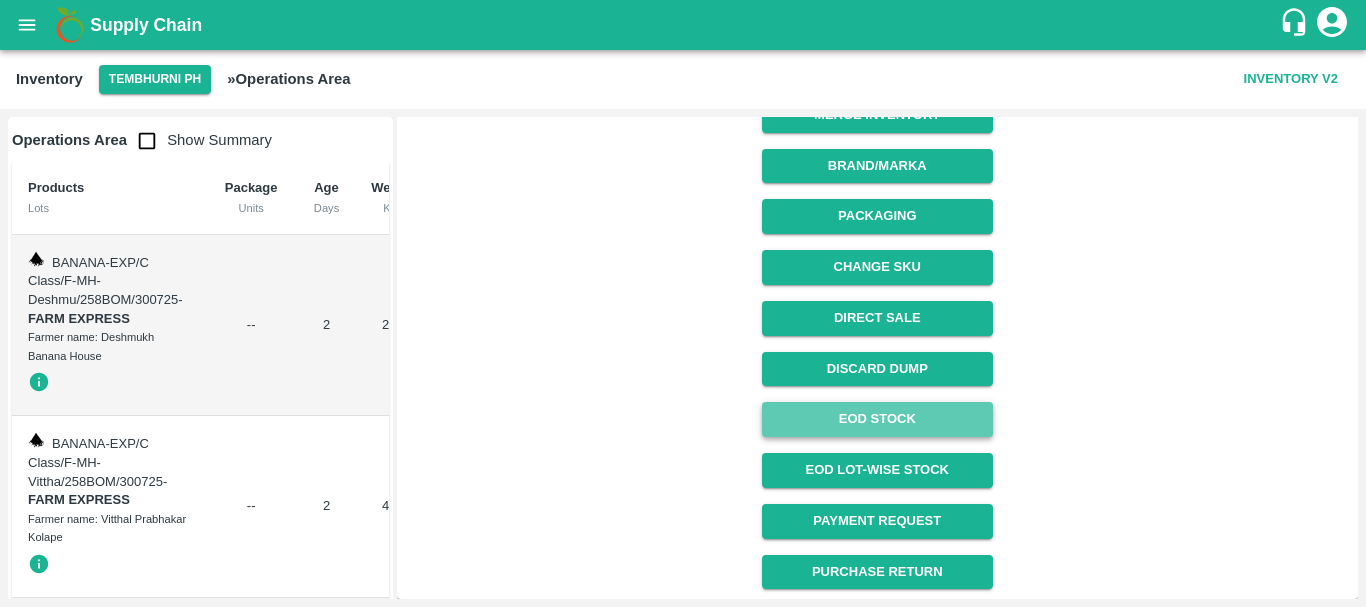 click on "EOD Stock" at bounding box center (877, 419) 